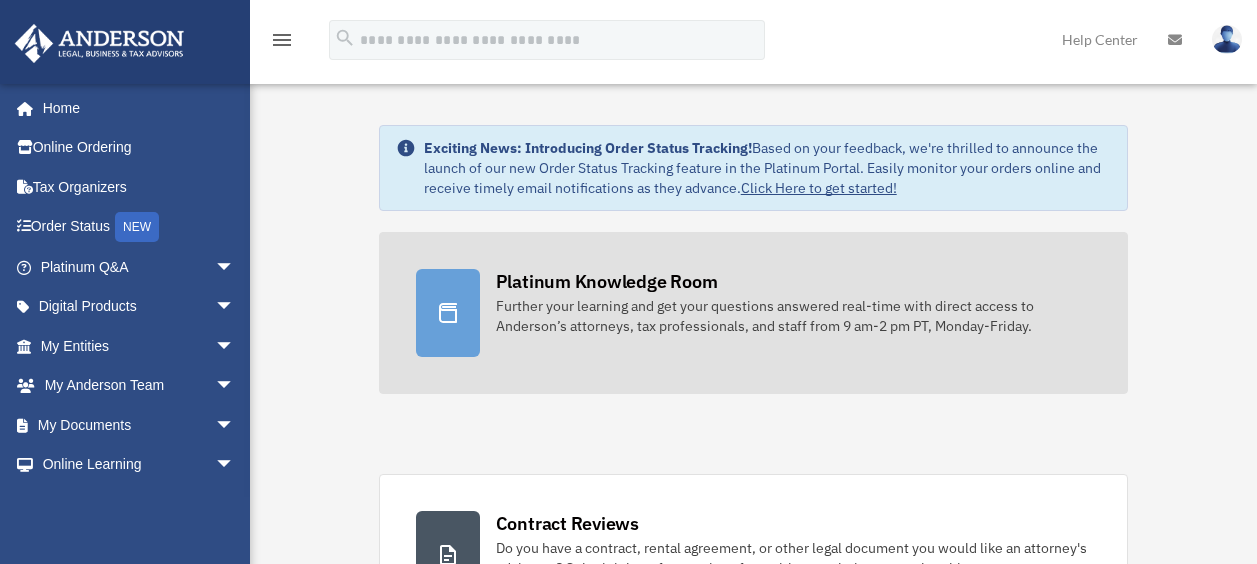 scroll, scrollTop: 0, scrollLeft: 0, axis: both 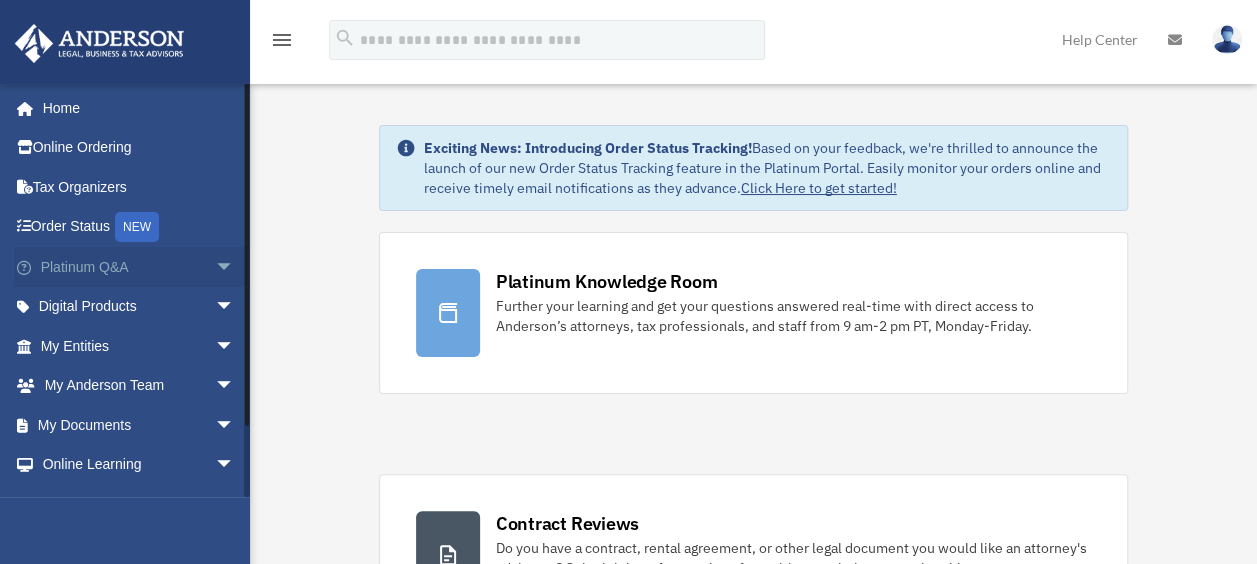 click on "Platinum Q&A arrow_drop_down" at bounding box center (139, 267) 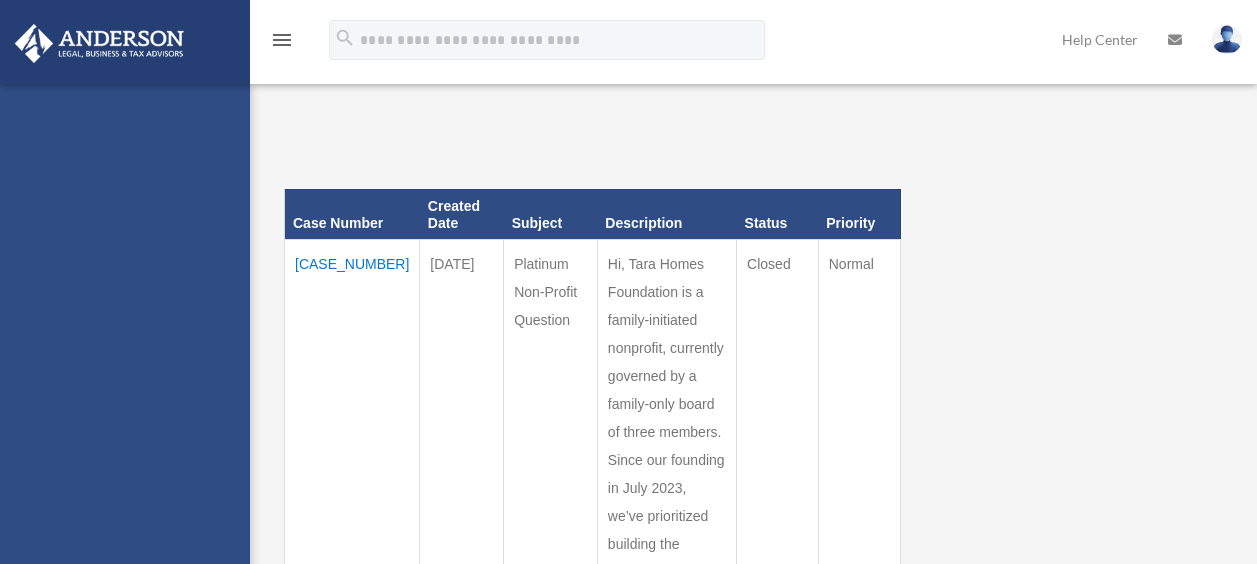 scroll, scrollTop: 0, scrollLeft: 0, axis: both 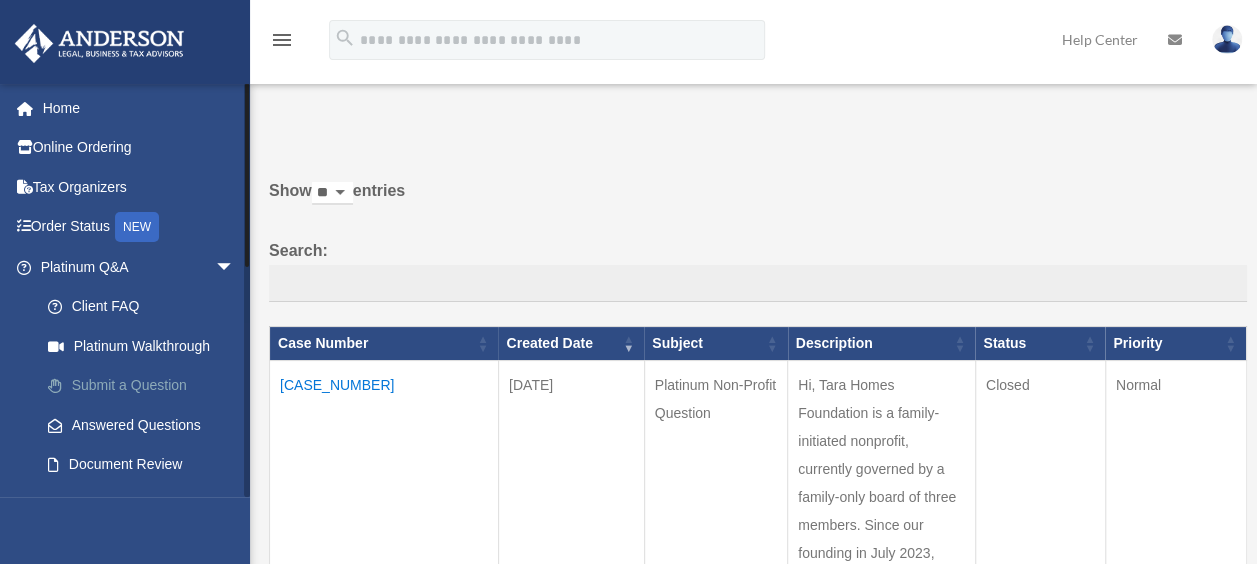click on "Submit a Question" at bounding box center (146, 386) 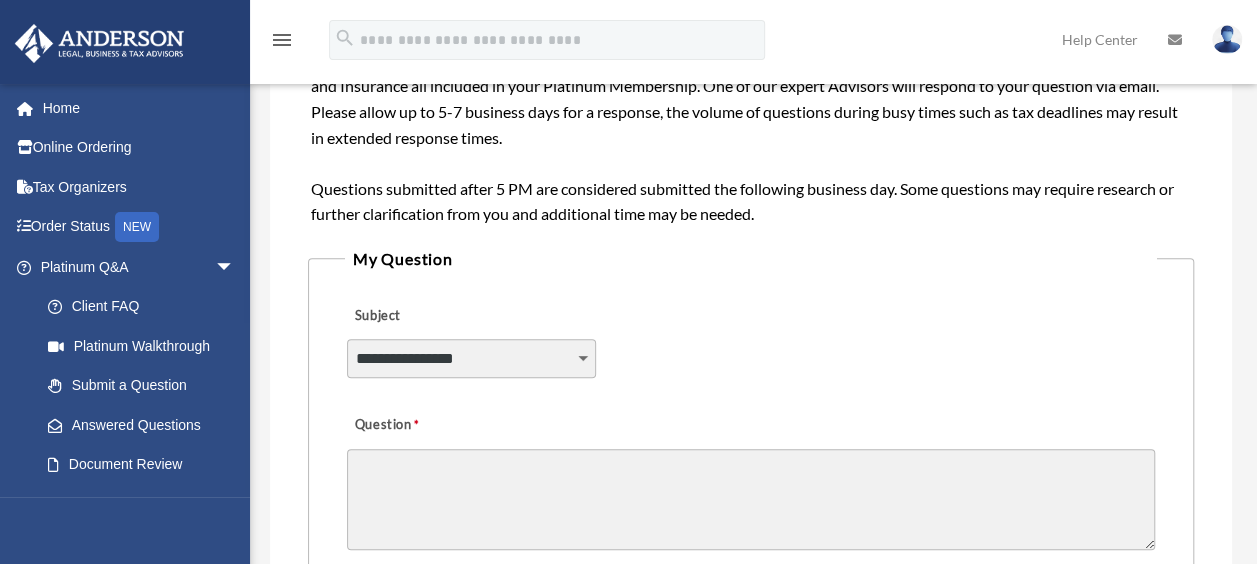 scroll, scrollTop: 352, scrollLeft: 0, axis: vertical 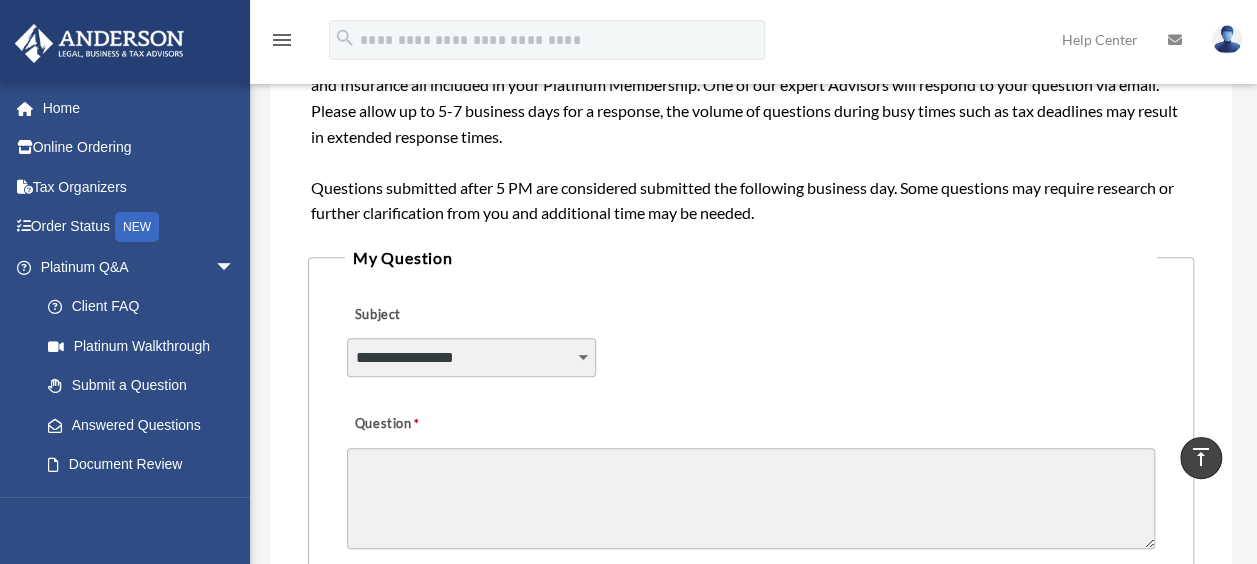 click on "**********" at bounding box center [471, 357] 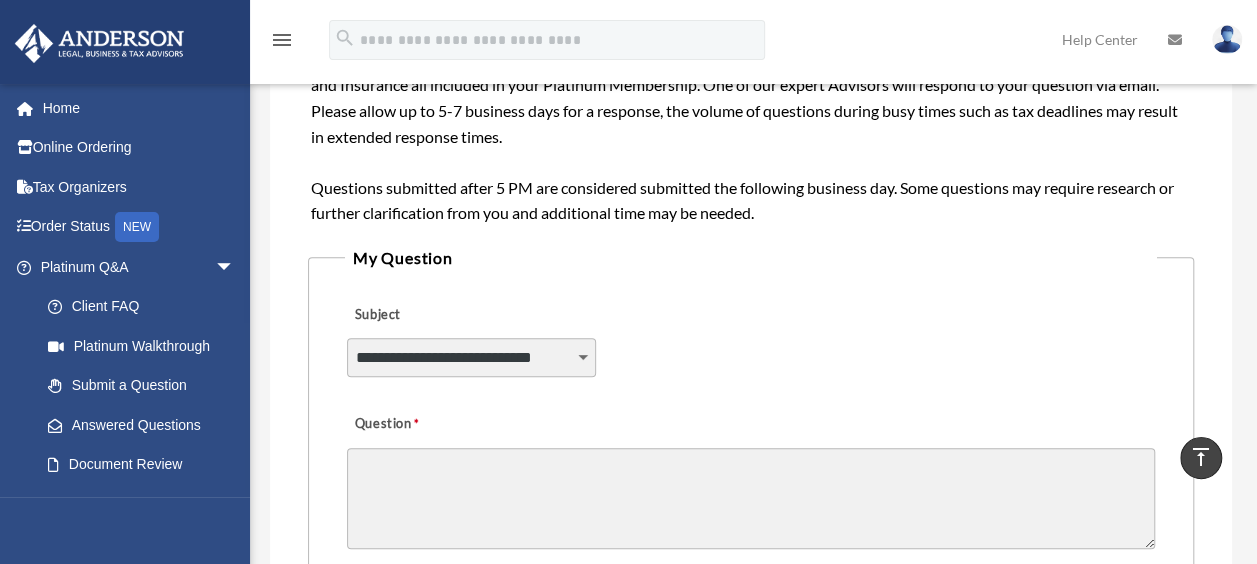 click on "**********" at bounding box center (471, 357) 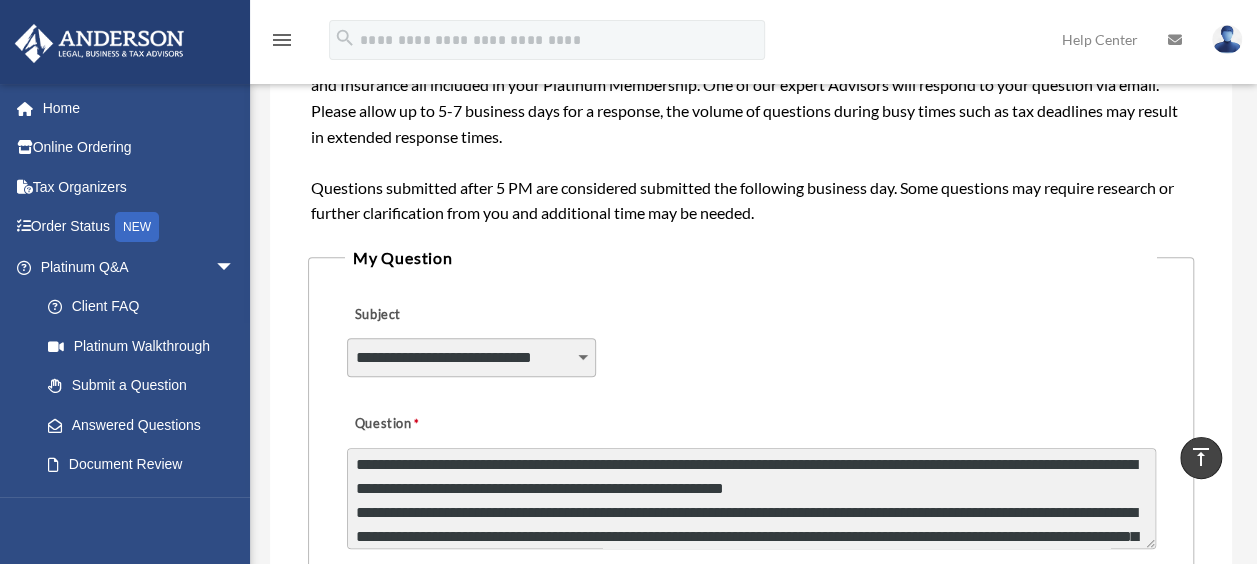 scroll, scrollTop: 0, scrollLeft: 0, axis: both 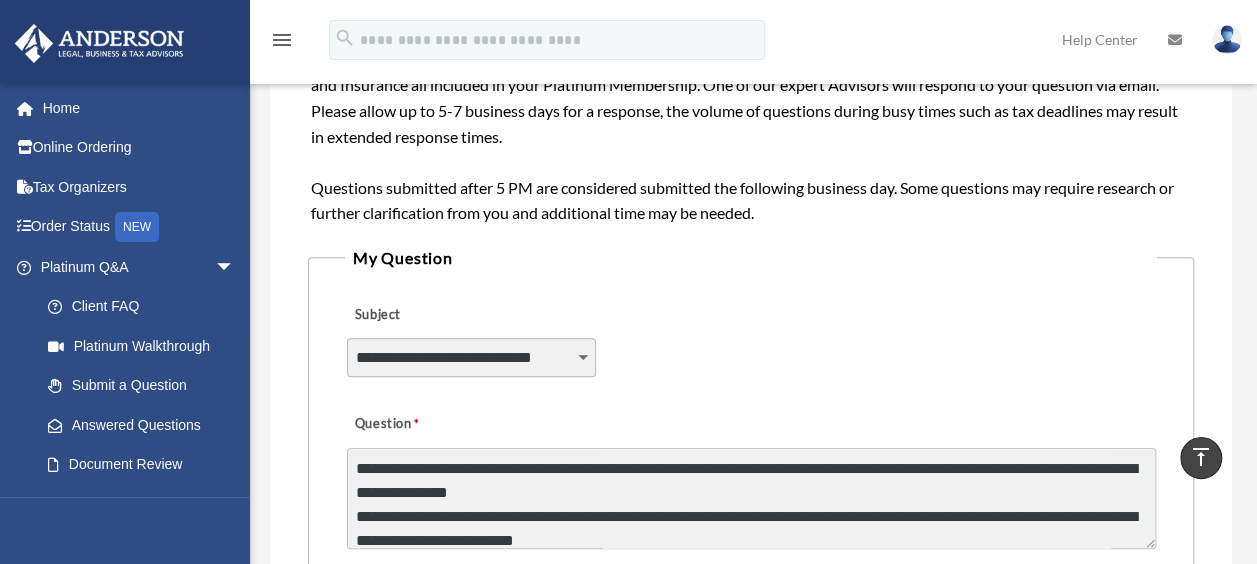 click on "Question" at bounding box center [751, 498] 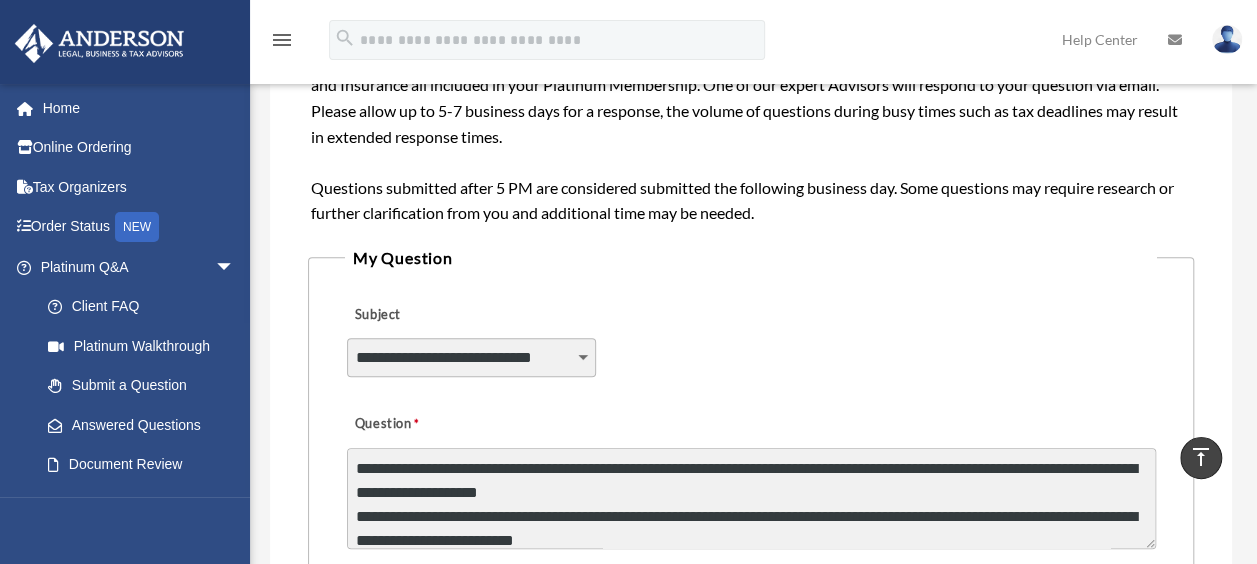 click on "Question" at bounding box center [751, 498] 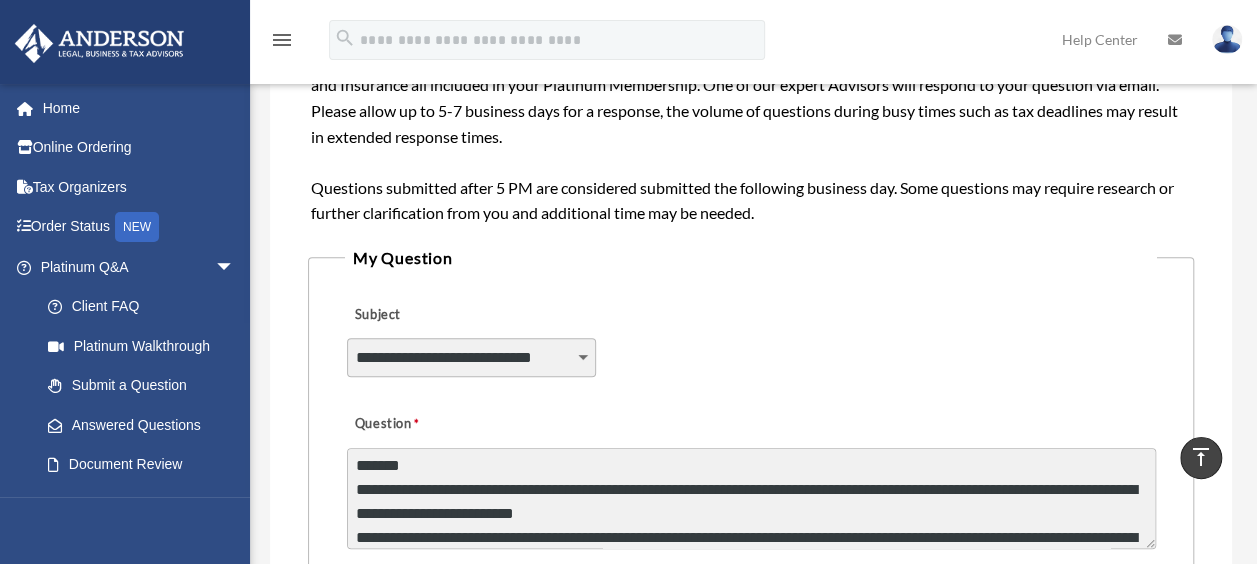 scroll, scrollTop: 36, scrollLeft: 0, axis: vertical 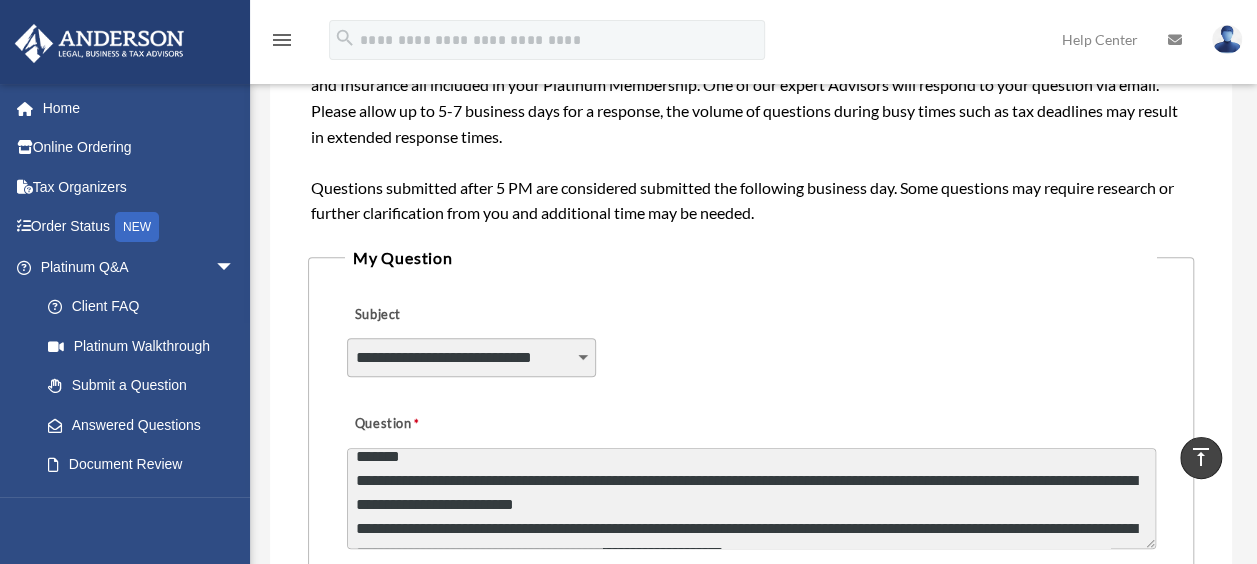 click on "Question" at bounding box center [751, 498] 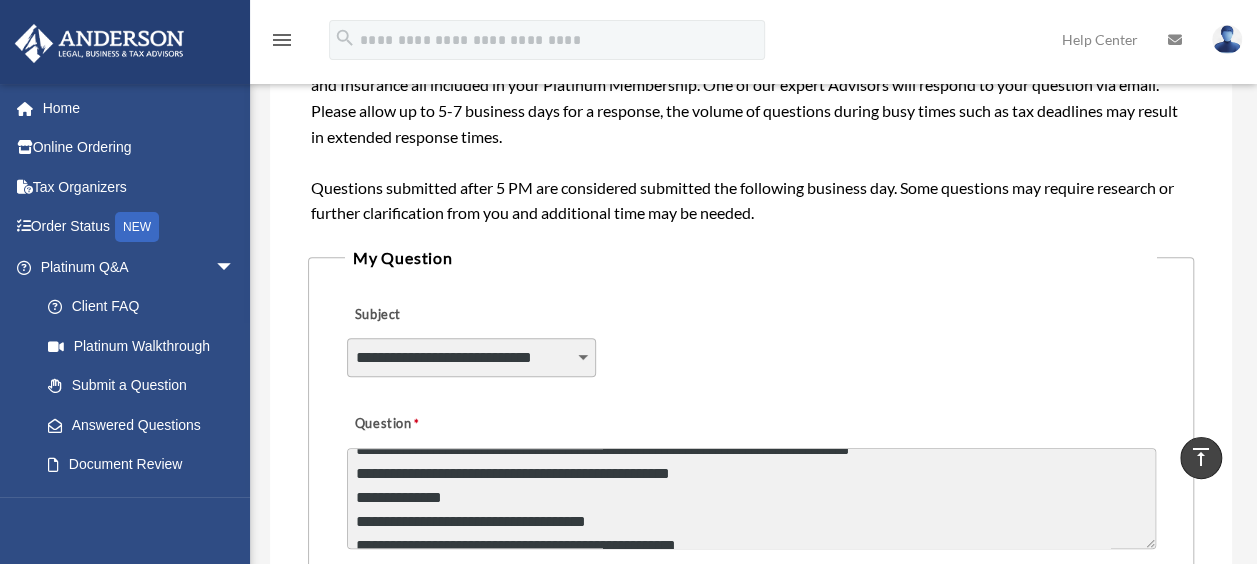 scroll, scrollTop: 500, scrollLeft: 0, axis: vertical 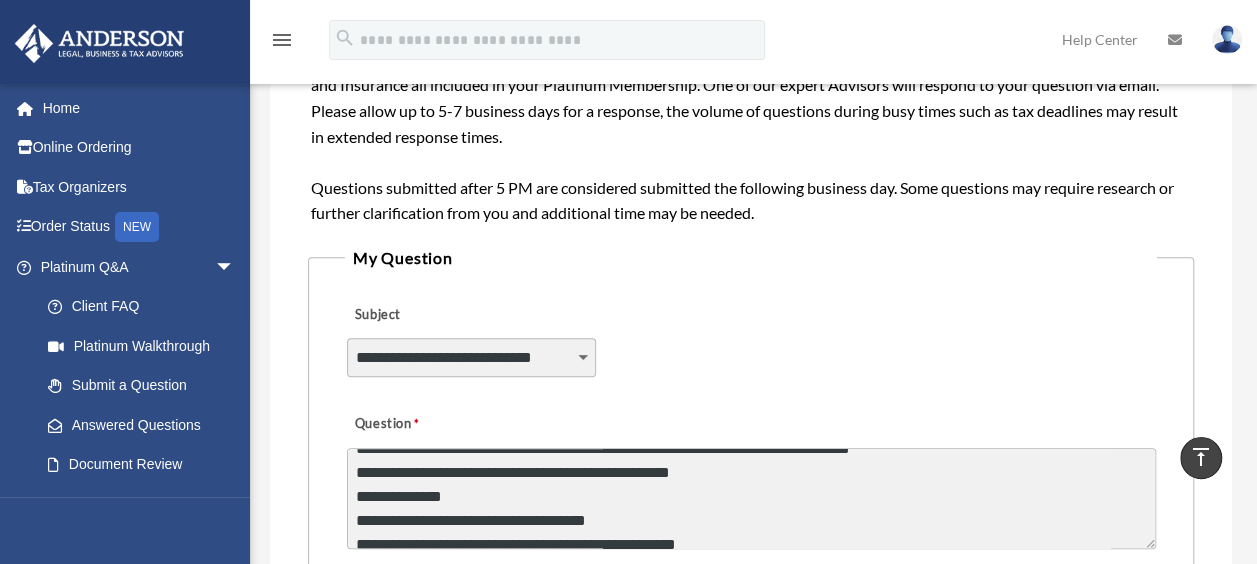 click on "Question" at bounding box center [751, 498] 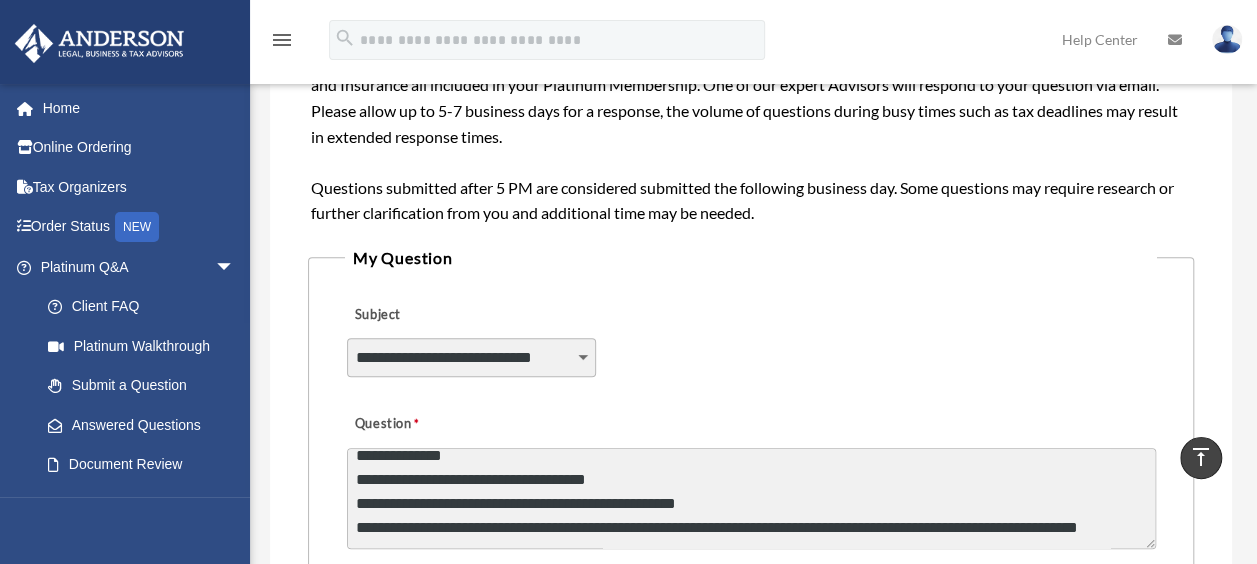 scroll, scrollTop: 602, scrollLeft: 0, axis: vertical 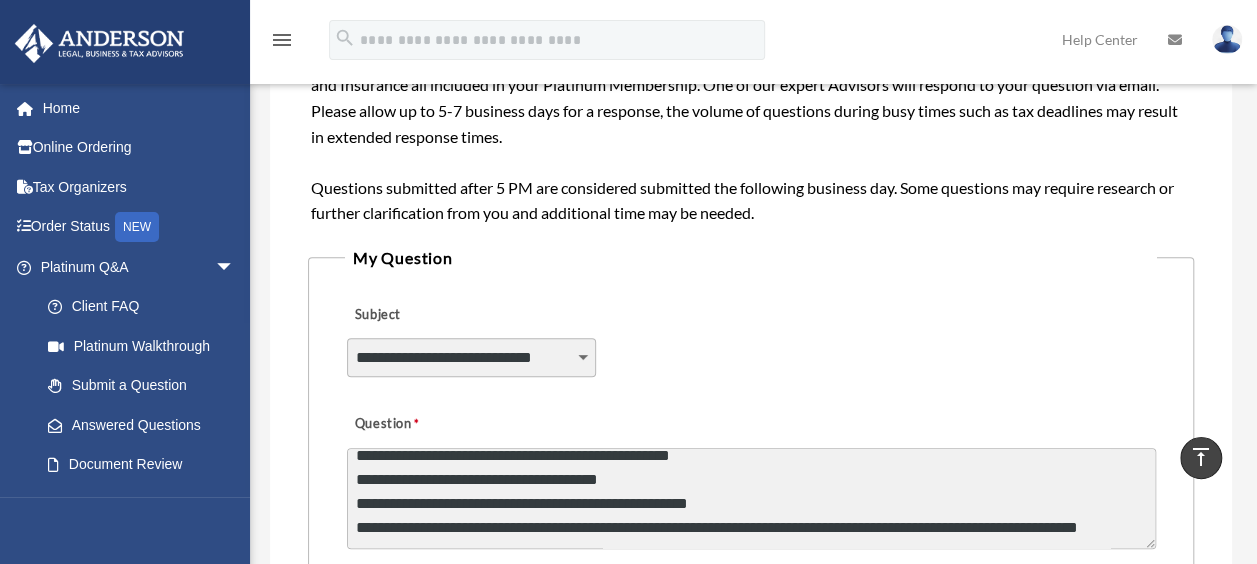 click on "Question" at bounding box center (751, 498) 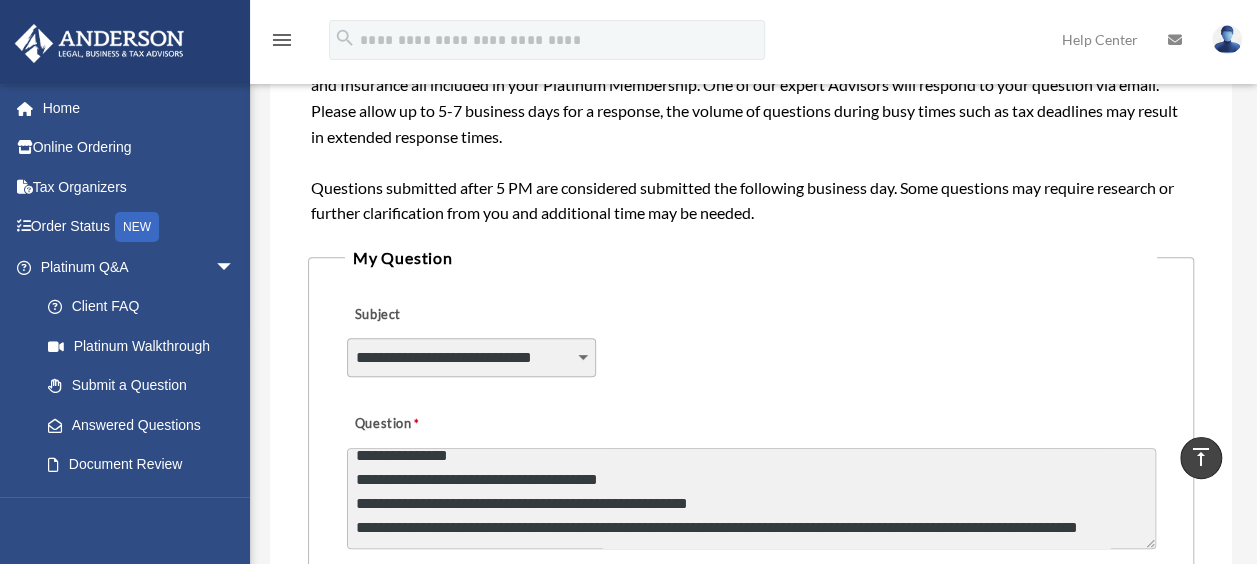 scroll, scrollTop: 660, scrollLeft: 0, axis: vertical 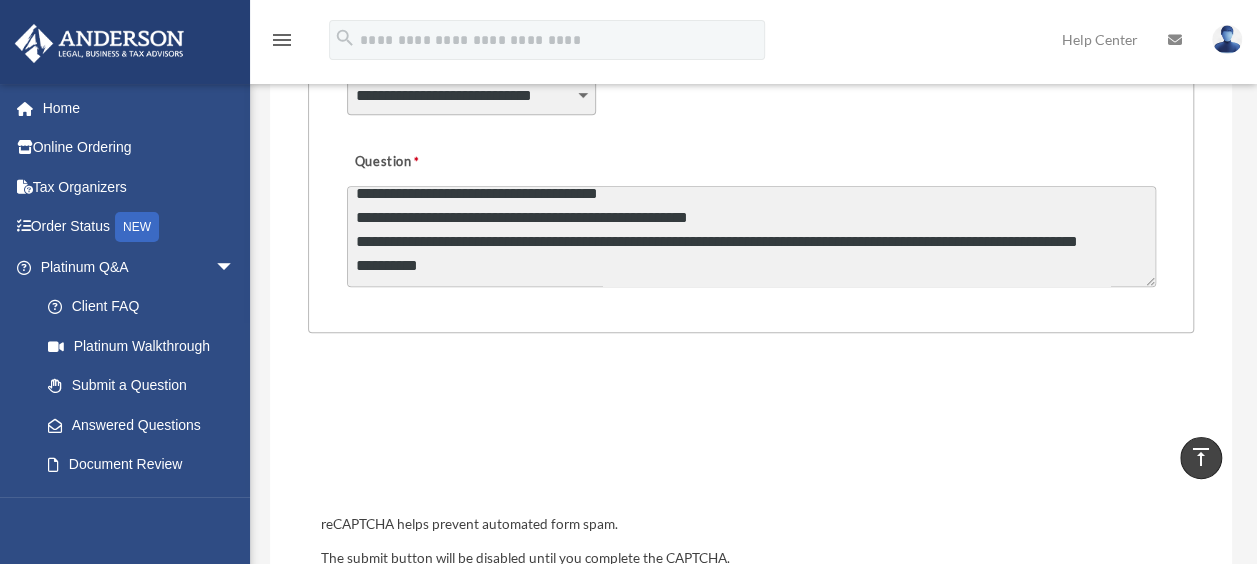 type on "**********" 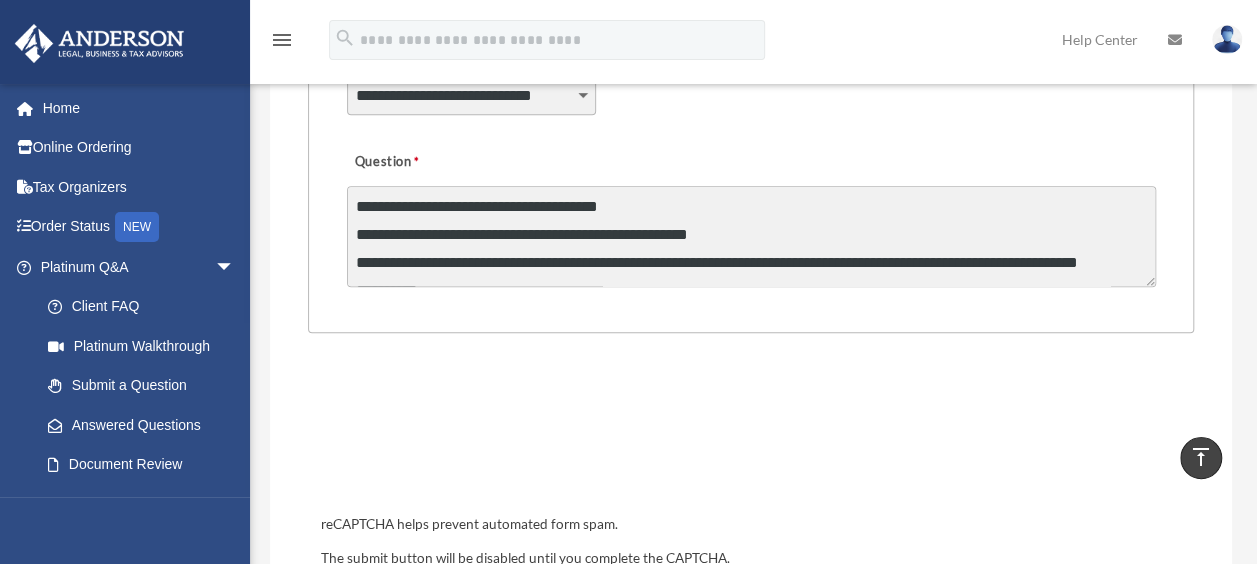 scroll, scrollTop: 784, scrollLeft: 0, axis: vertical 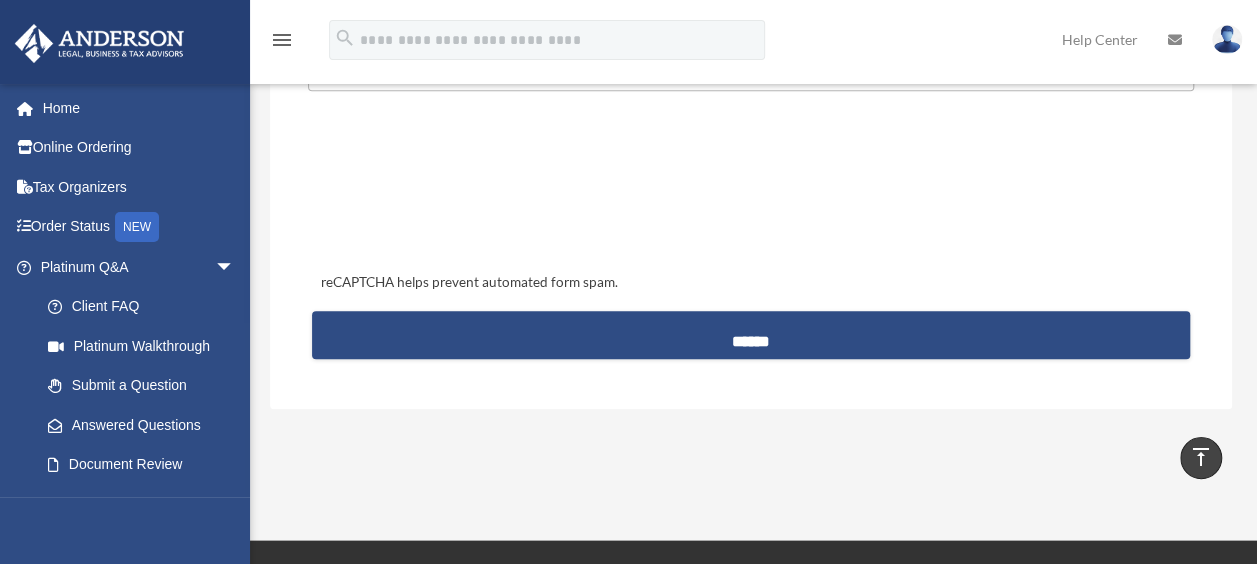click on "******" at bounding box center [750, 335] 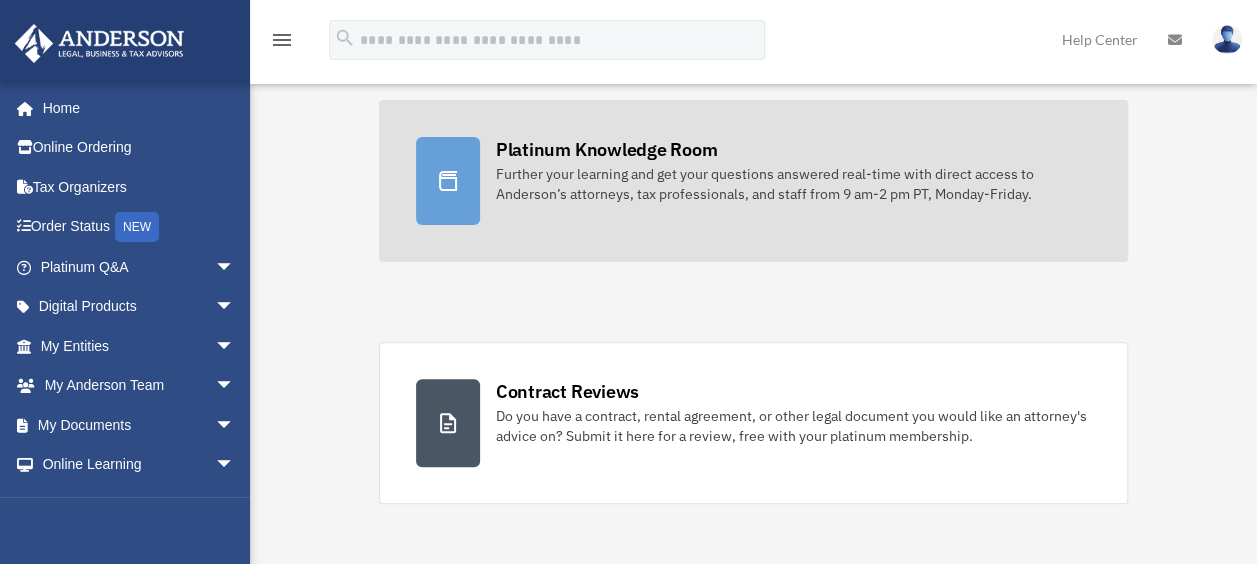 scroll, scrollTop: 133, scrollLeft: 0, axis: vertical 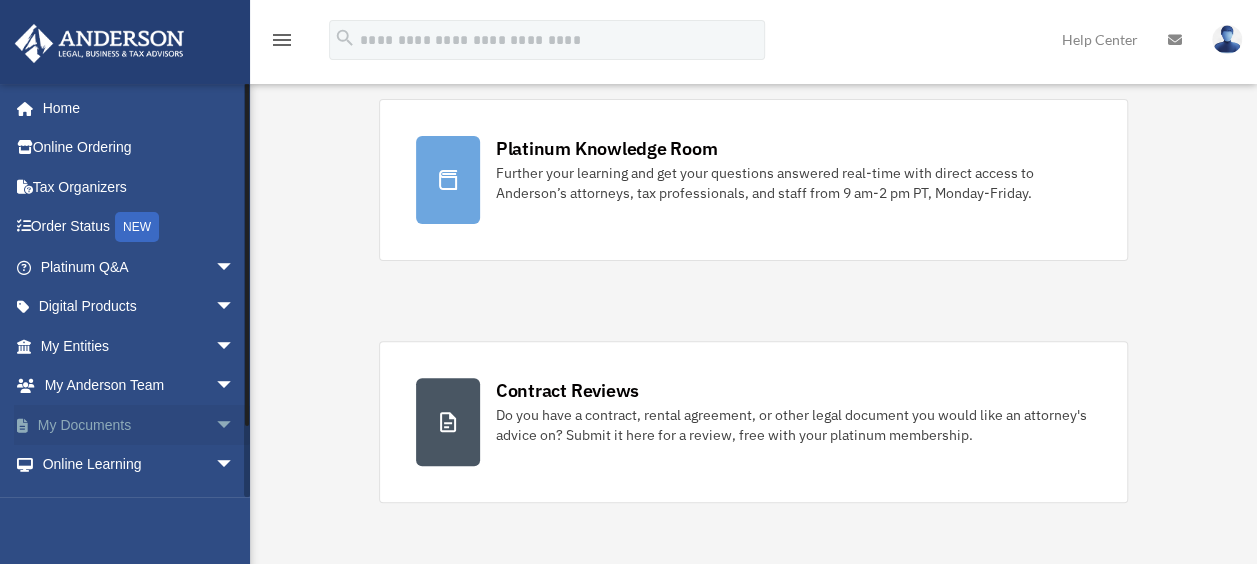 click on "My Documents arrow_drop_down" at bounding box center [139, 425] 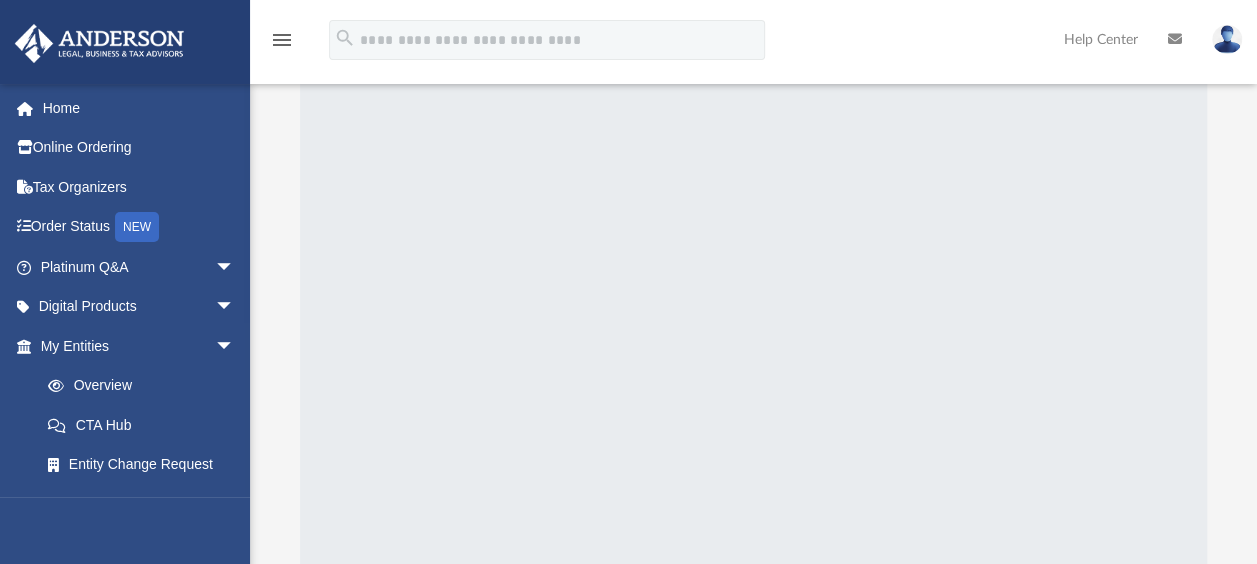 scroll, scrollTop: 136, scrollLeft: 0, axis: vertical 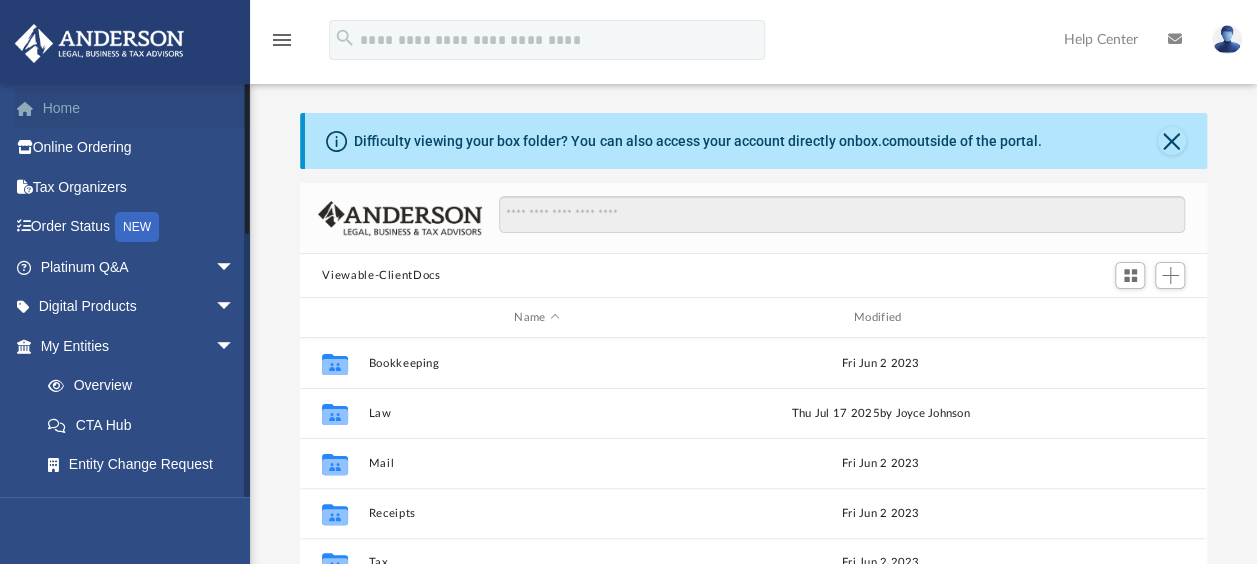 click on "Home" at bounding box center [139, 108] 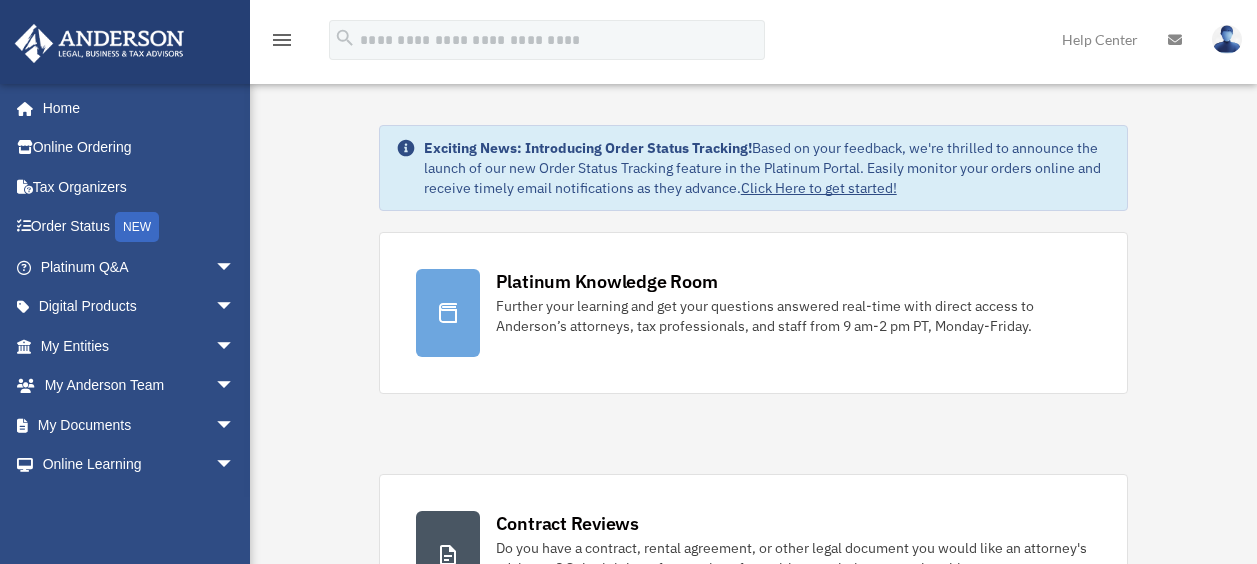 scroll, scrollTop: 0, scrollLeft: 0, axis: both 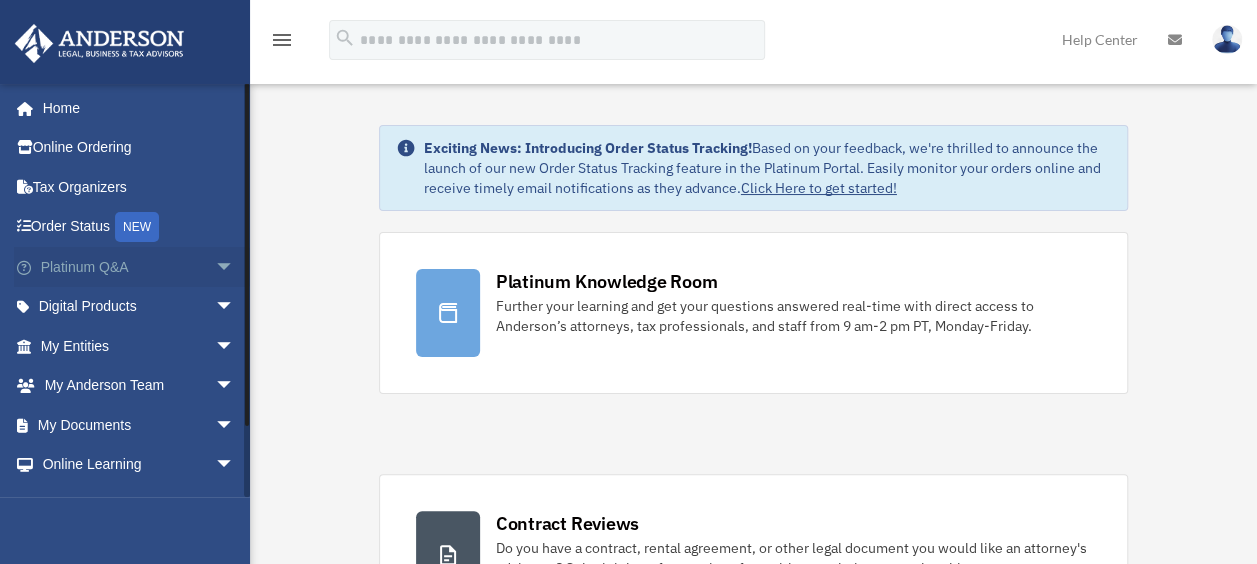 click on "arrow_drop_down" at bounding box center (235, 267) 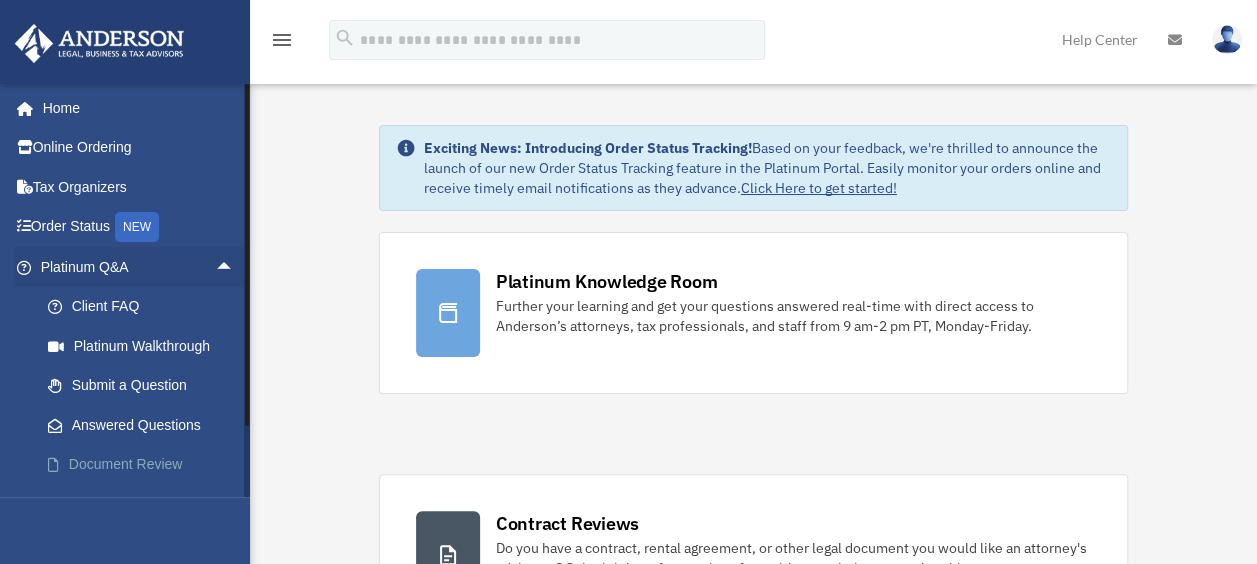 click on "Document Review" at bounding box center [146, 465] 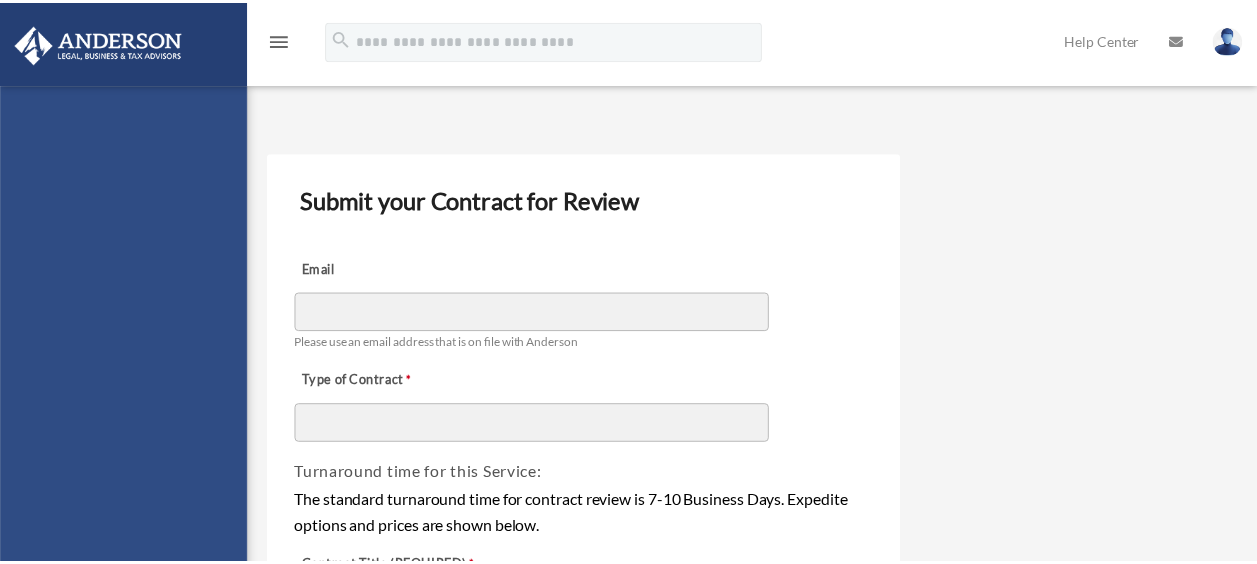 scroll, scrollTop: 0, scrollLeft: 0, axis: both 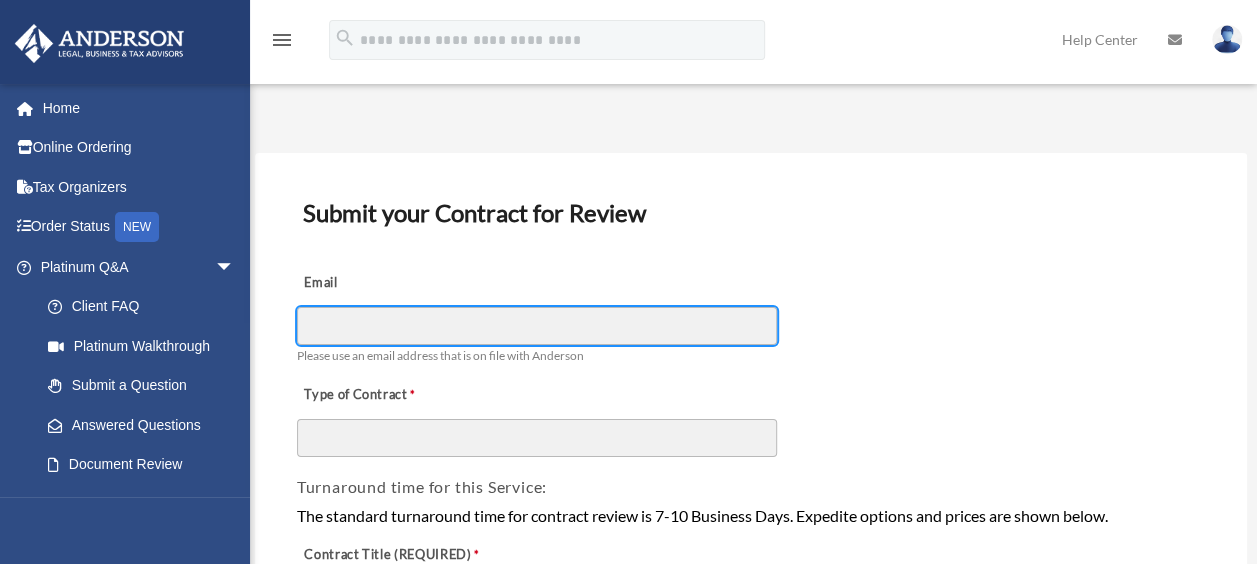 click on "Email" at bounding box center (537, 326) 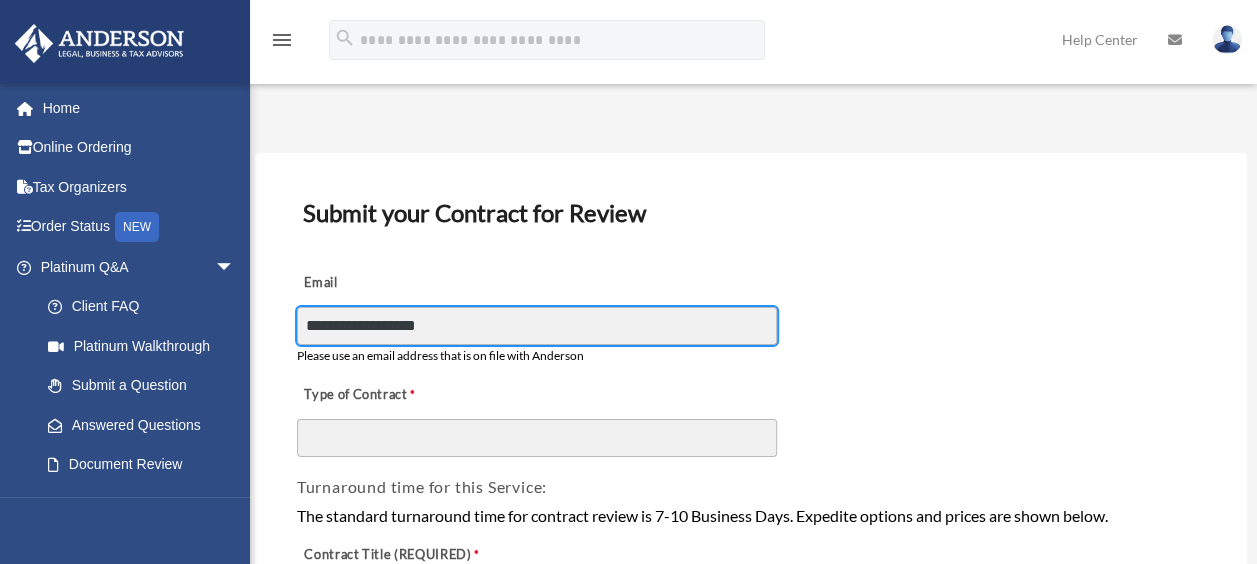 type on "**********" 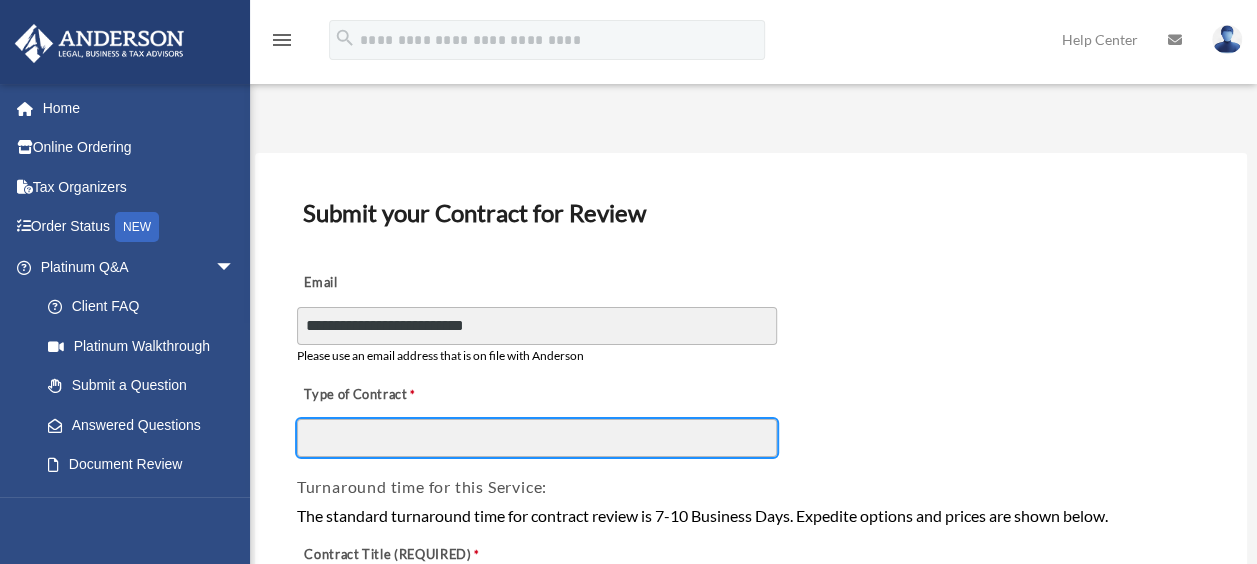 type on "**********" 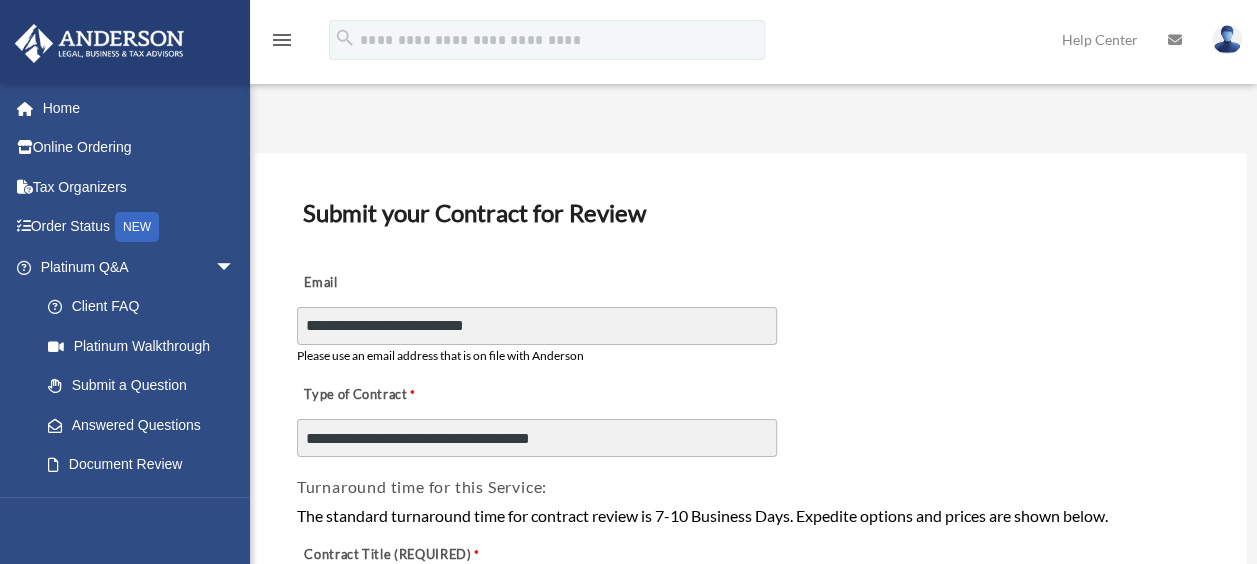 type on "*********" 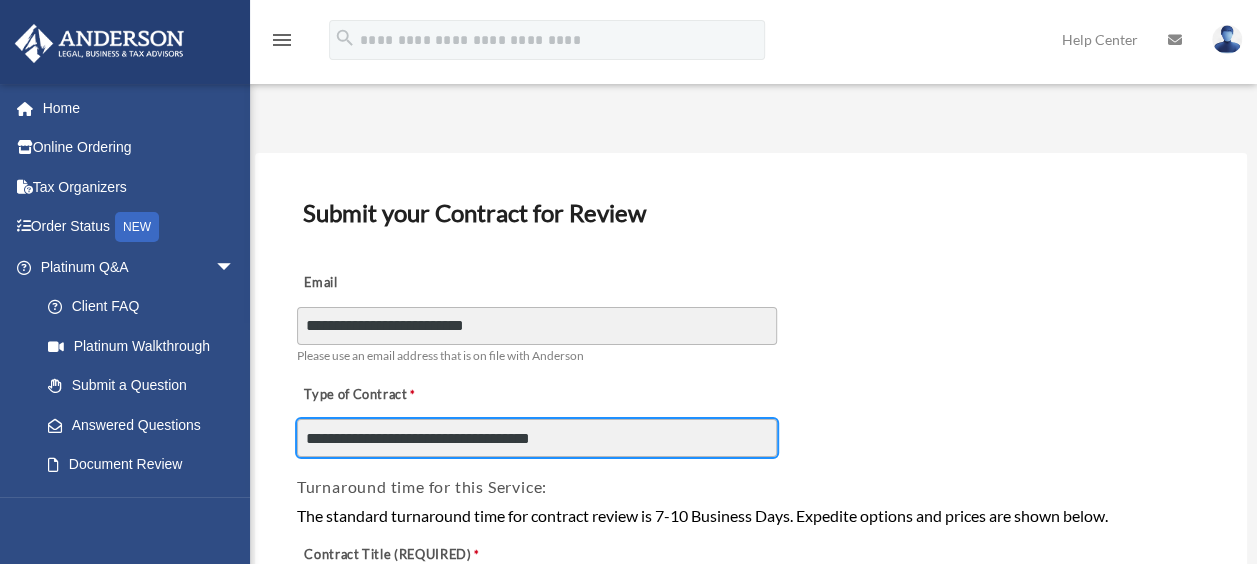 drag, startPoint x: 600, startPoint y: 434, endPoint x: 296, endPoint y: 422, distance: 304.23676 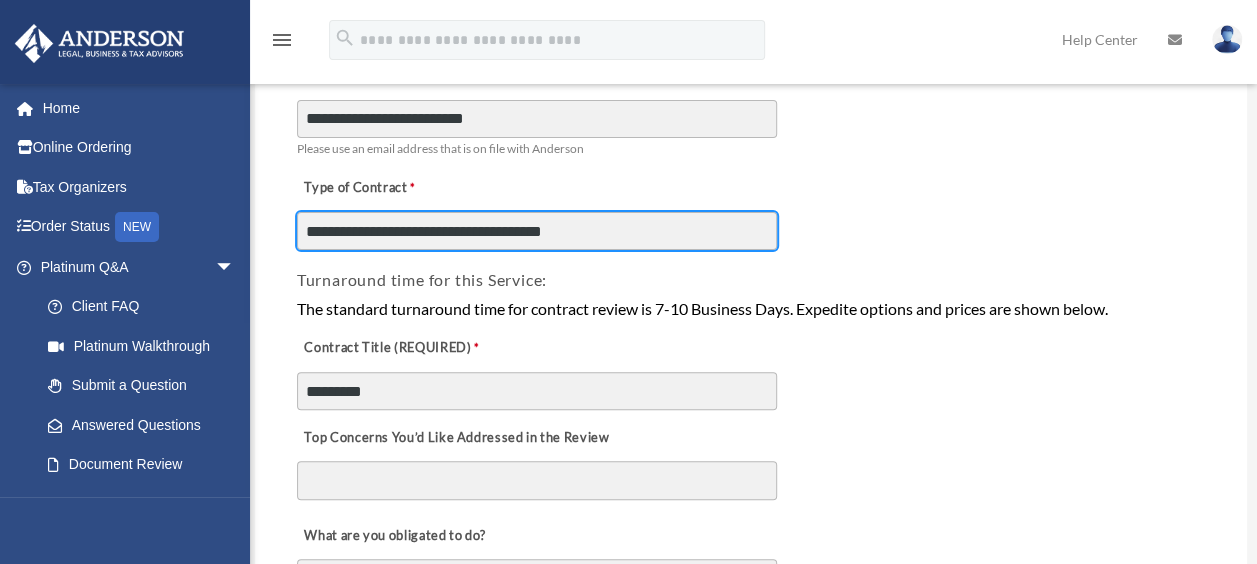 scroll, scrollTop: 210, scrollLeft: 0, axis: vertical 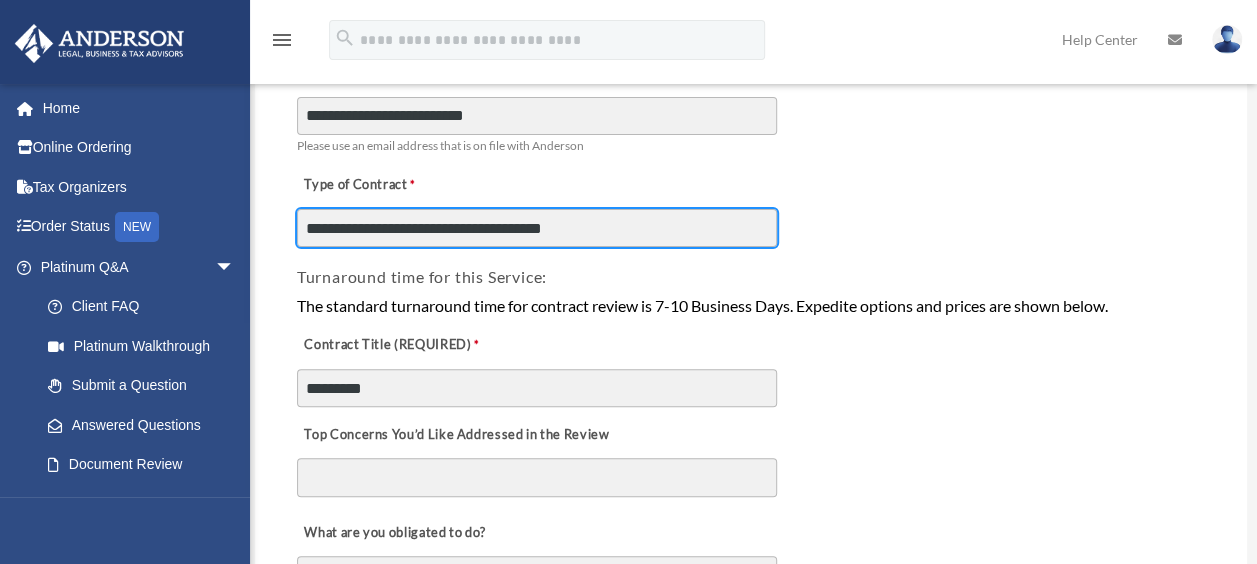 type on "**********" 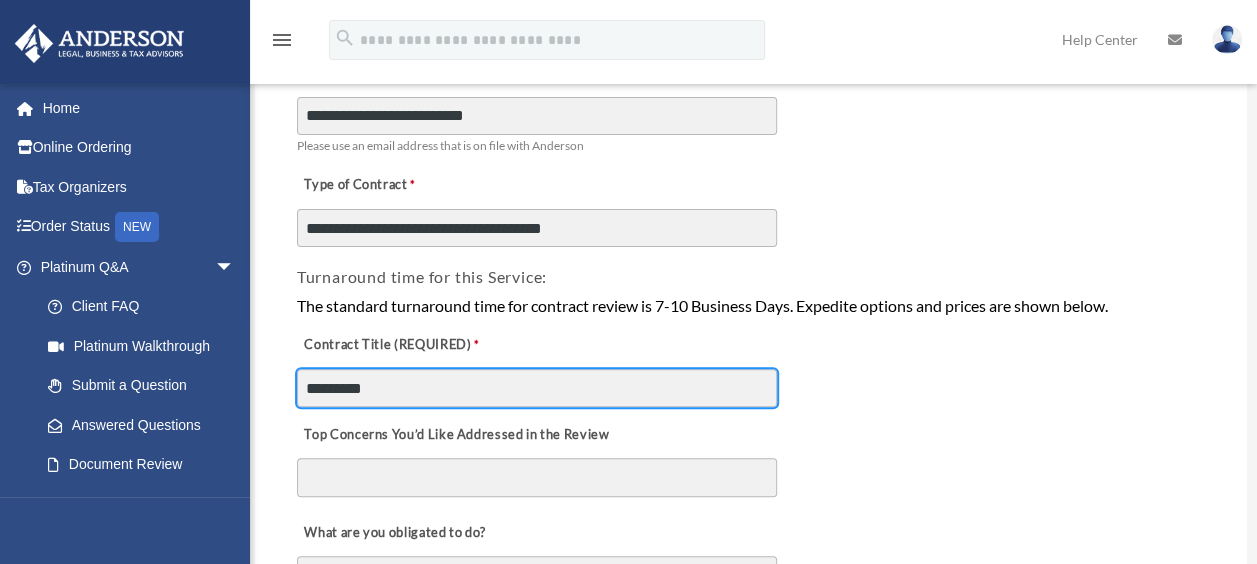click on "*********" at bounding box center (537, 388) 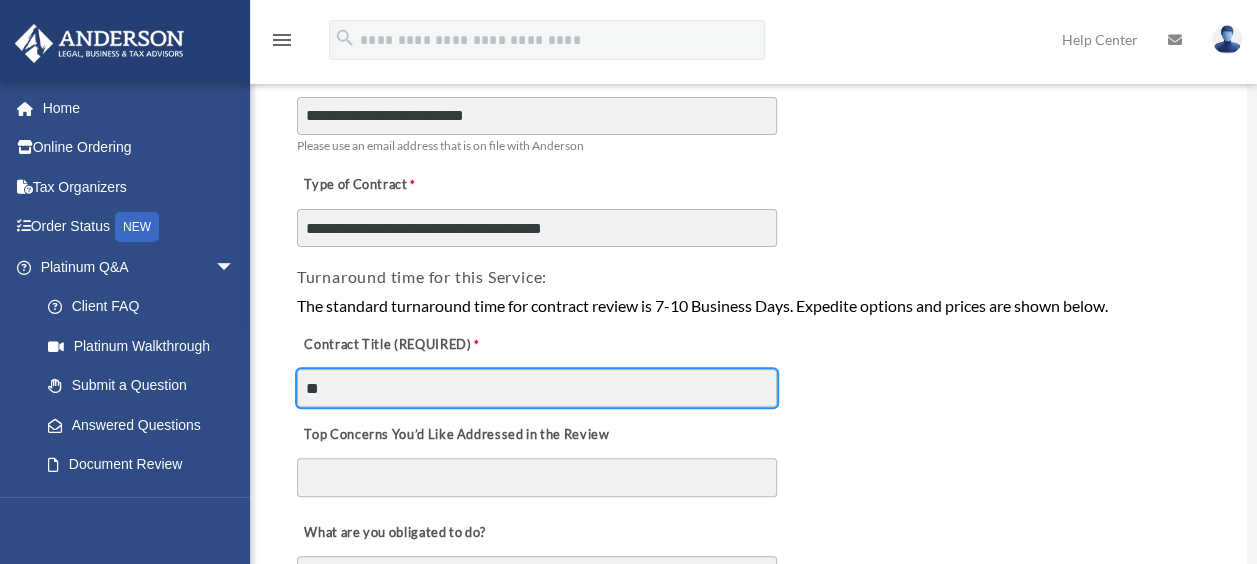 type on "*" 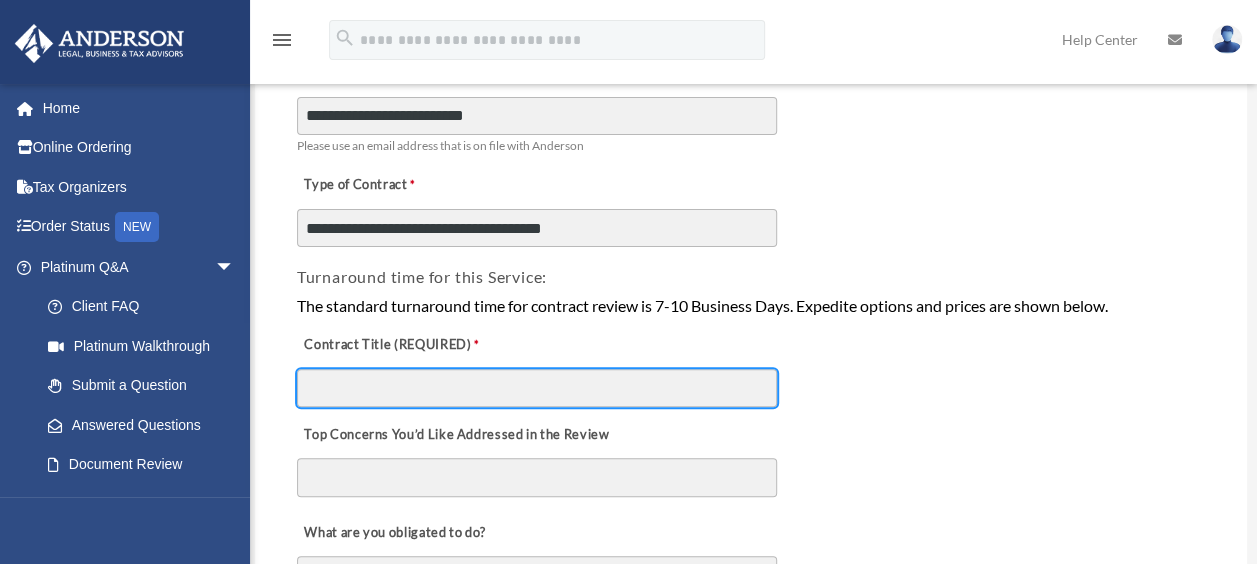 type 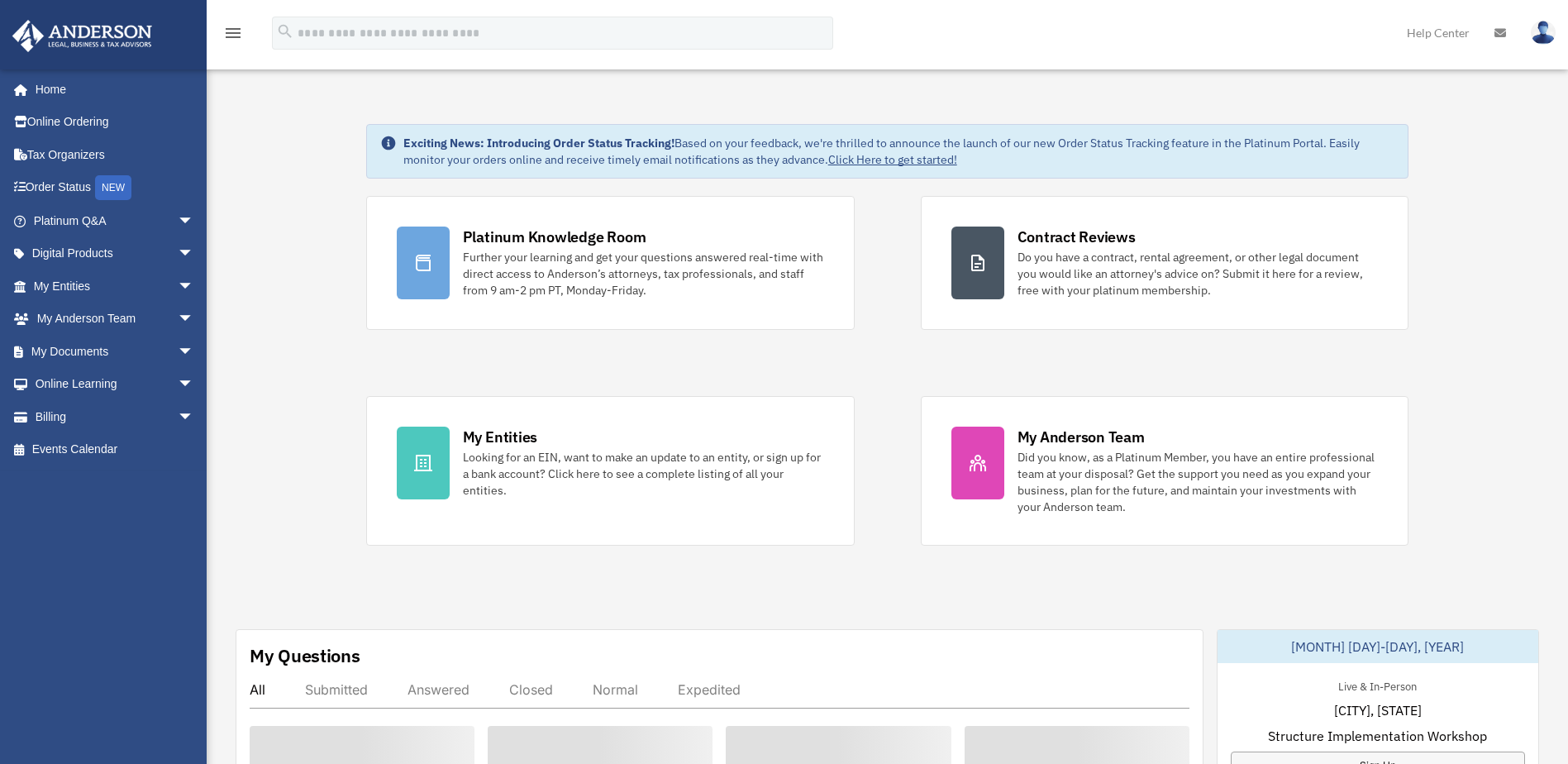 scroll, scrollTop: 0, scrollLeft: 0, axis: both 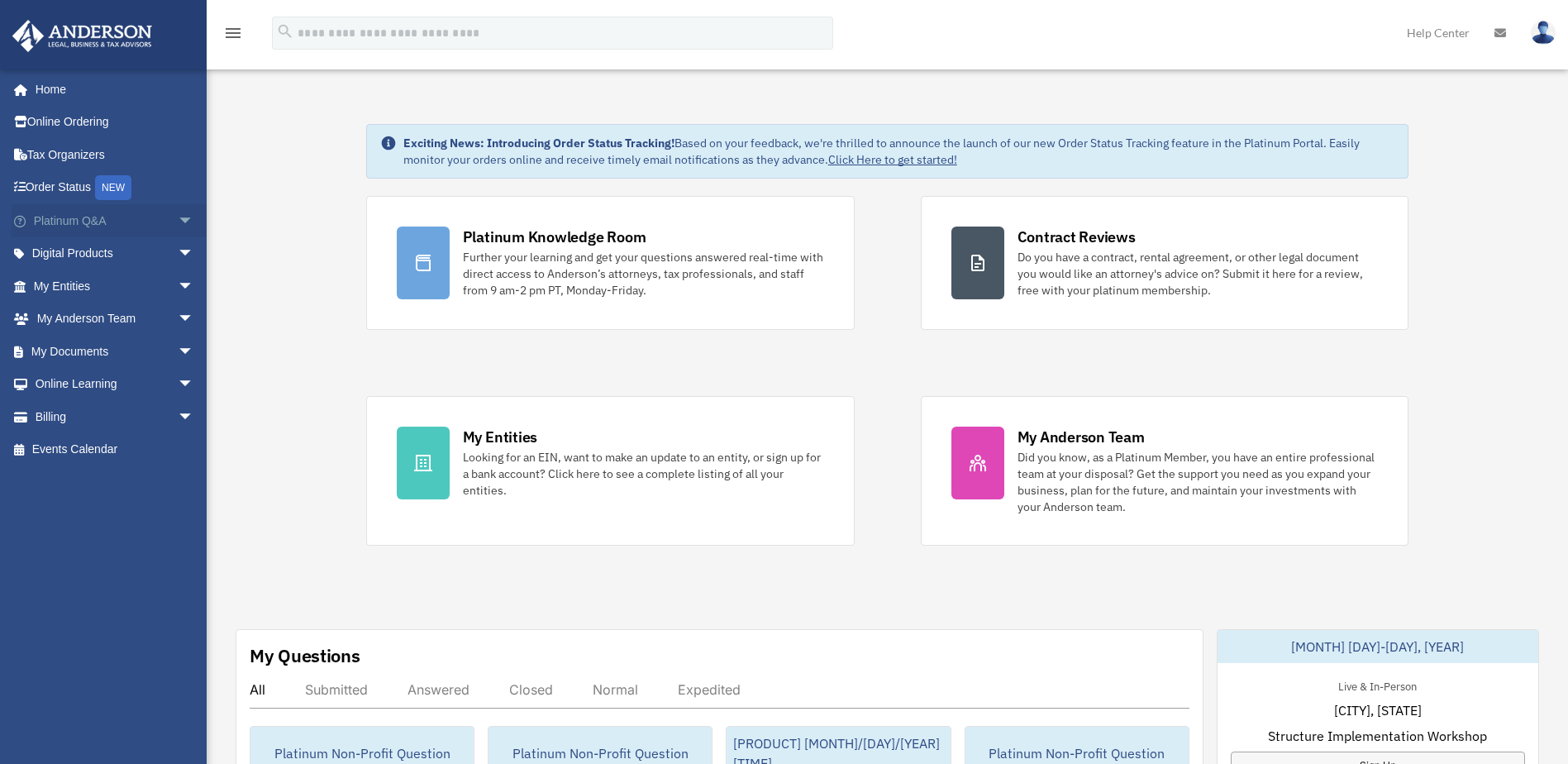 click on "Platinum Q&A arrow_drop_down" at bounding box center [115, 221] 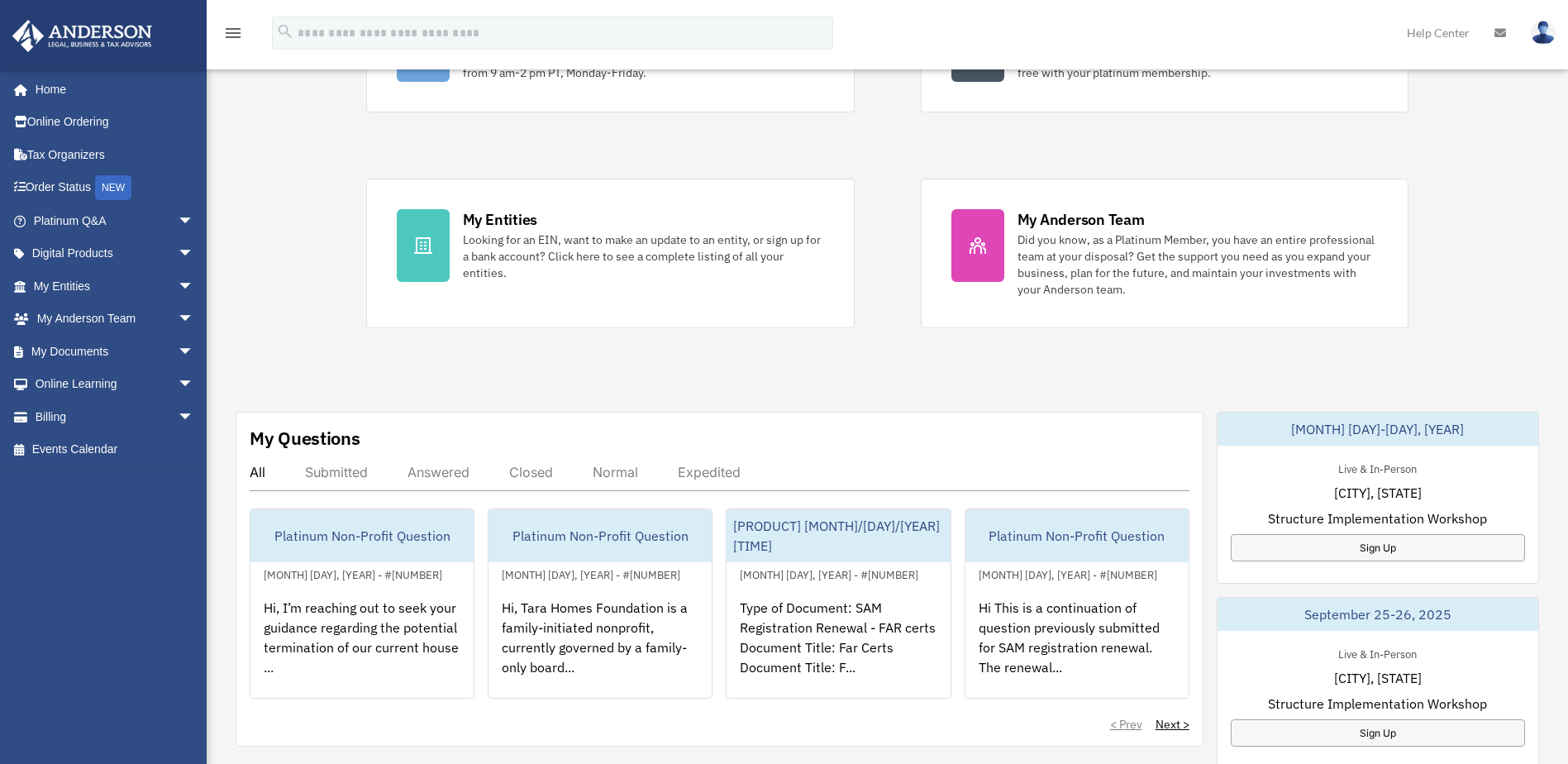 scroll, scrollTop: 218, scrollLeft: 0, axis: vertical 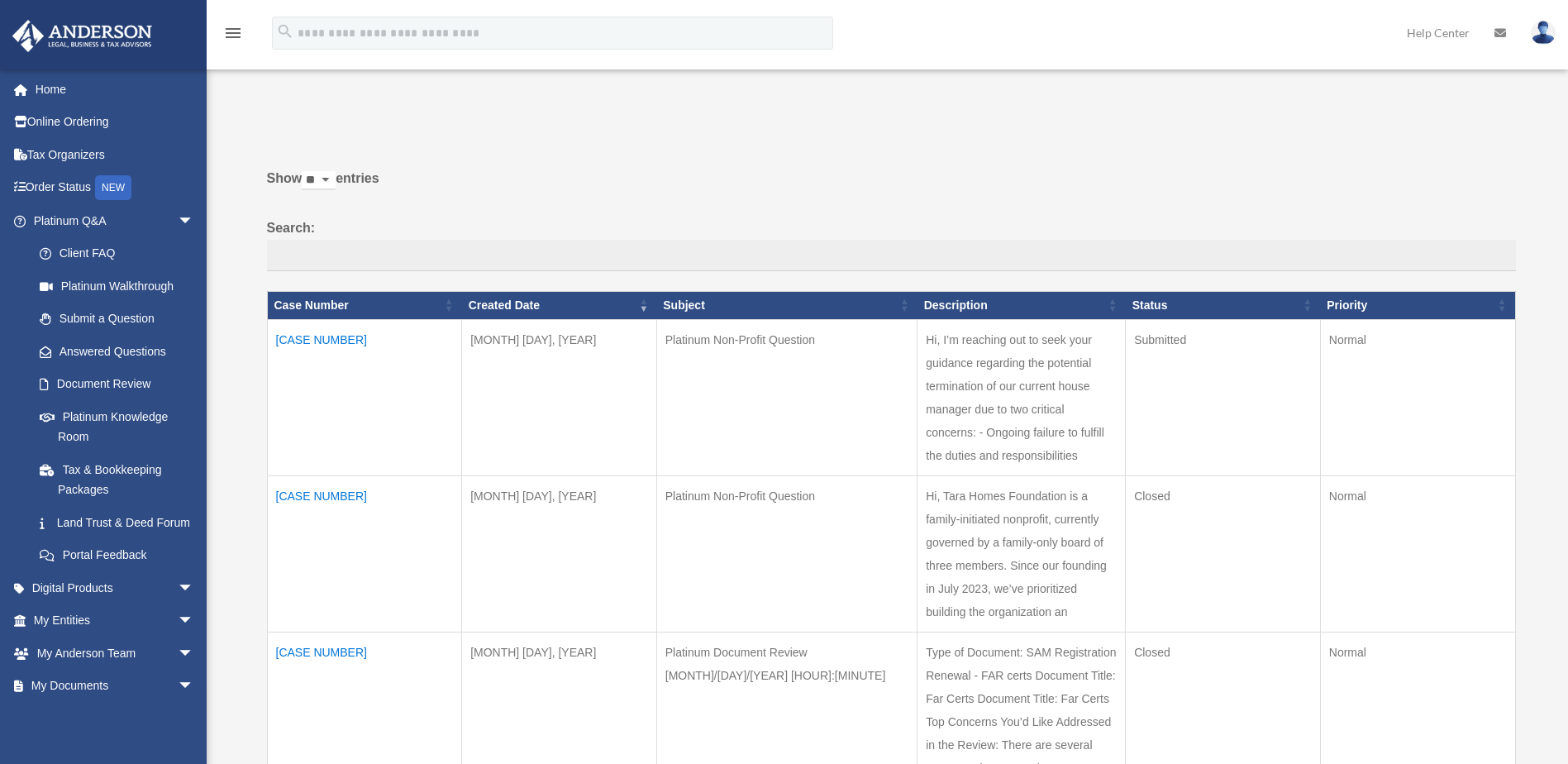 drag, startPoint x: 342, startPoint y: 352, endPoint x: 275, endPoint y: 349, distance: 67.06713 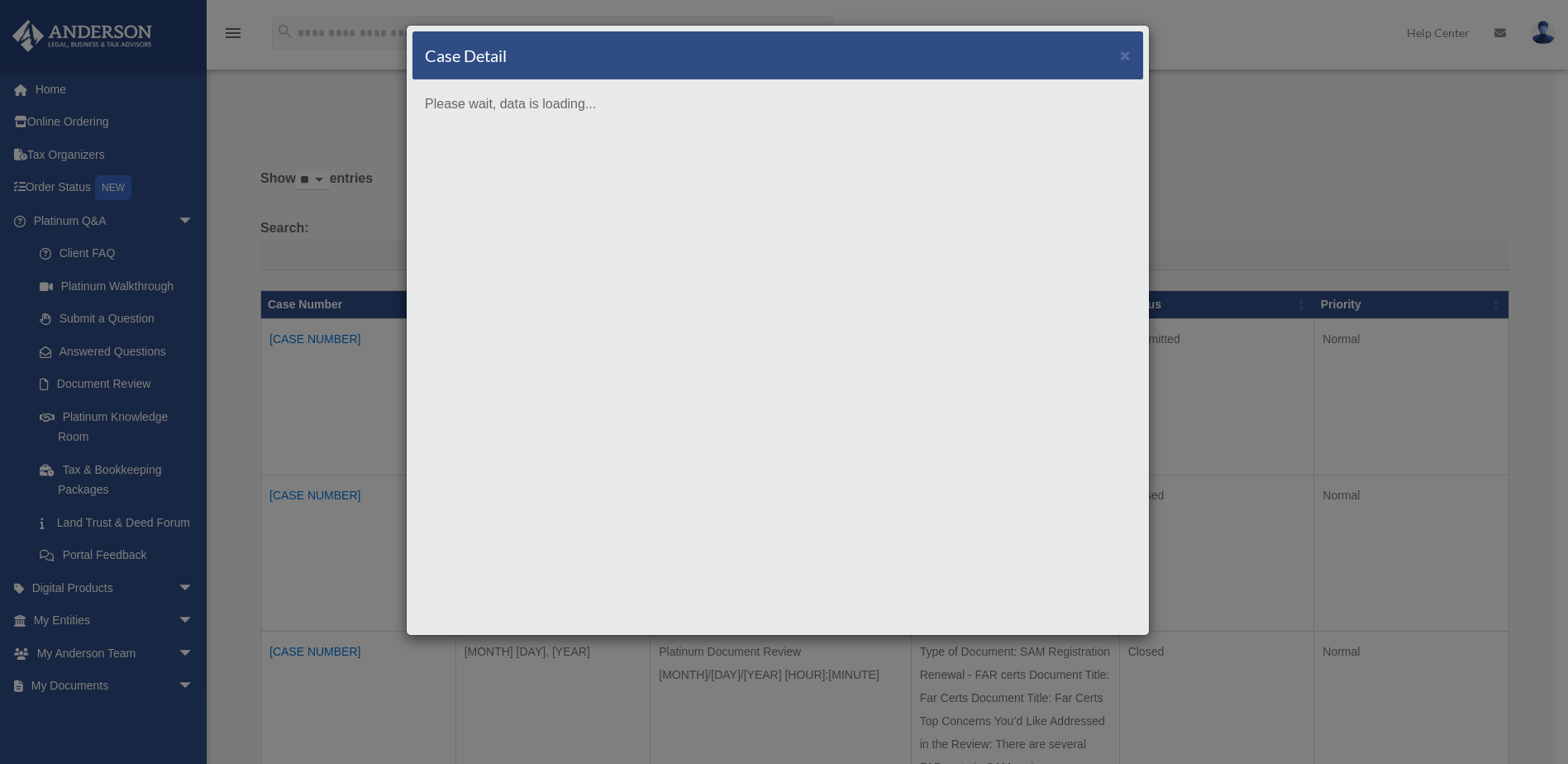 copy on "01065344" 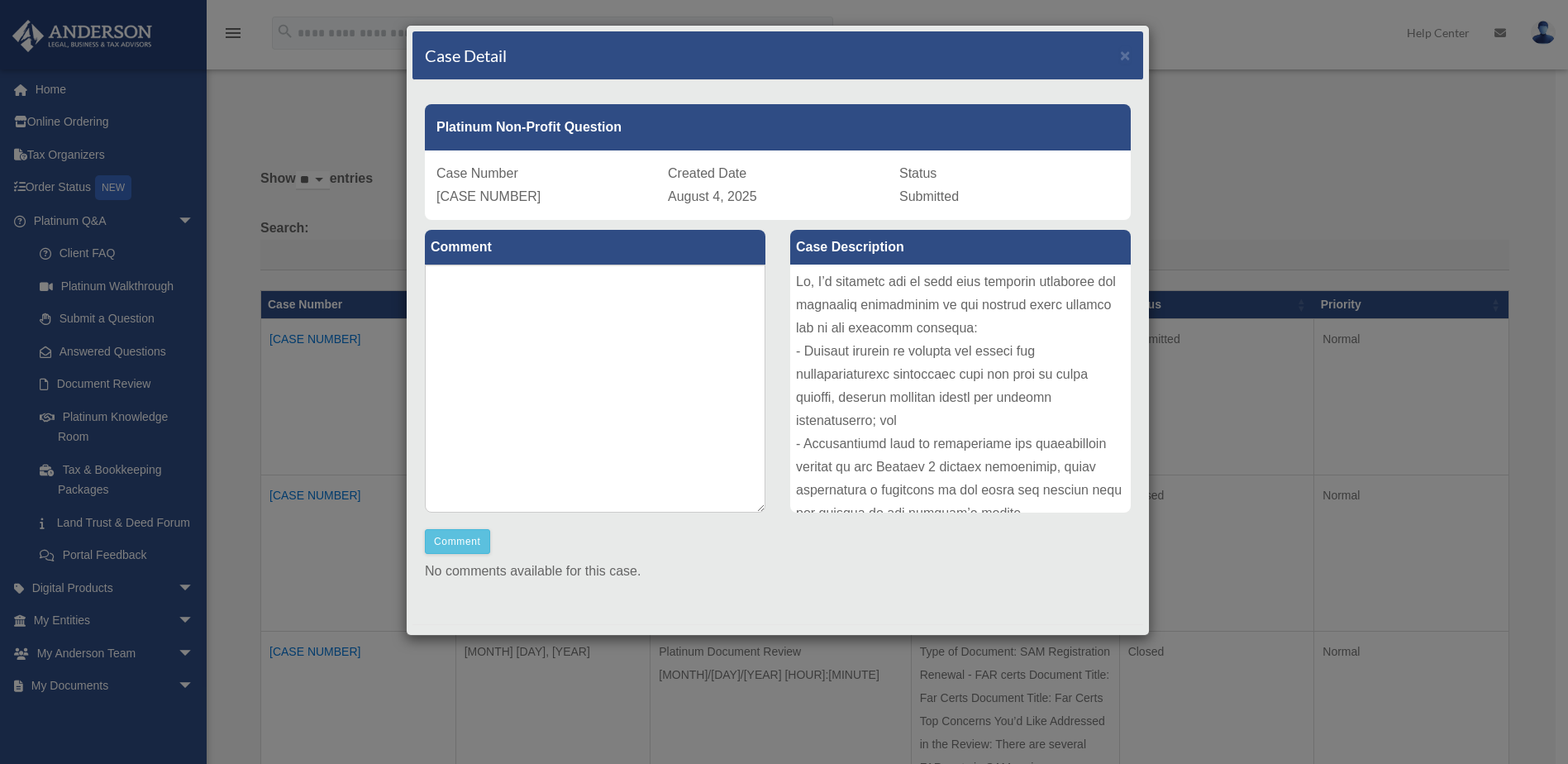click on "Case Detail
×
Platinum Non-Profit Question
Case Number
01065344
Created Date
August 4, 2025
Status
Submitted
Comment" at bounding box center (784, 382) 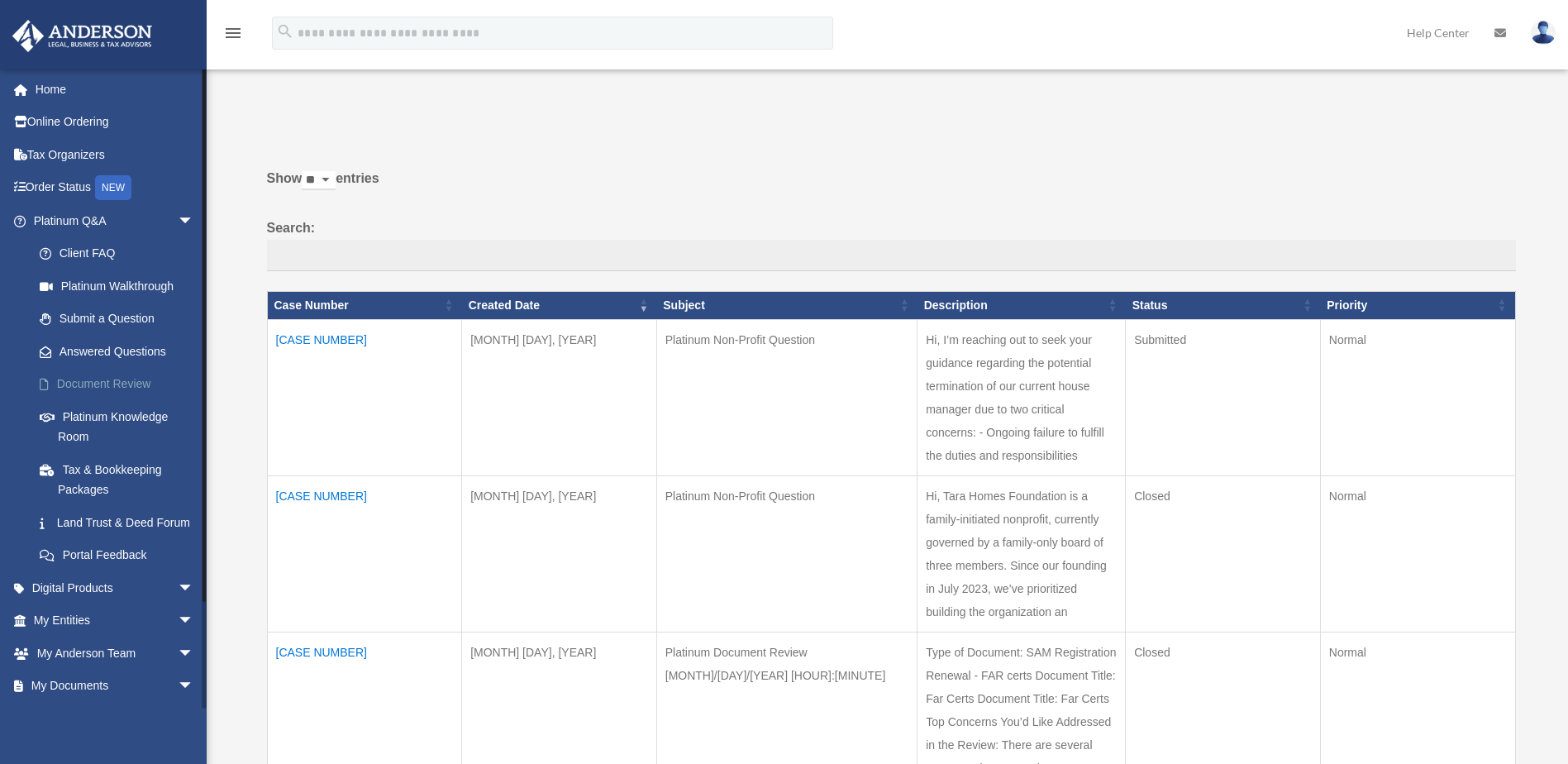 click on "Document Review" at bounding box center (121, 384) 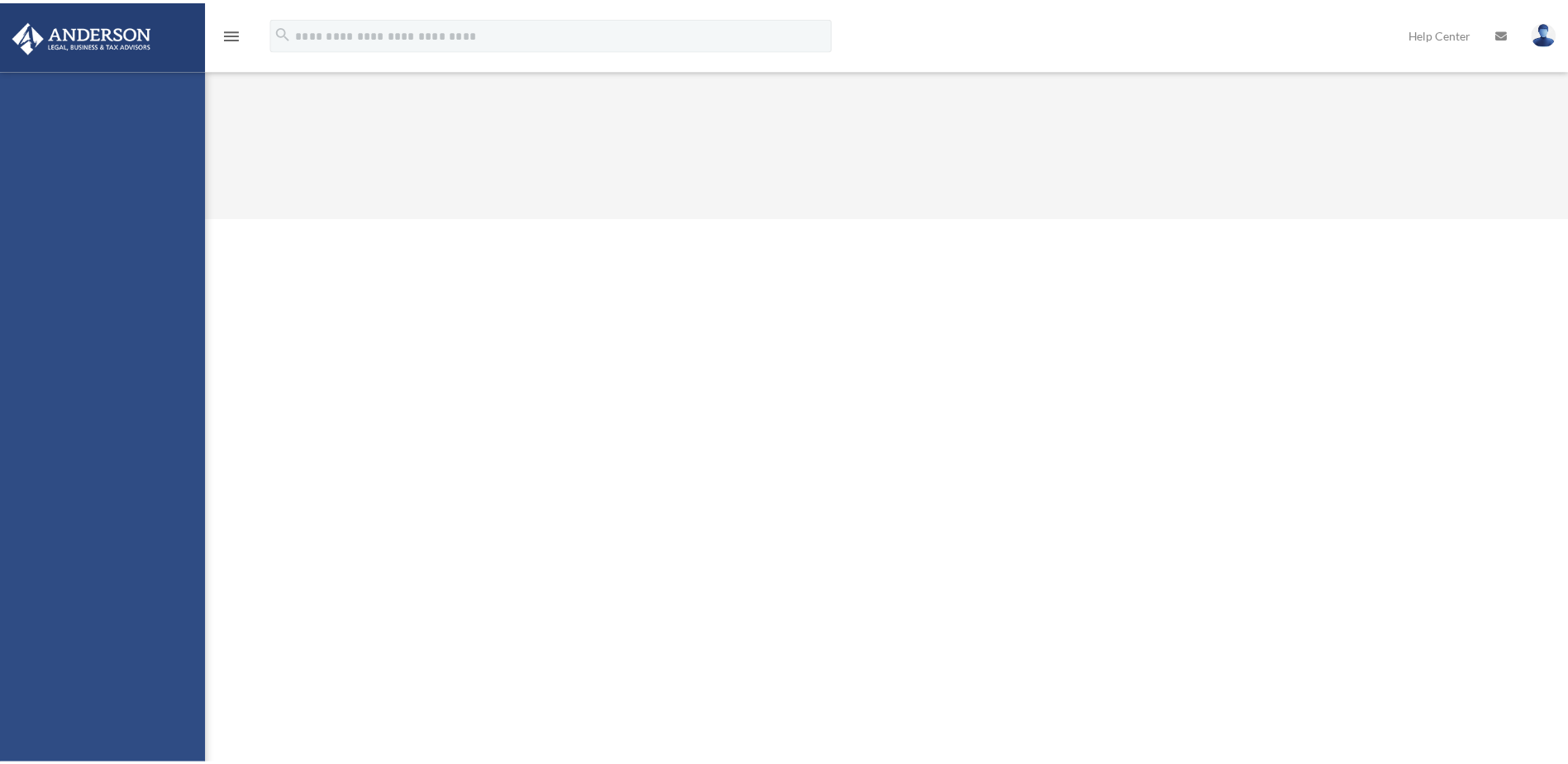 scroll, scrollTop: 0, scrollLeft: 0, axis: both 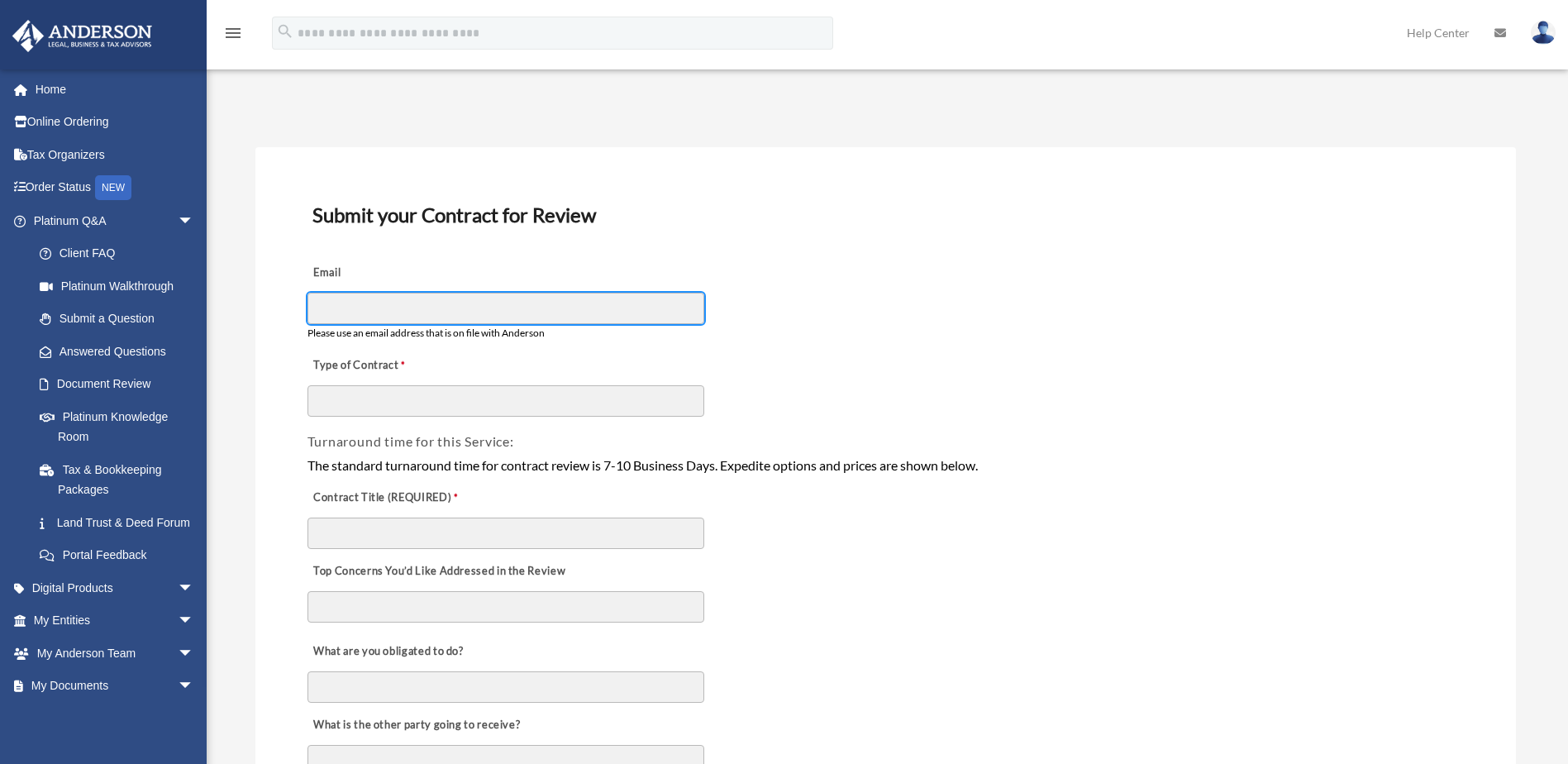 click on "Email" at bounding box center [506, 308] 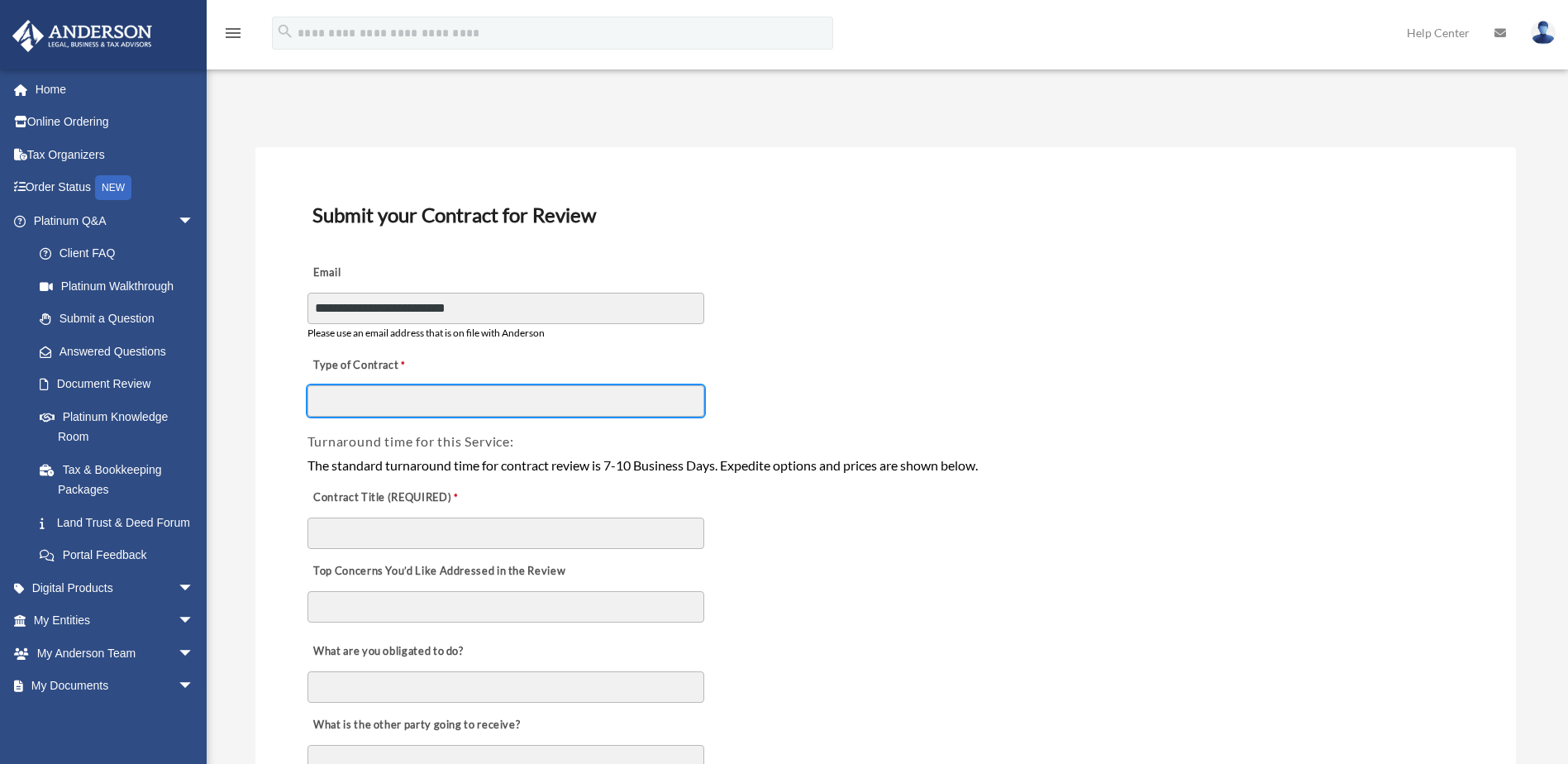 type on "**********" 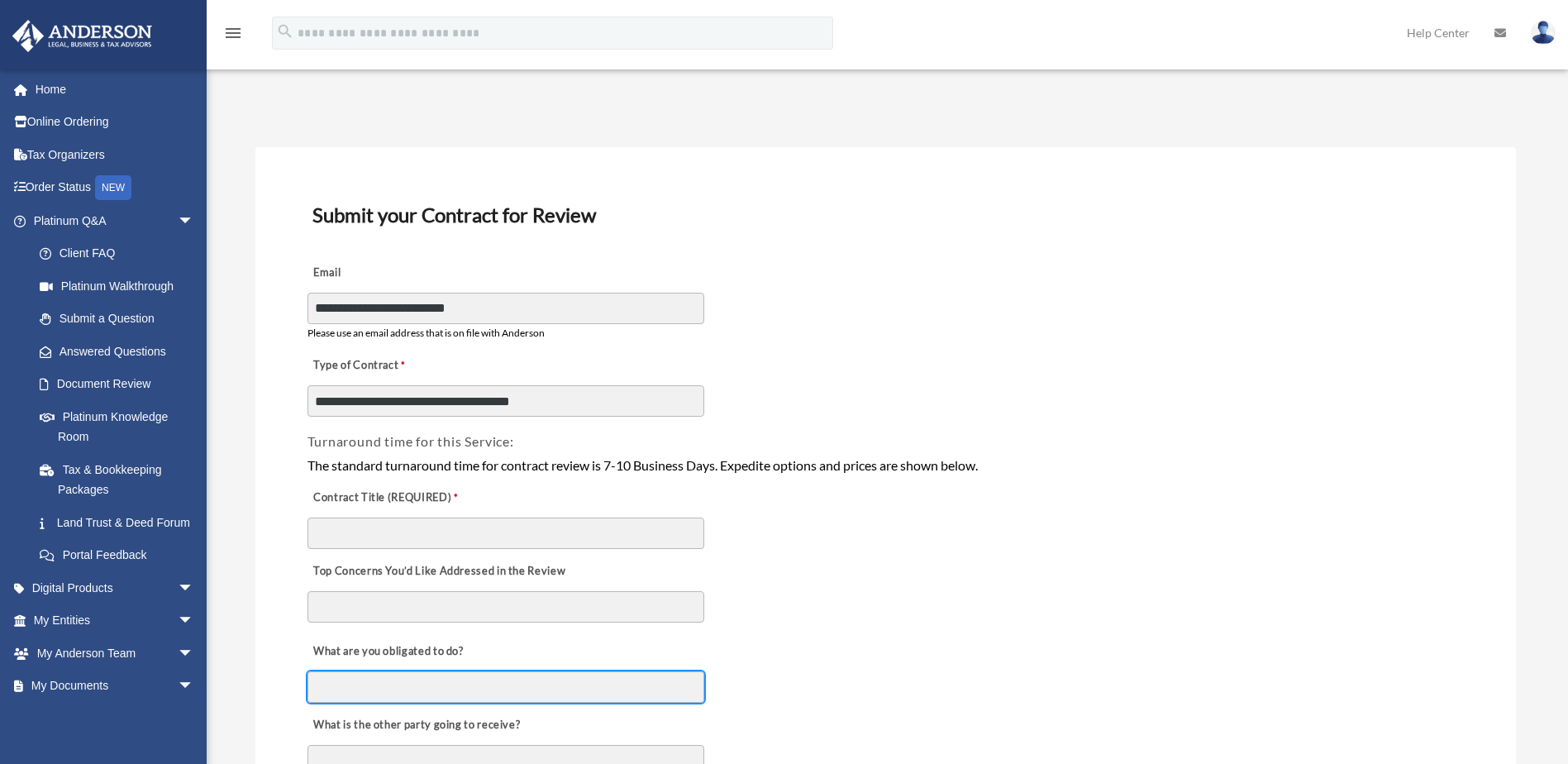 type on "**********" 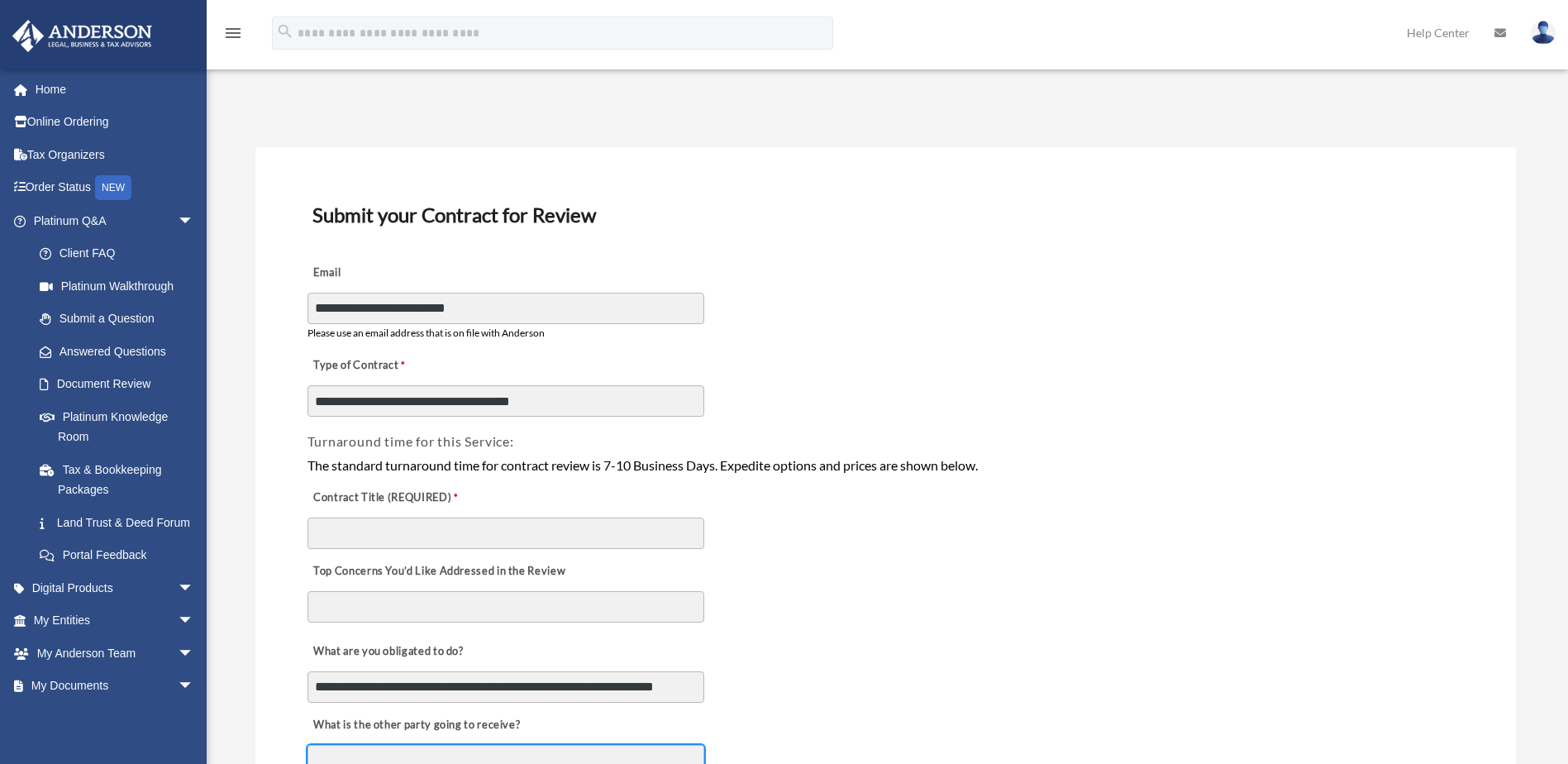 type on "**********" 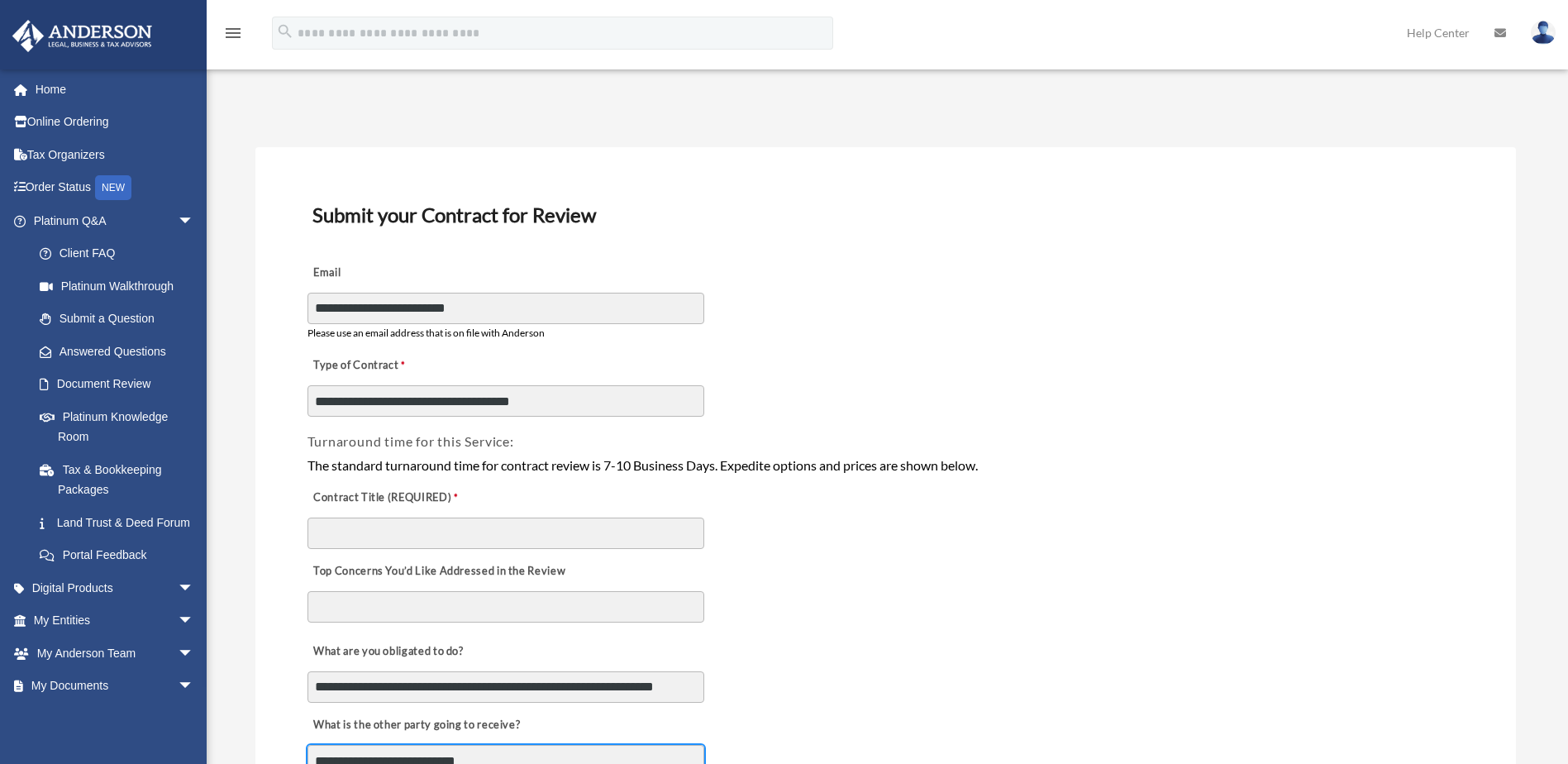type on "********" 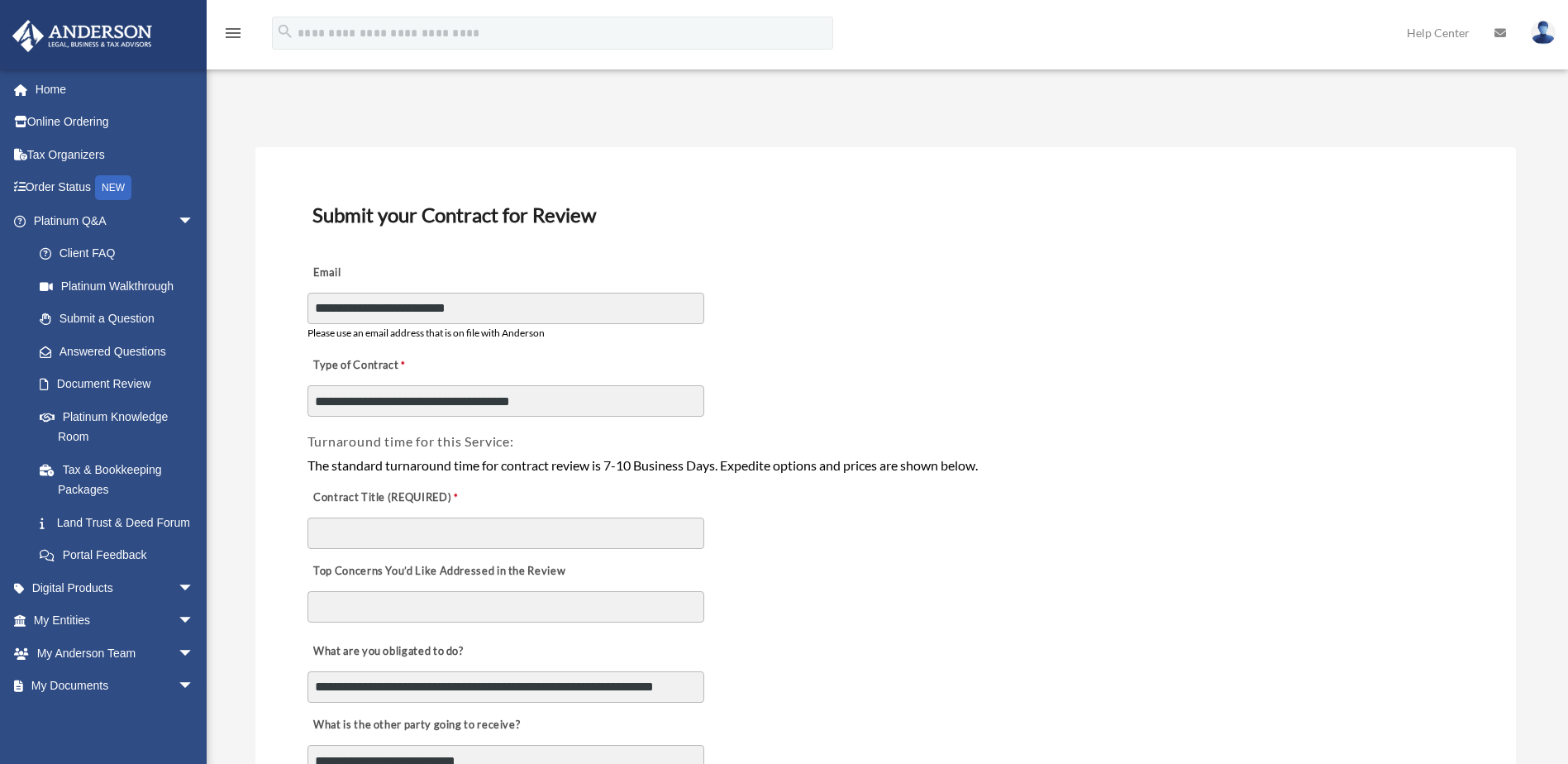 type on "******" 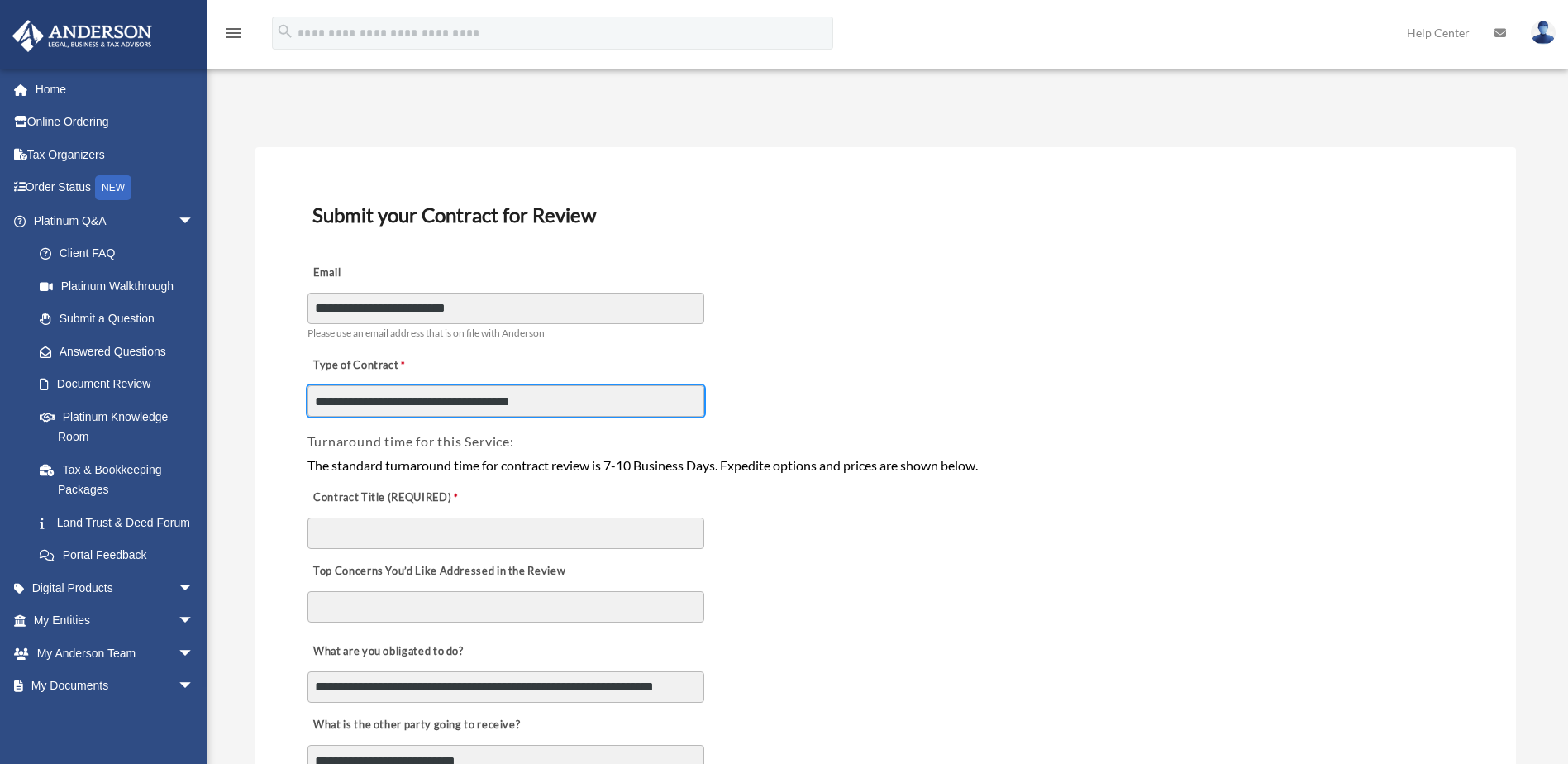 click on "**********" at bounding box center [506, 401] 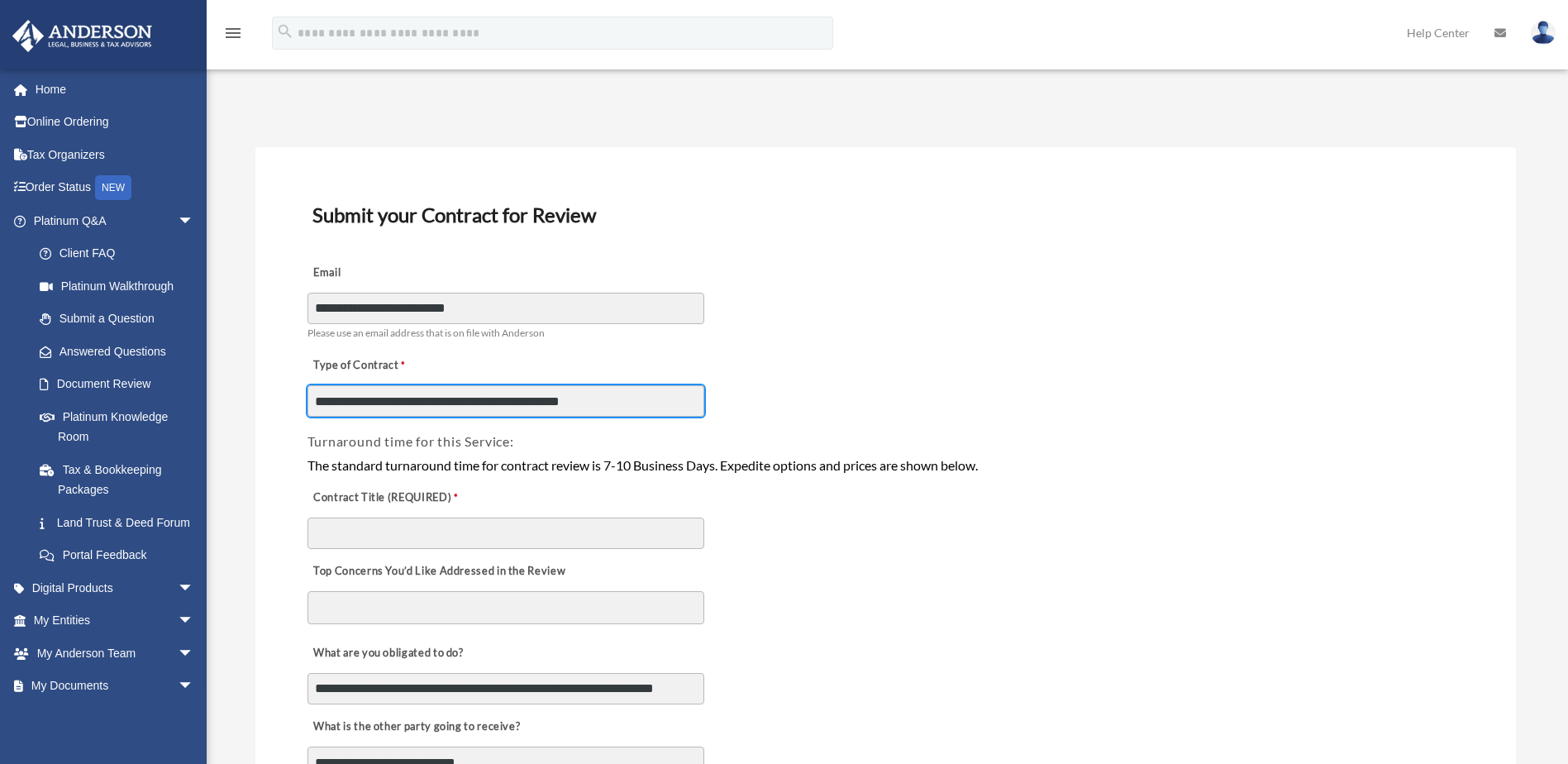 paste on "*********" 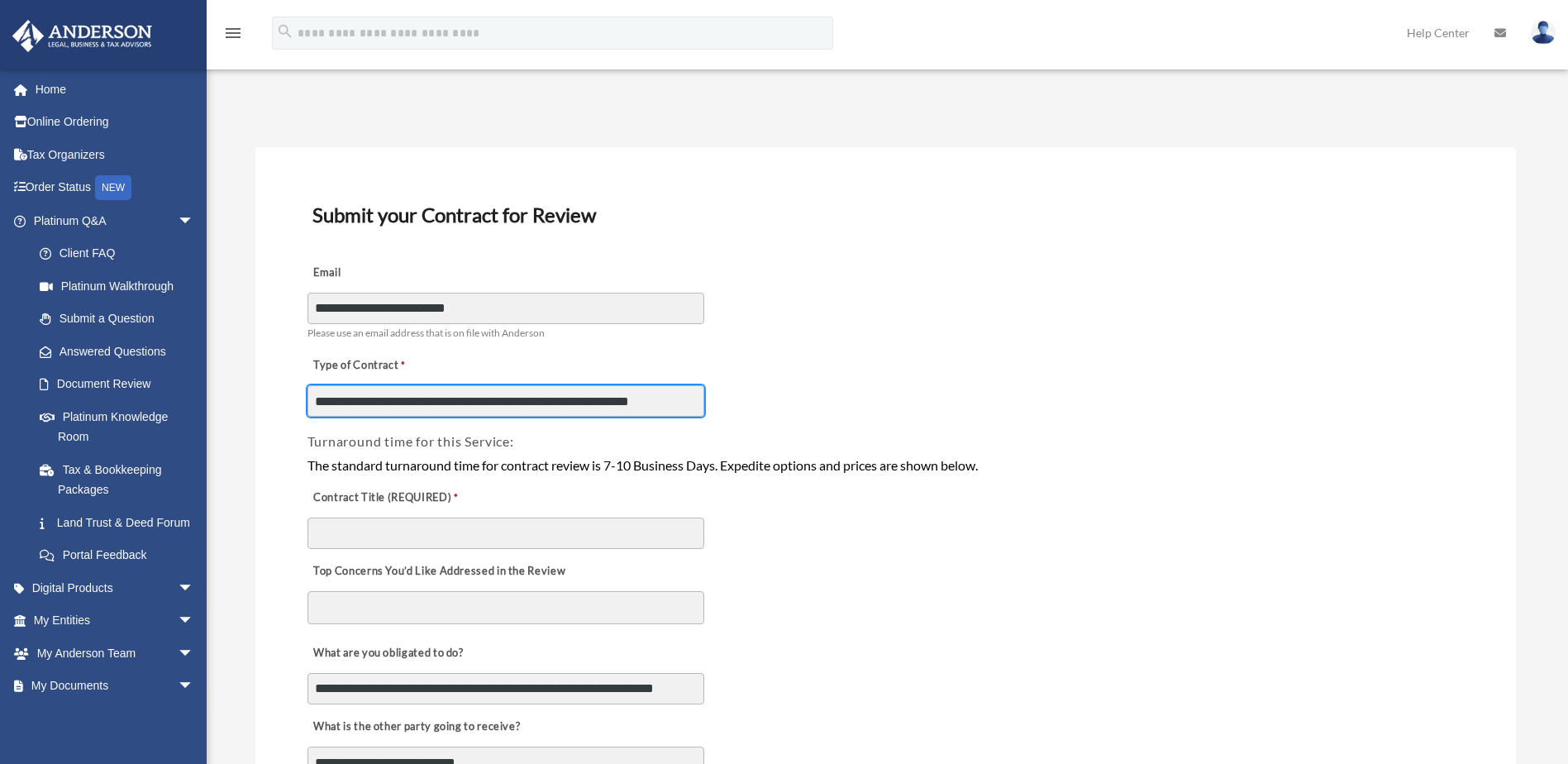 type on "**********" 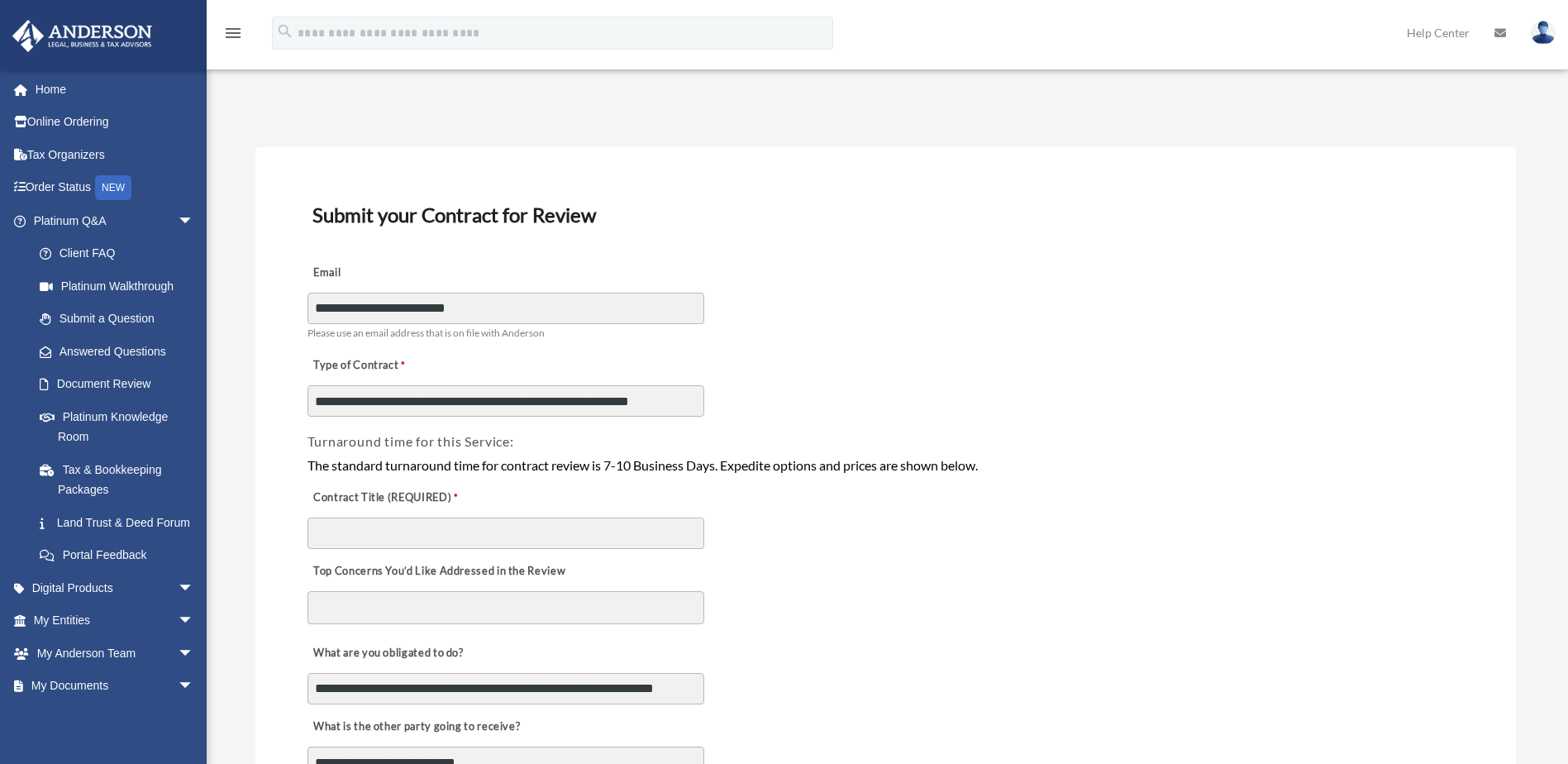 click on "Contract Title (REQUIRED)" at bounding box center [885, 513] 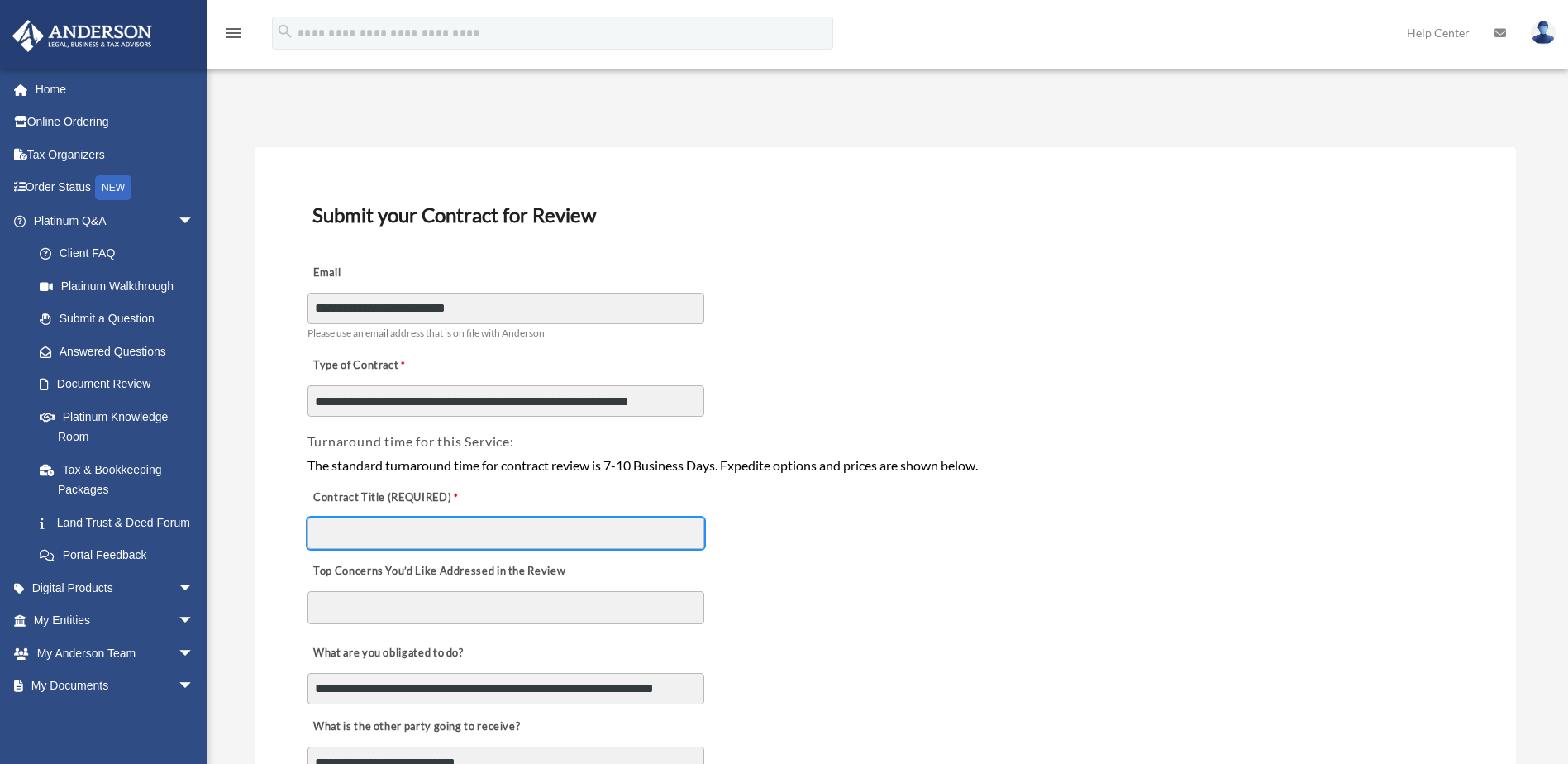 click on "Contract Title (REQUIRED)" at bounding box center (506, 533) 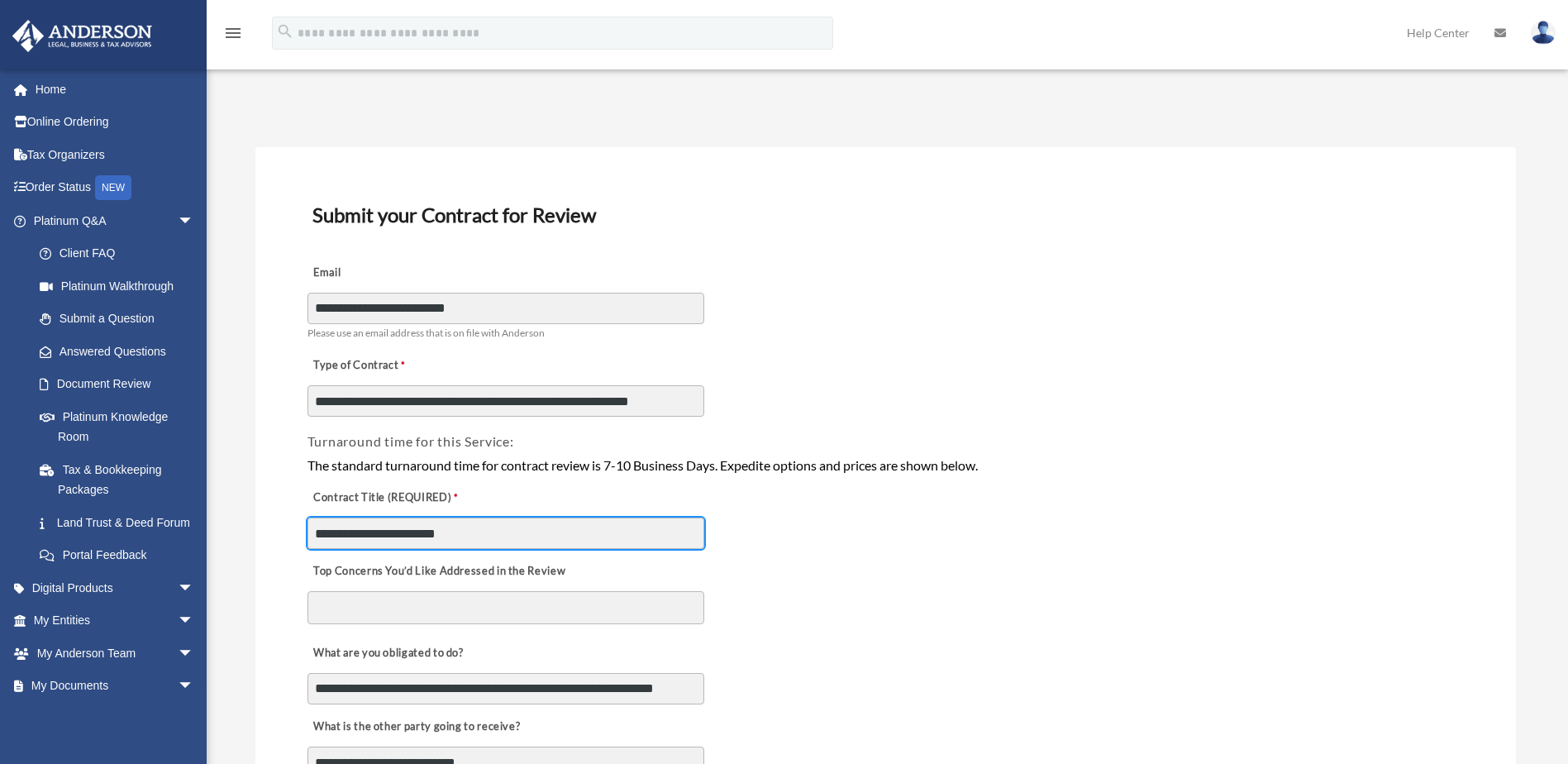 type on "**********" 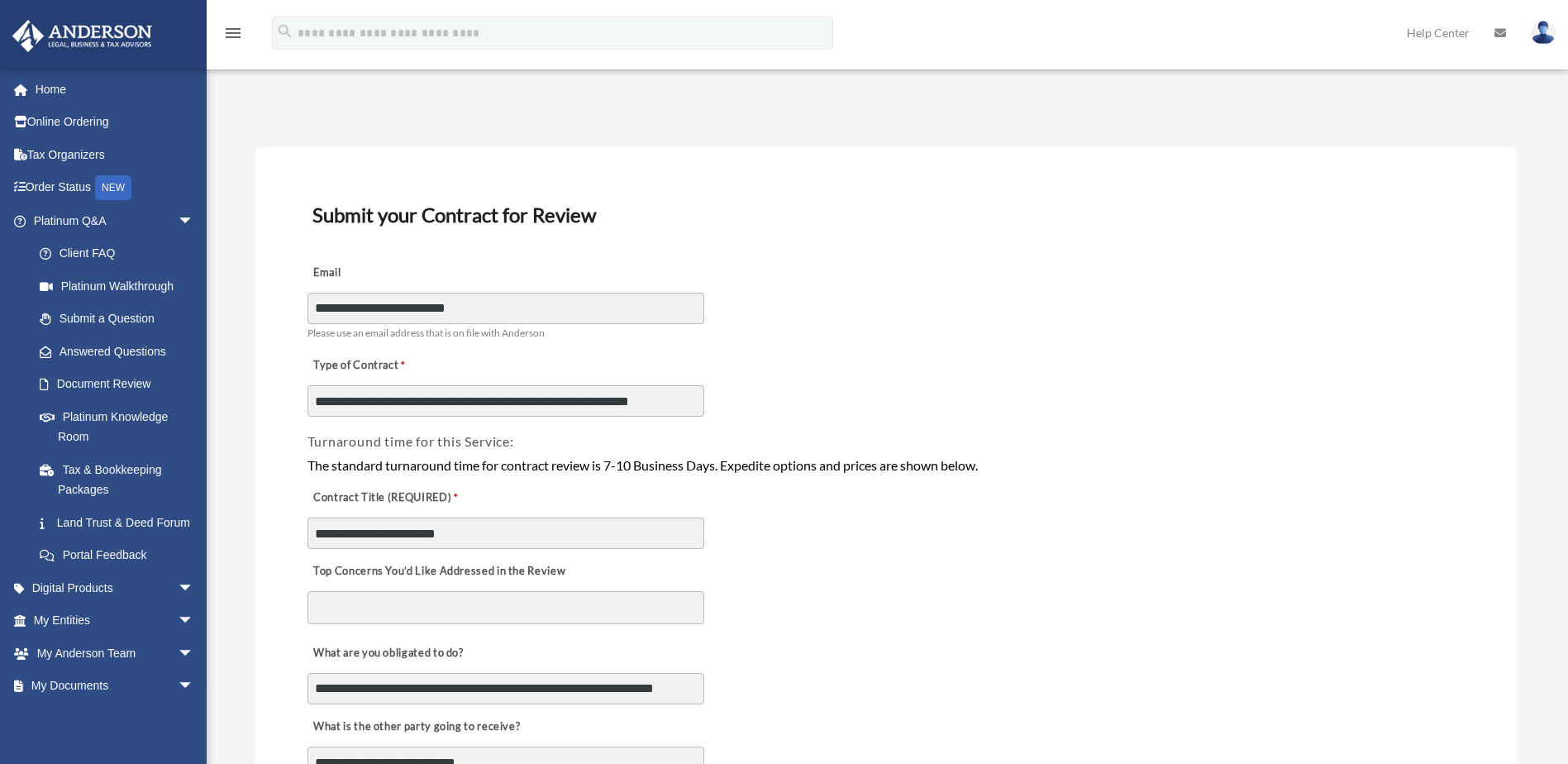 click on "Top Concerns You’d Like Addressed in the Review" at bounding box center [506, 608] 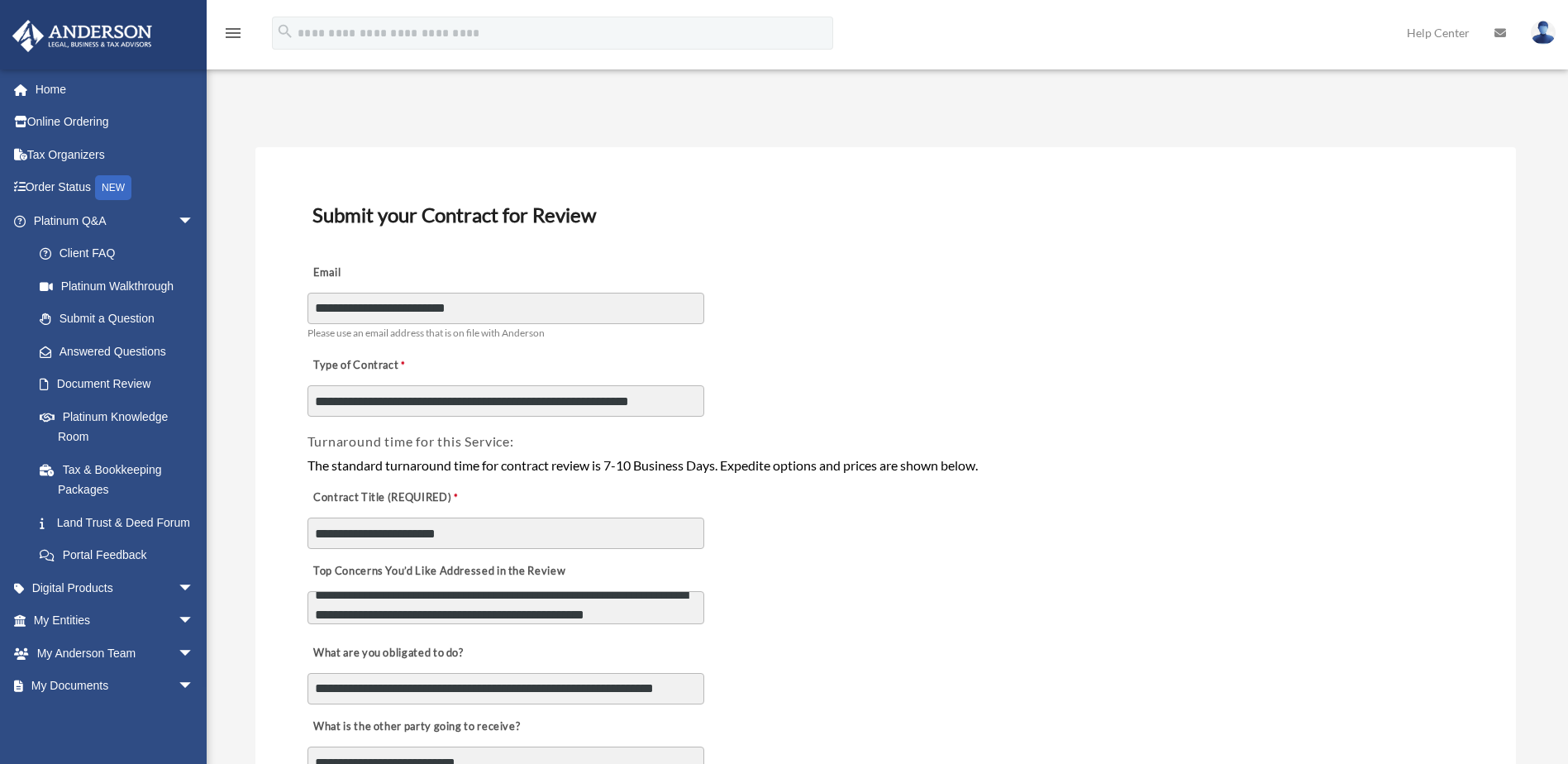 scroll, scrollTop: 33, scrollLeft: 0, axis: vertical 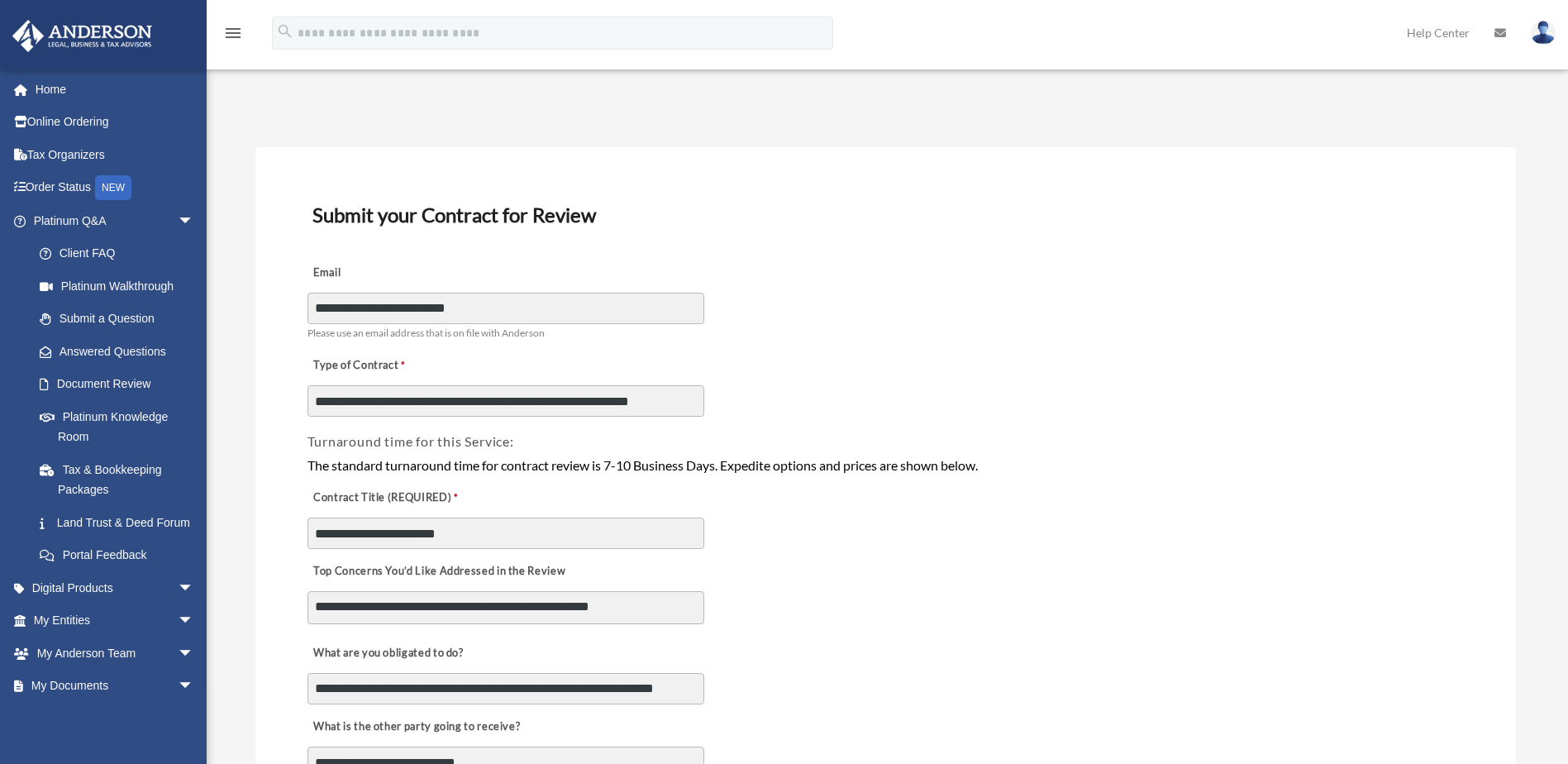 paste on "*********" 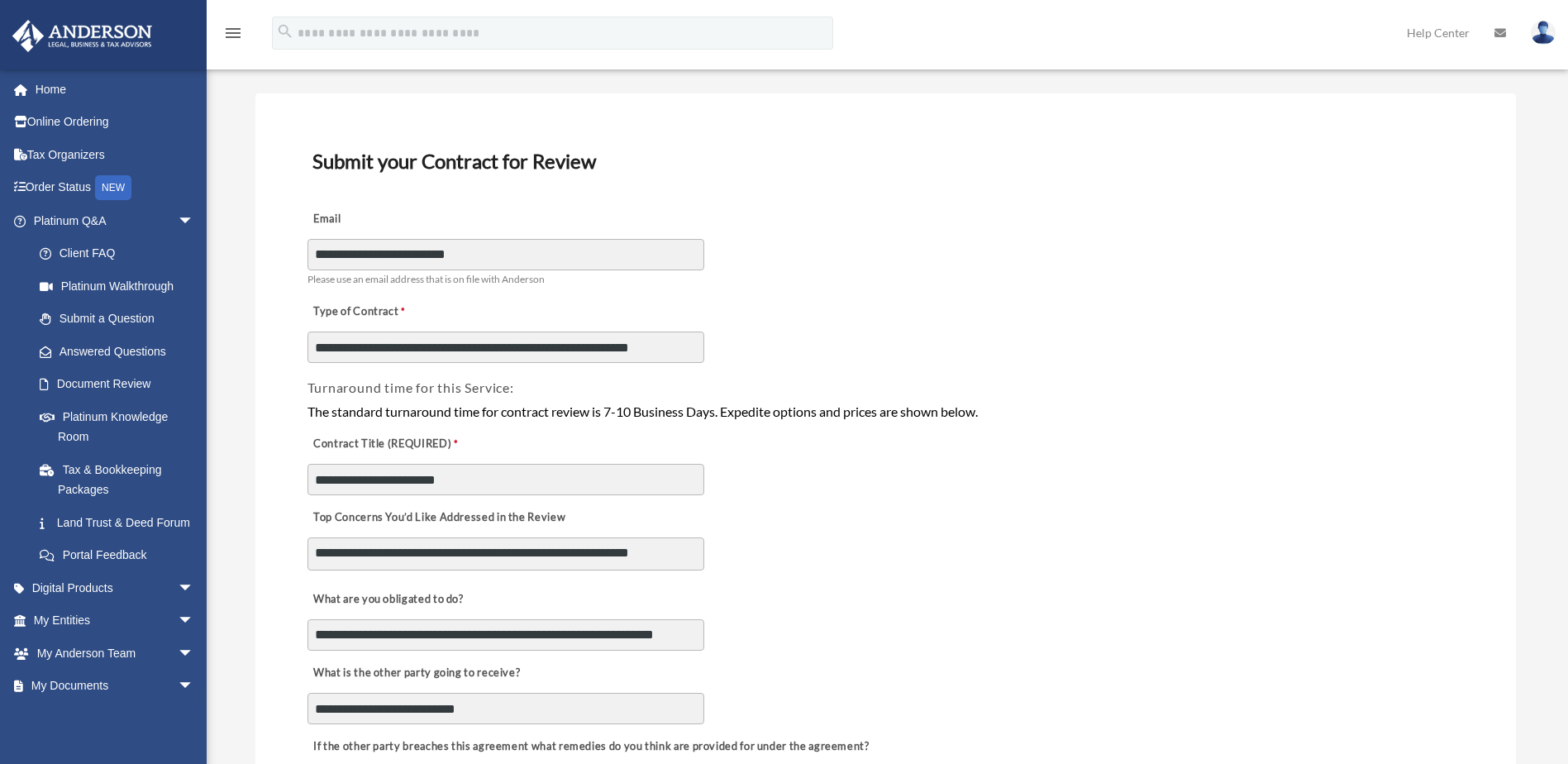 scroll, scrollTop: 55, scrollLeft: 0, axis: vertical 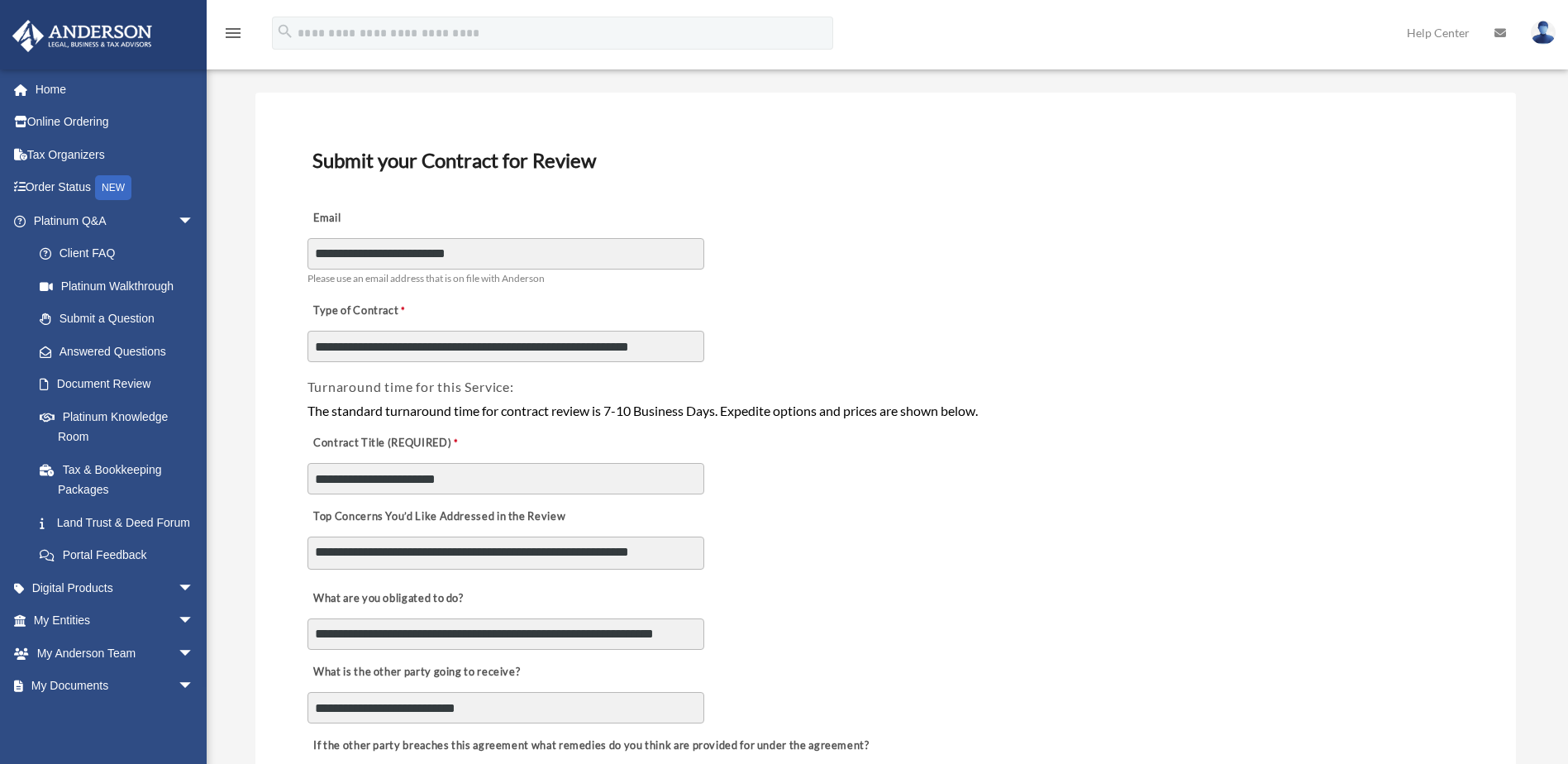 type on "**********" 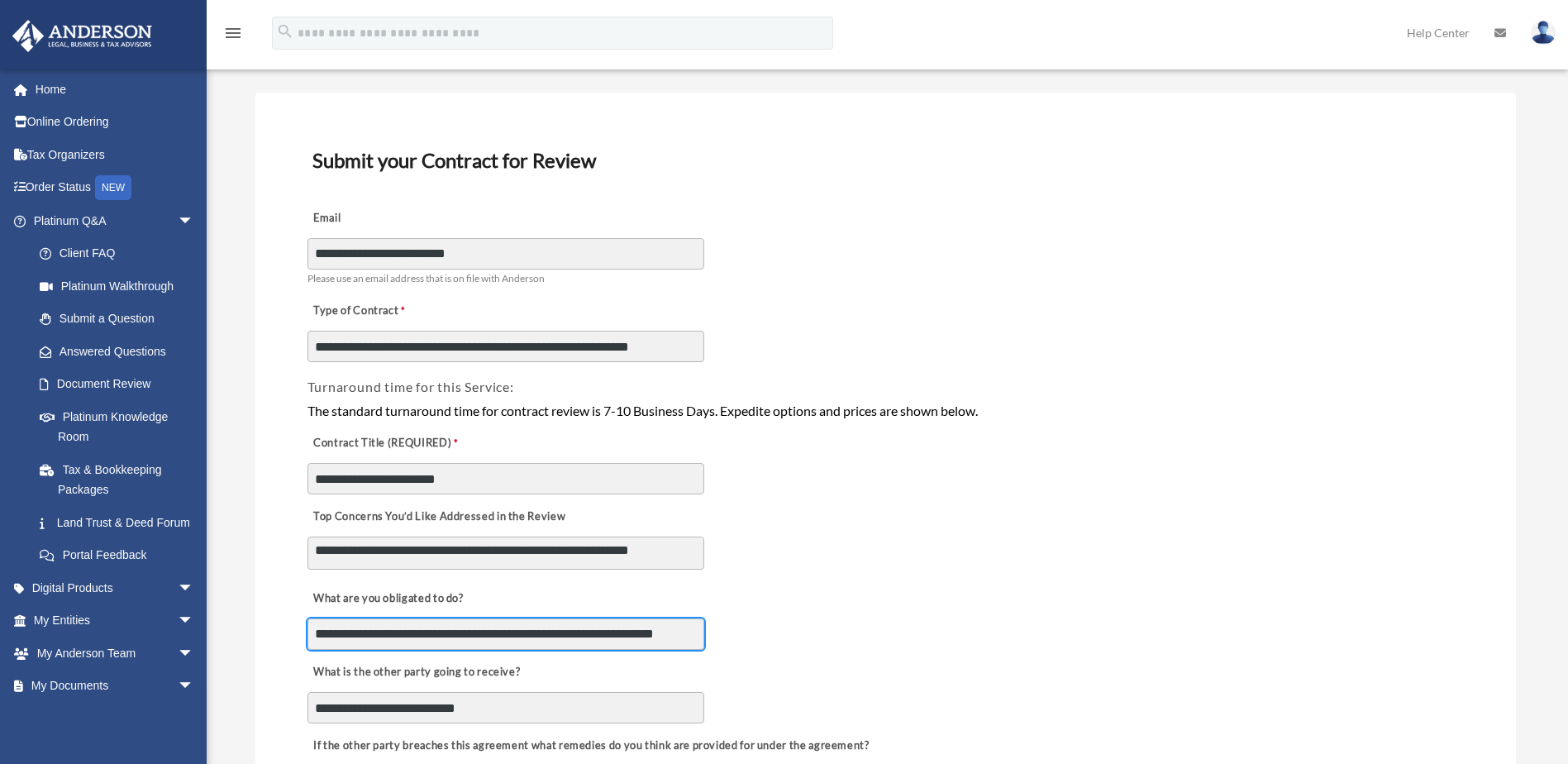 scroll, scrollTop: 35, scrollLeft: 0, axis: vertical 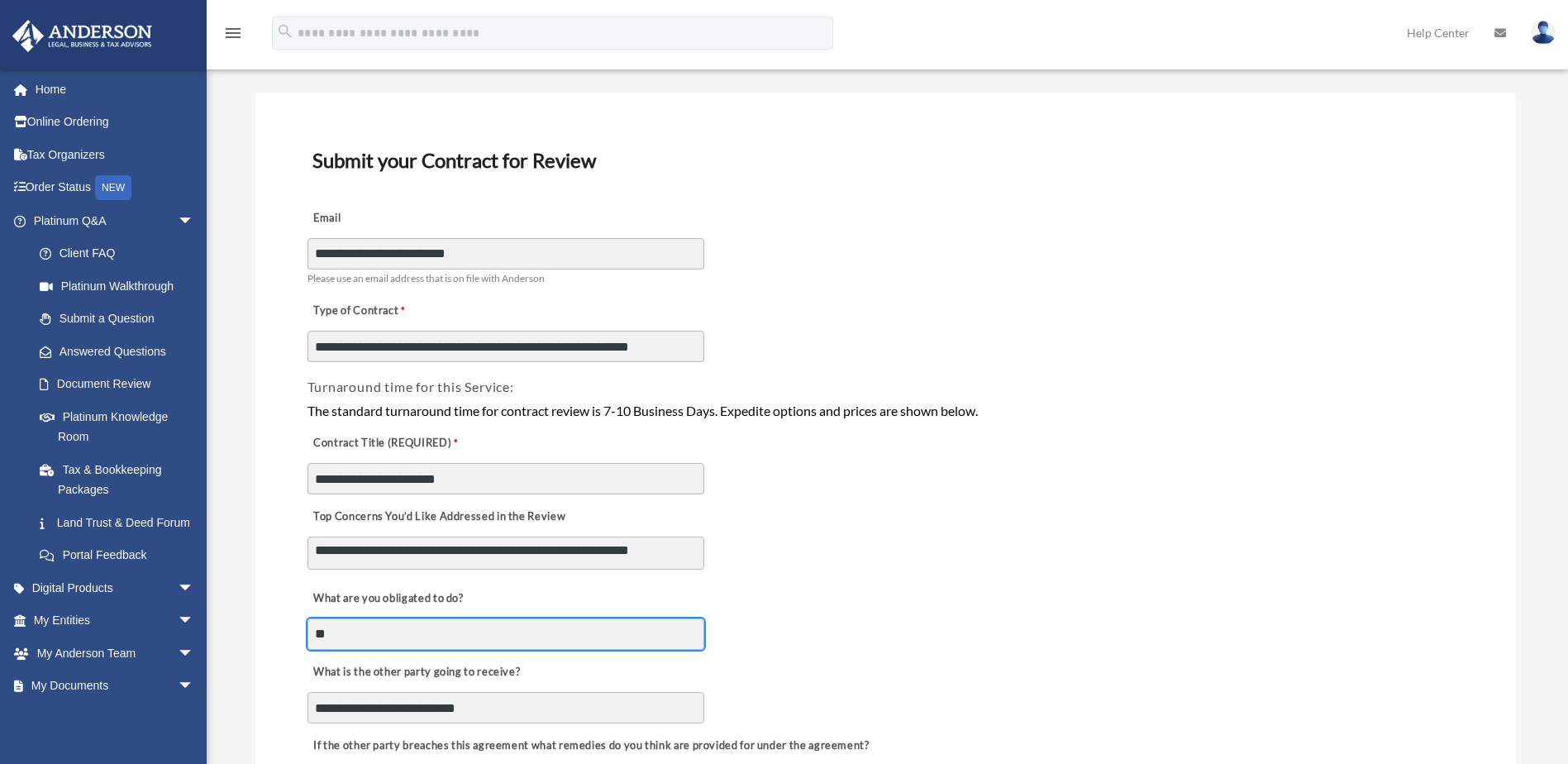 type on "*" 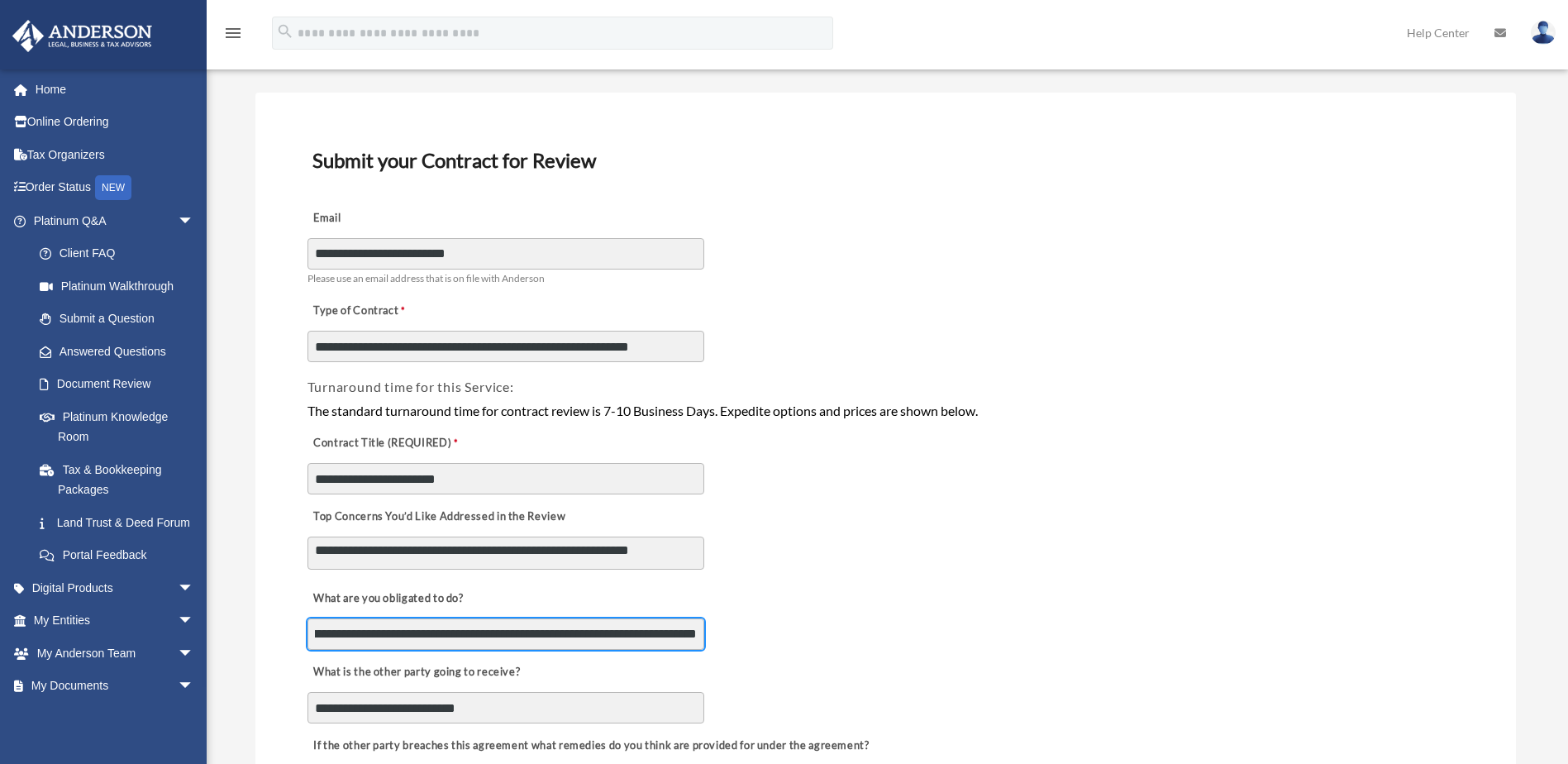 scroll, scrollTop: 0, scrollLeft: 55, axis: horizontal 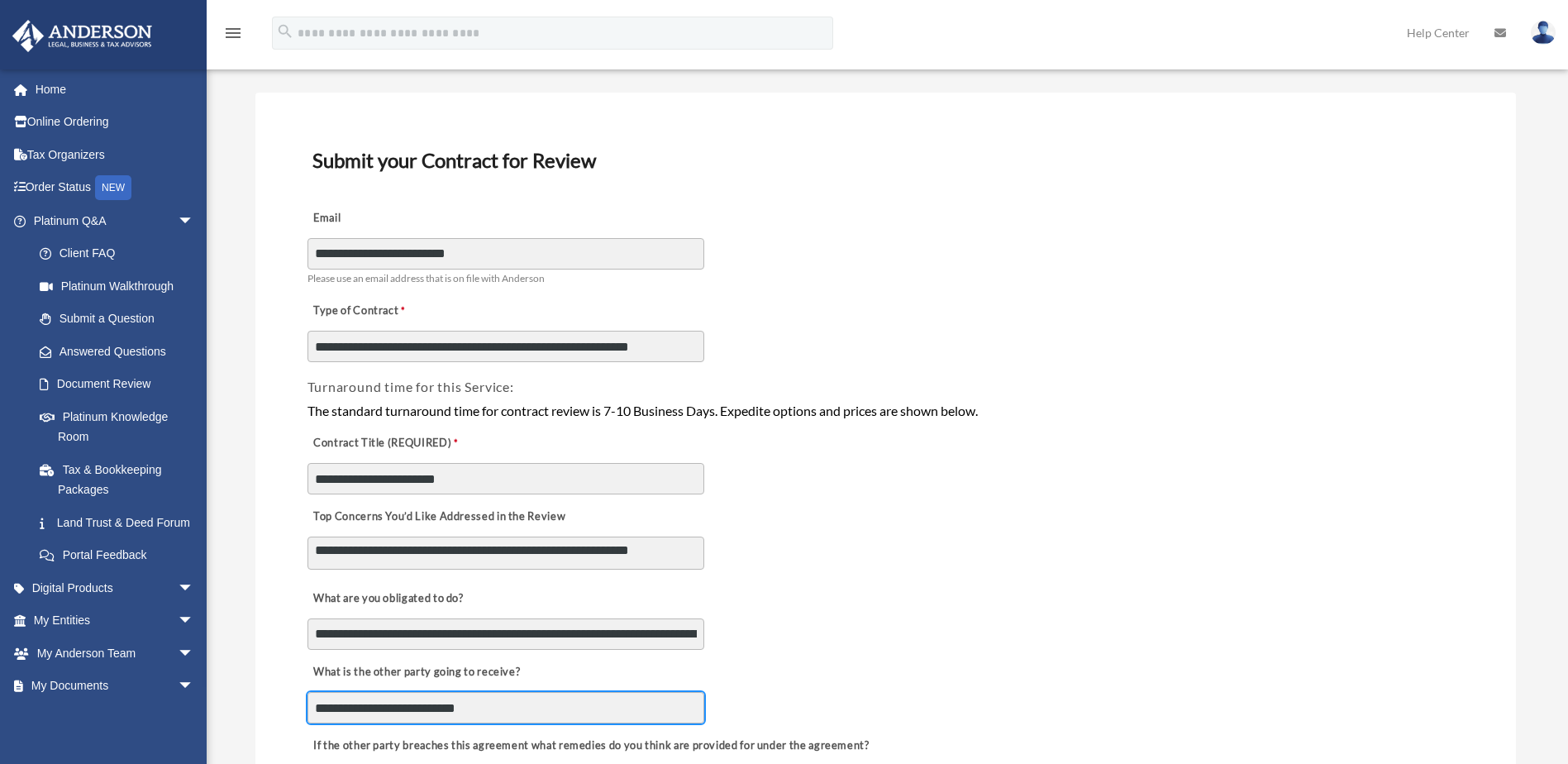 click on "**********" at bounding box center (506, 708) 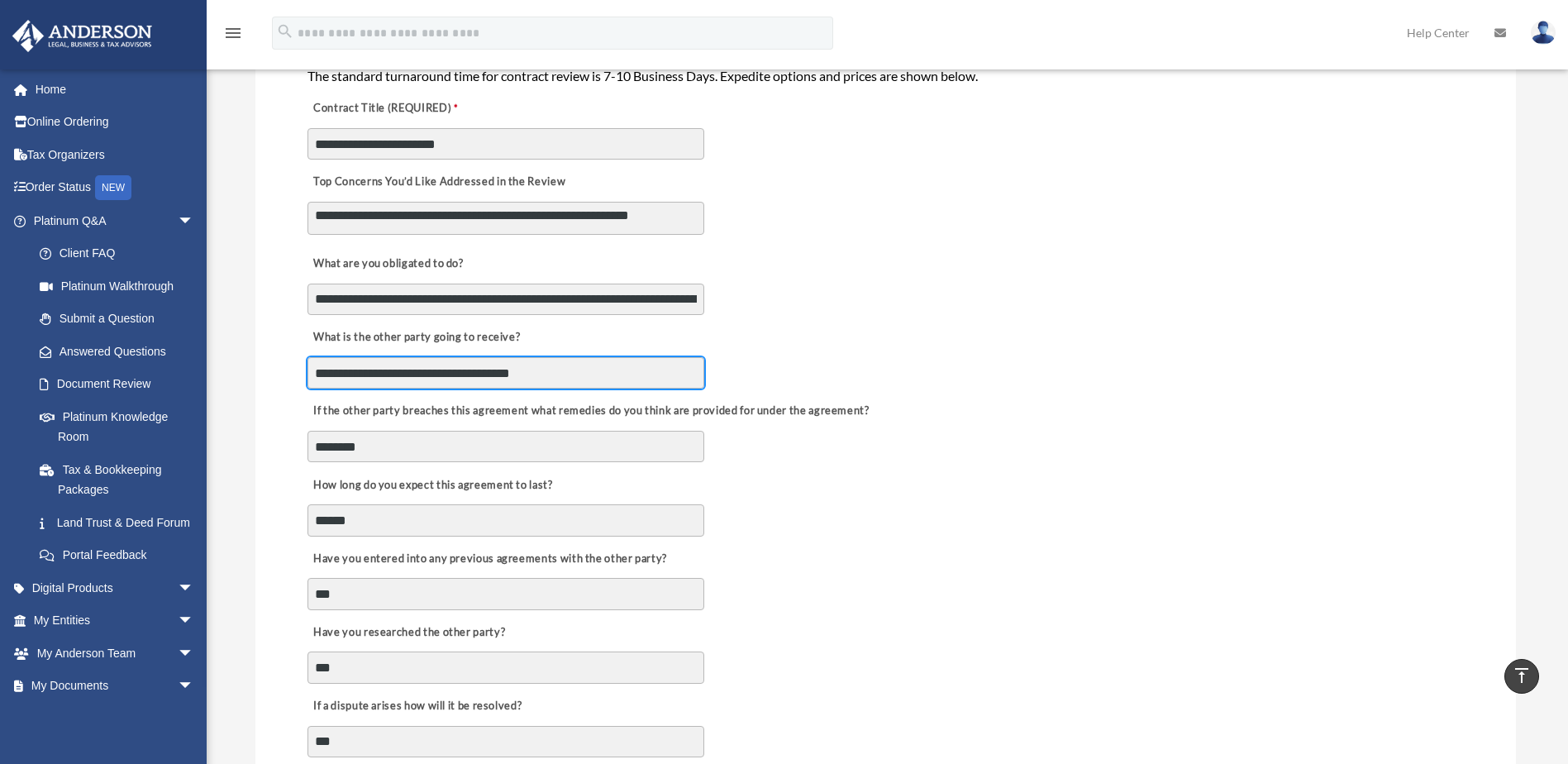 scroll, scrollTop: 390, scrollLeft: 0, axis: vertical 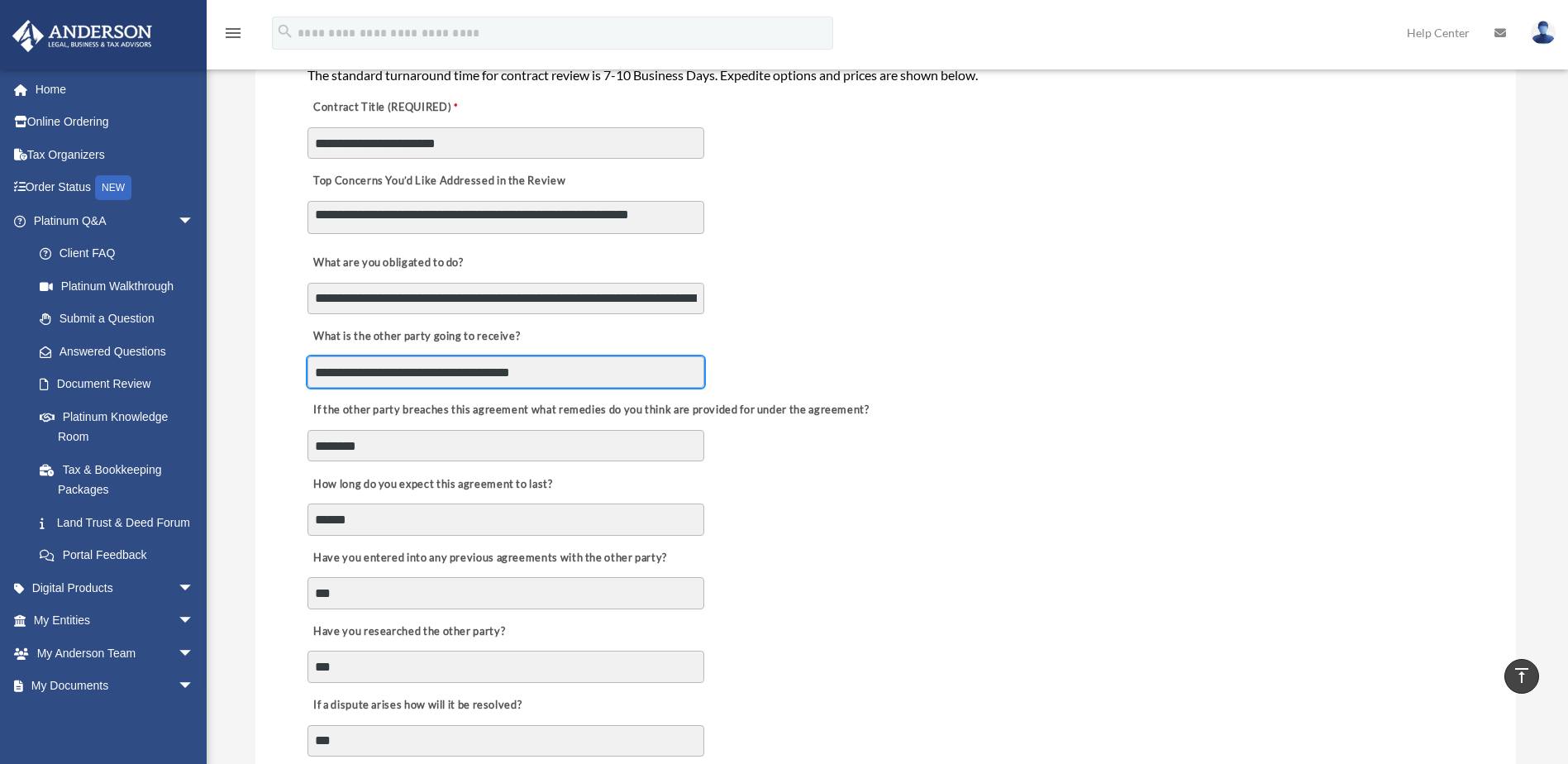 type on "**********" 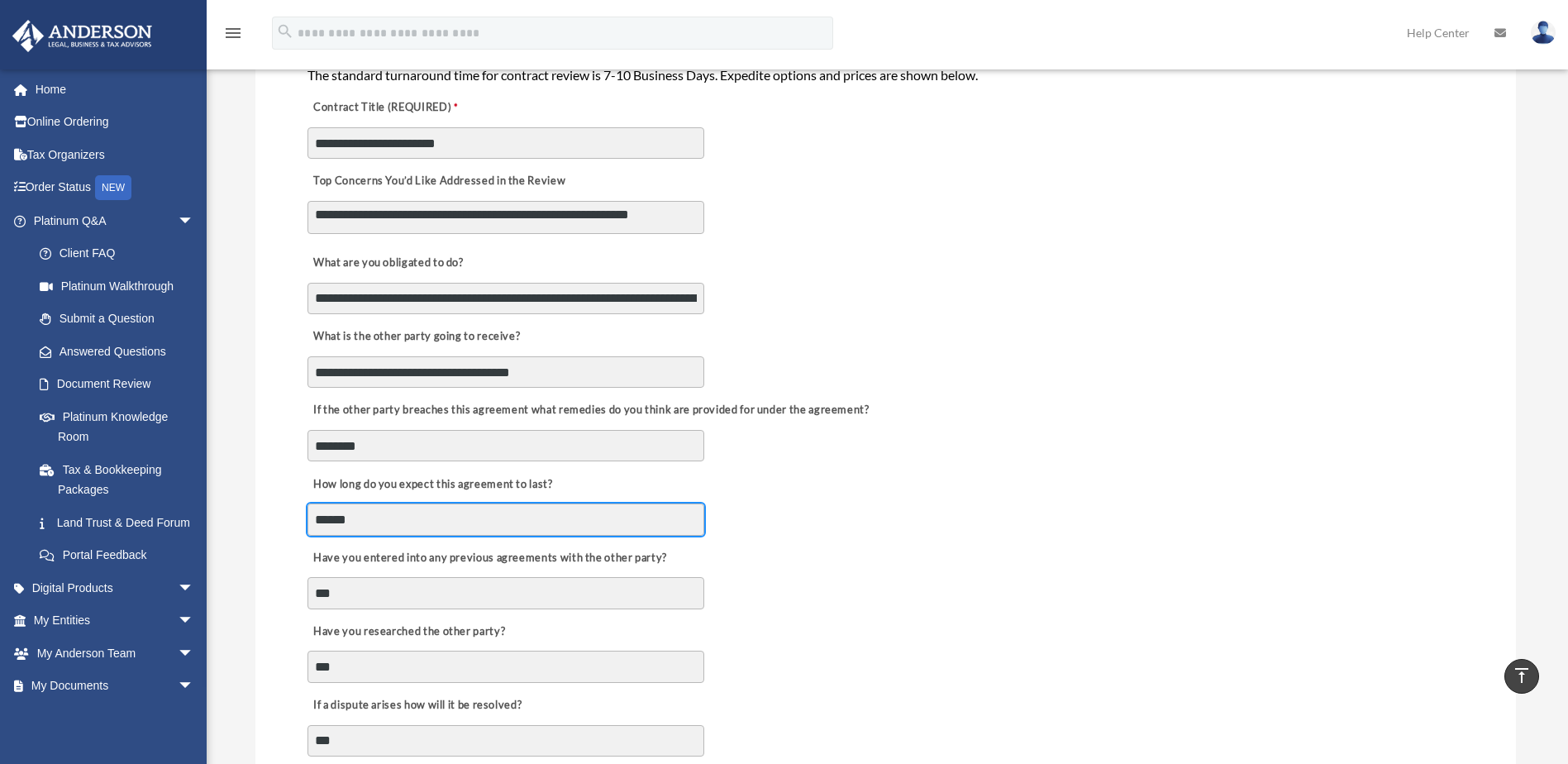 click on "******" at bounding box center [506, 519] 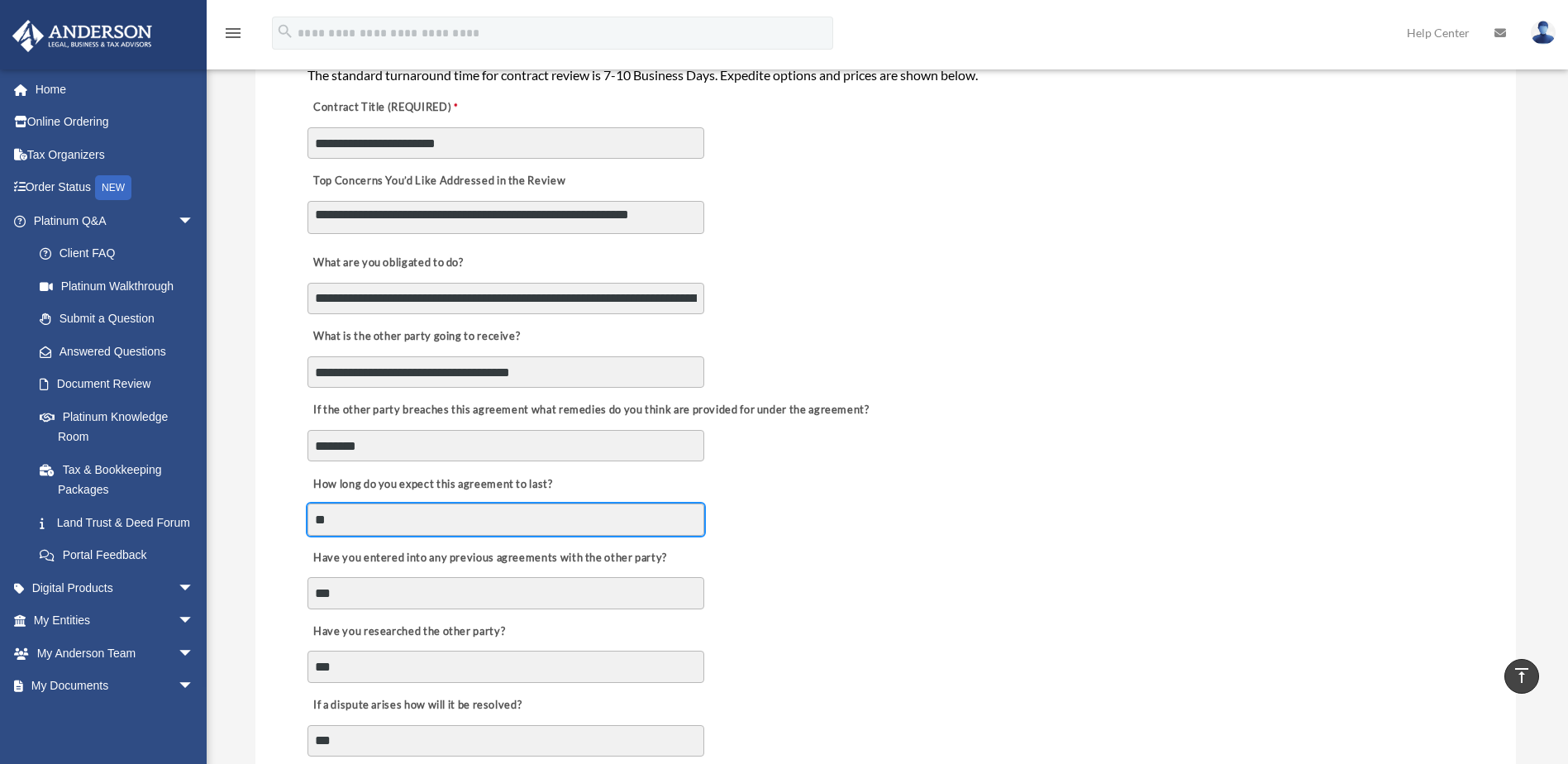 type on "*" 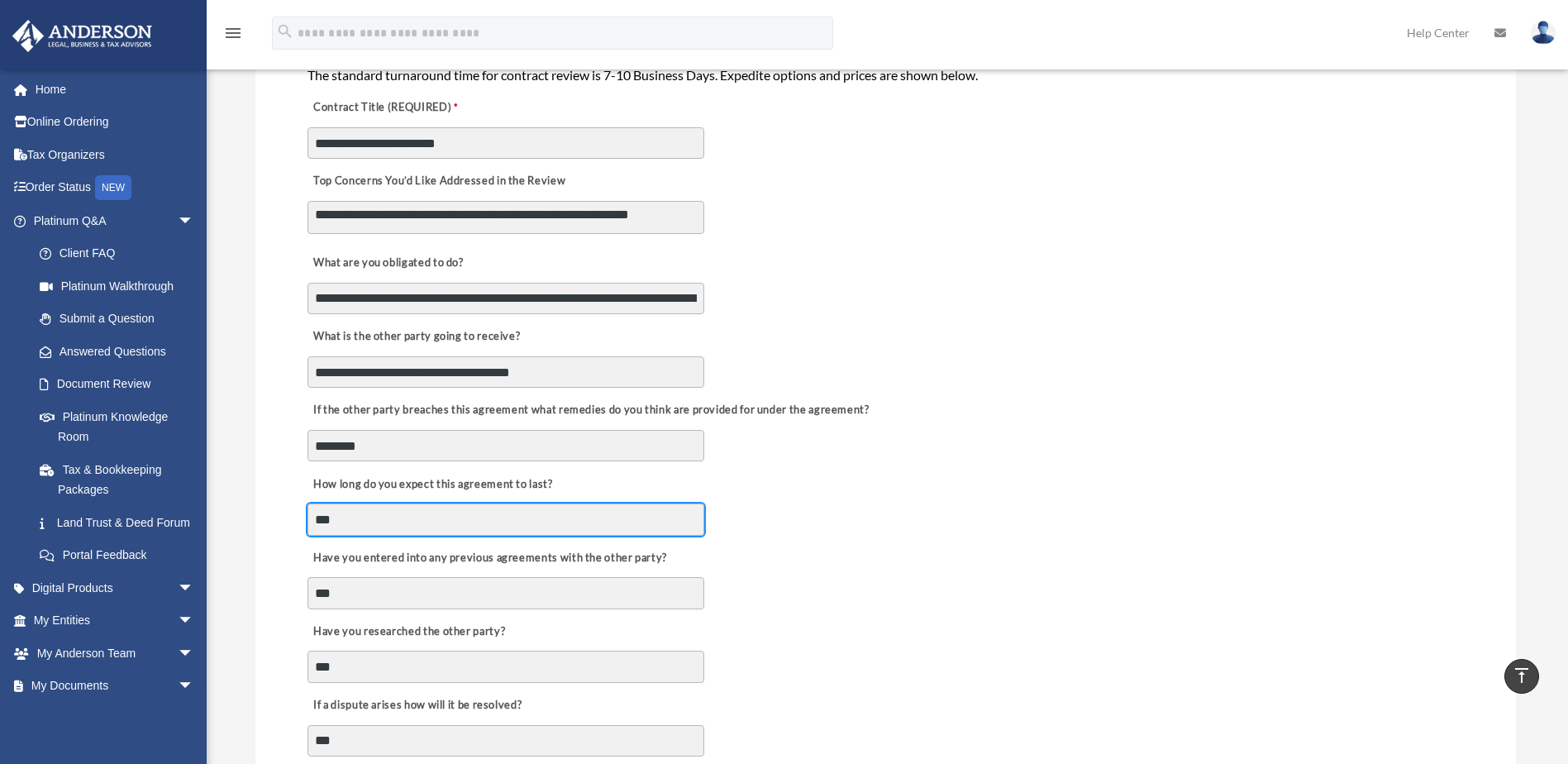 type on "***" 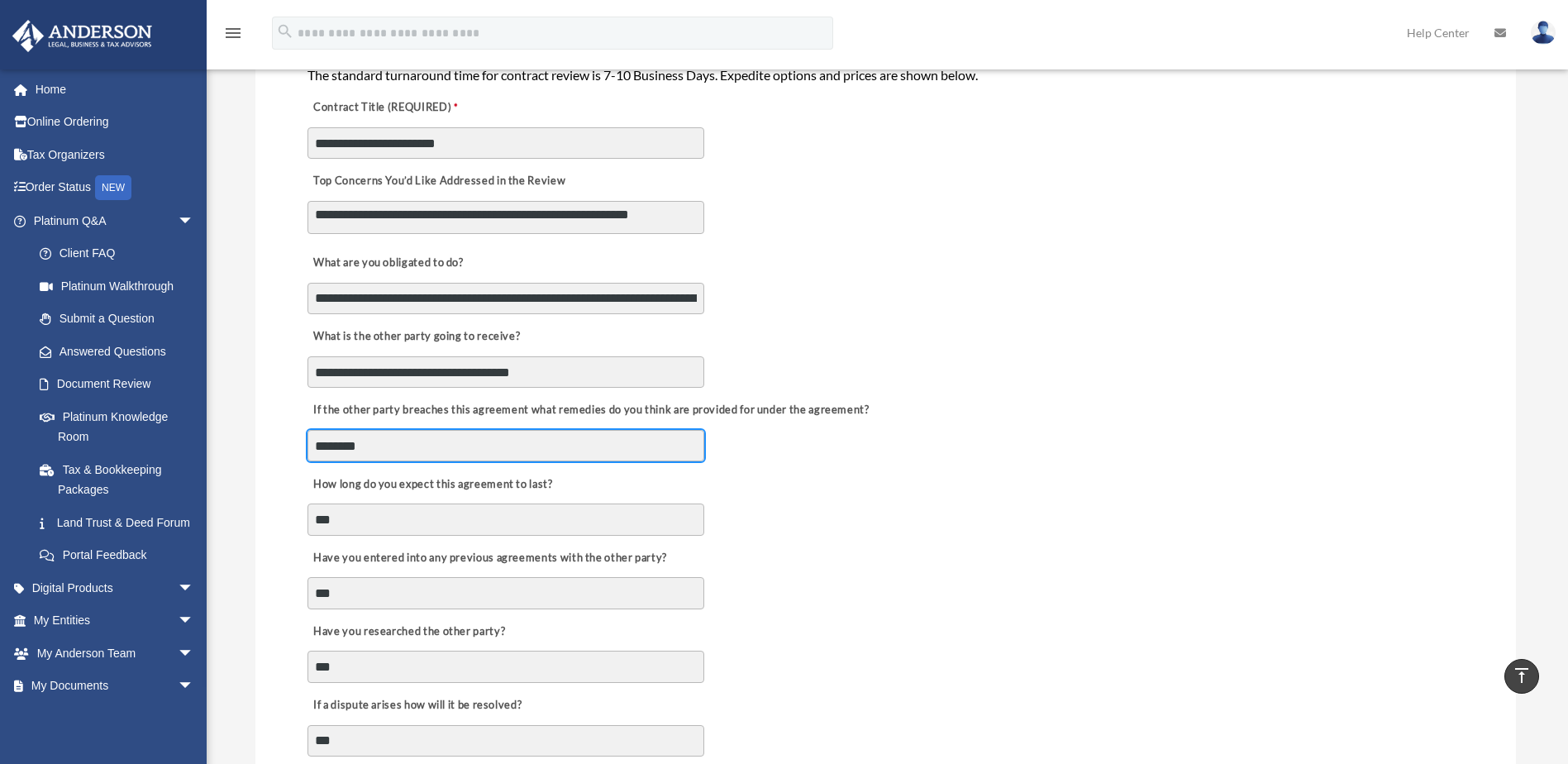 click on "********" at bounding box center [506, 446] 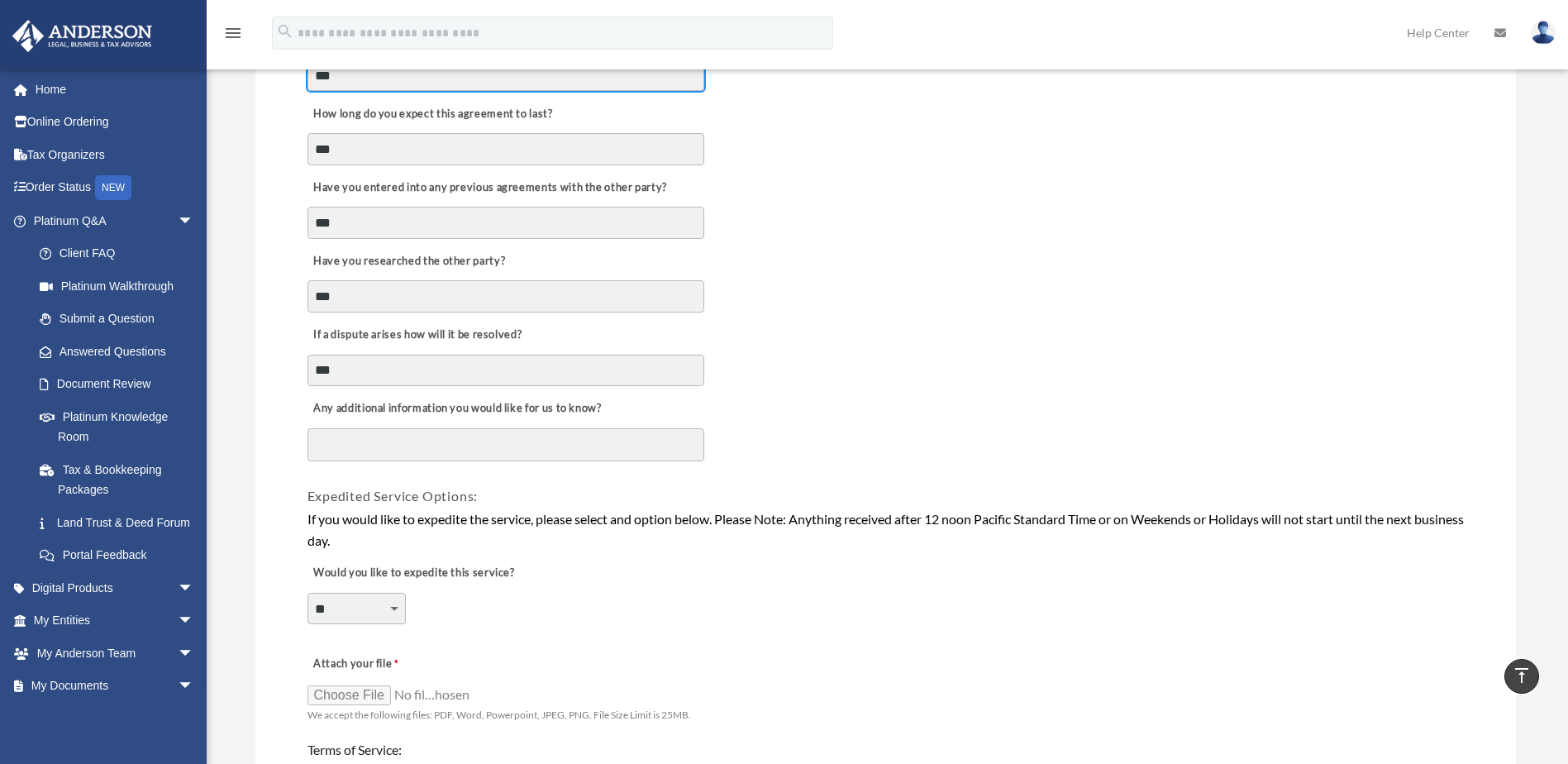 scroll, scrollTop: 762, scrollLeft: 0, axis: vertical 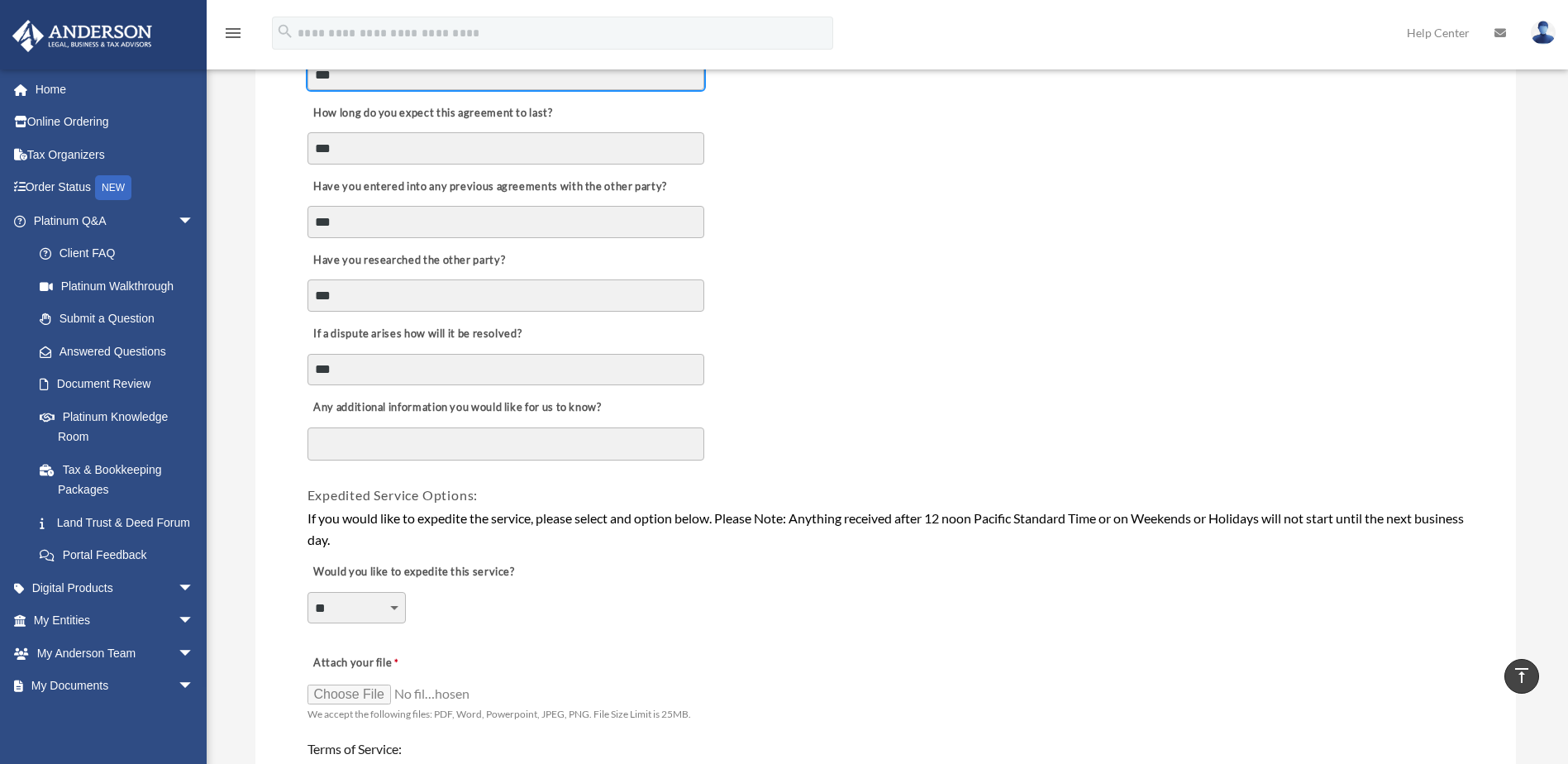 type on "***" 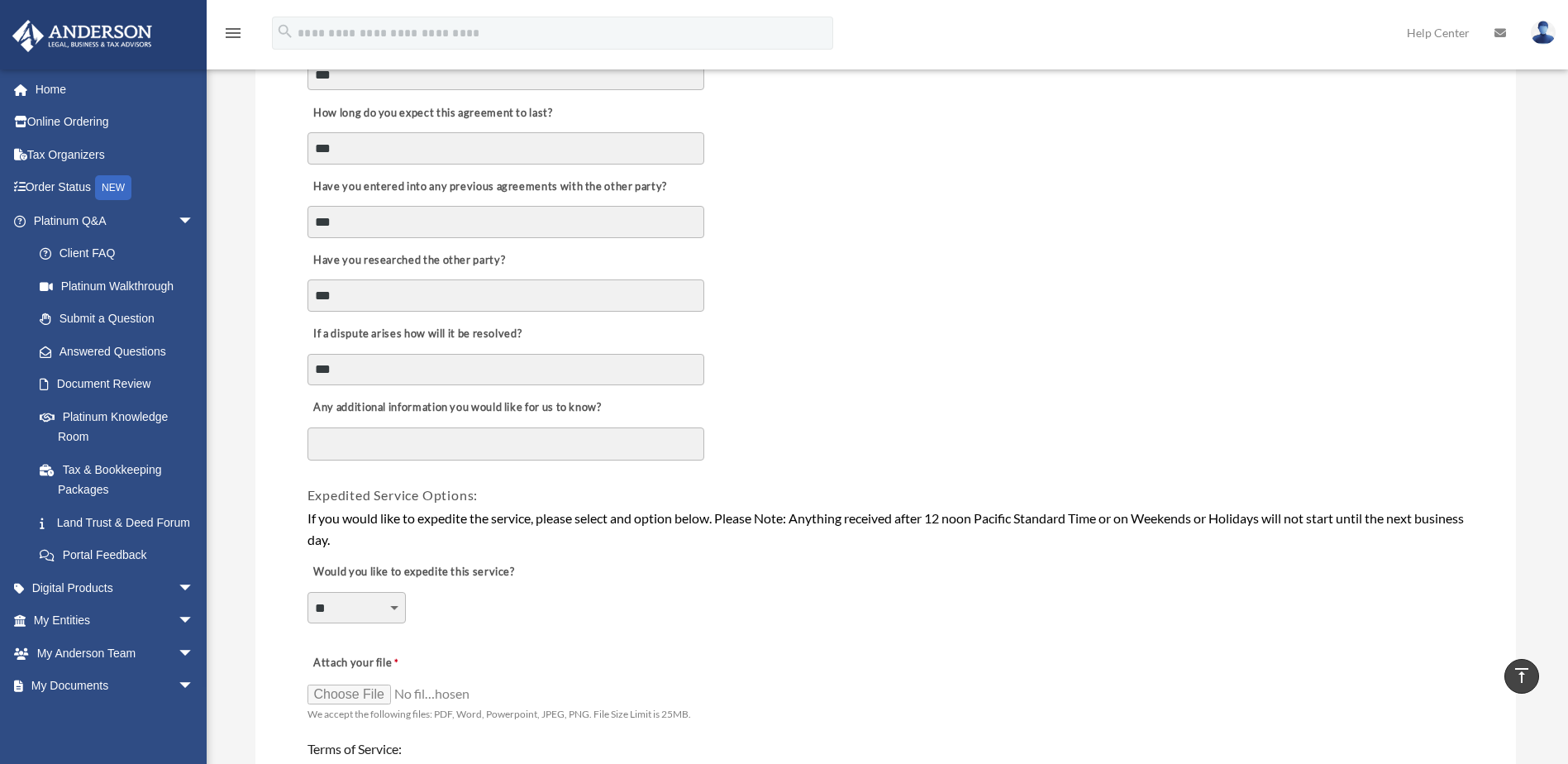 click on "Any additional information you would like for us to know?" at bounding box center (506, 444) 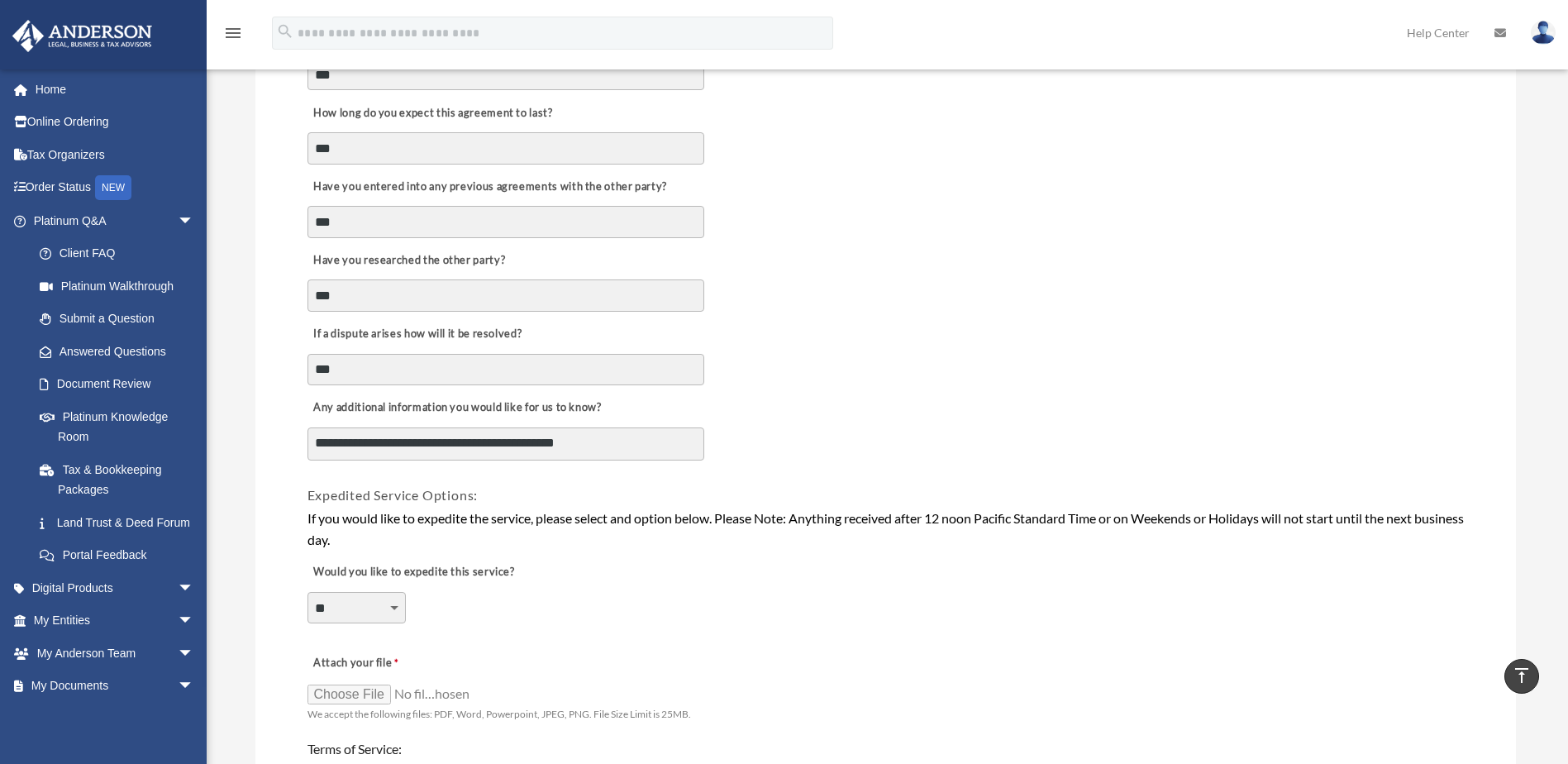 scroll, scrollTop: 7, scrollLeft: 0, axis: vertical 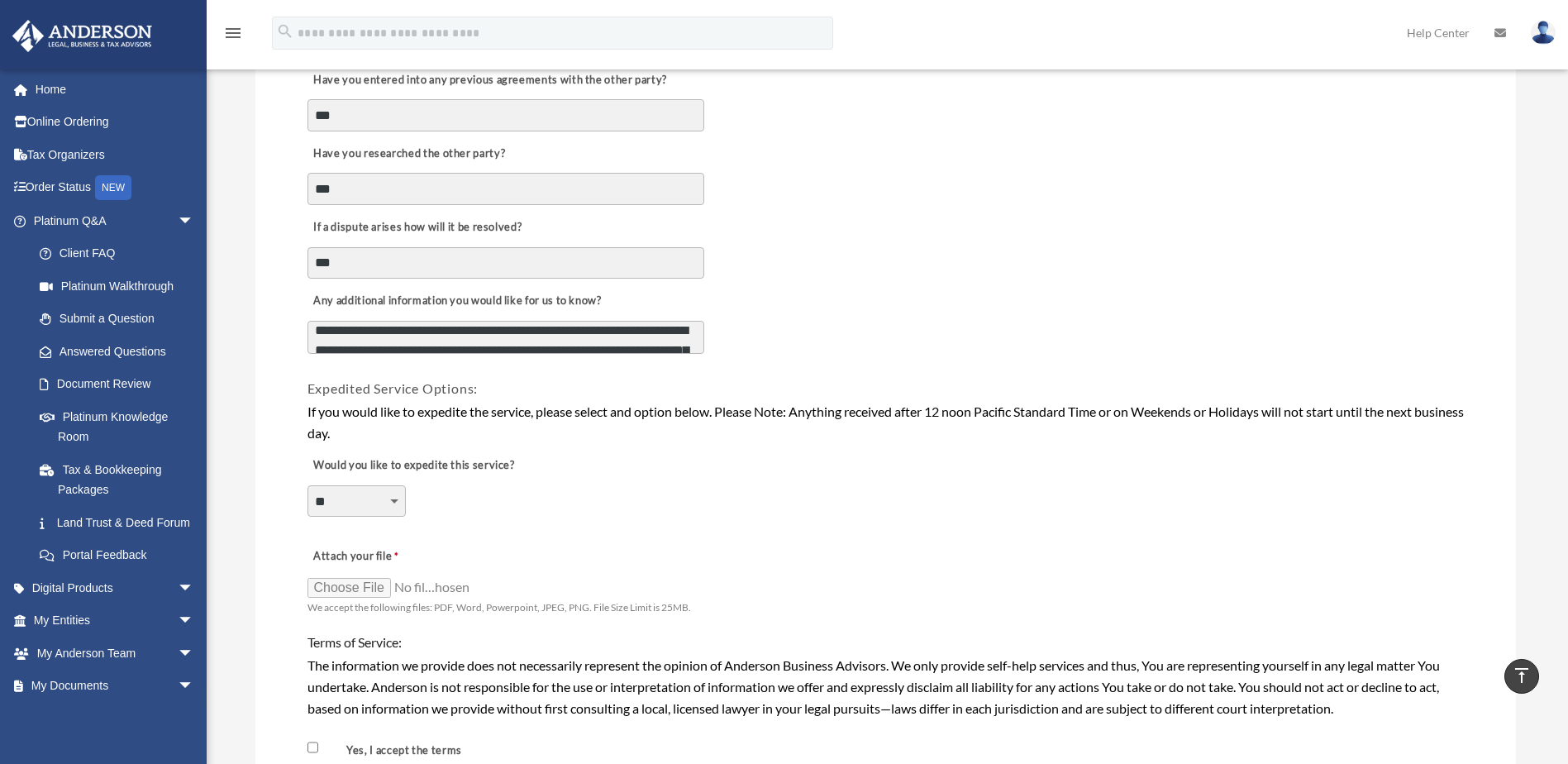 type on "**********" 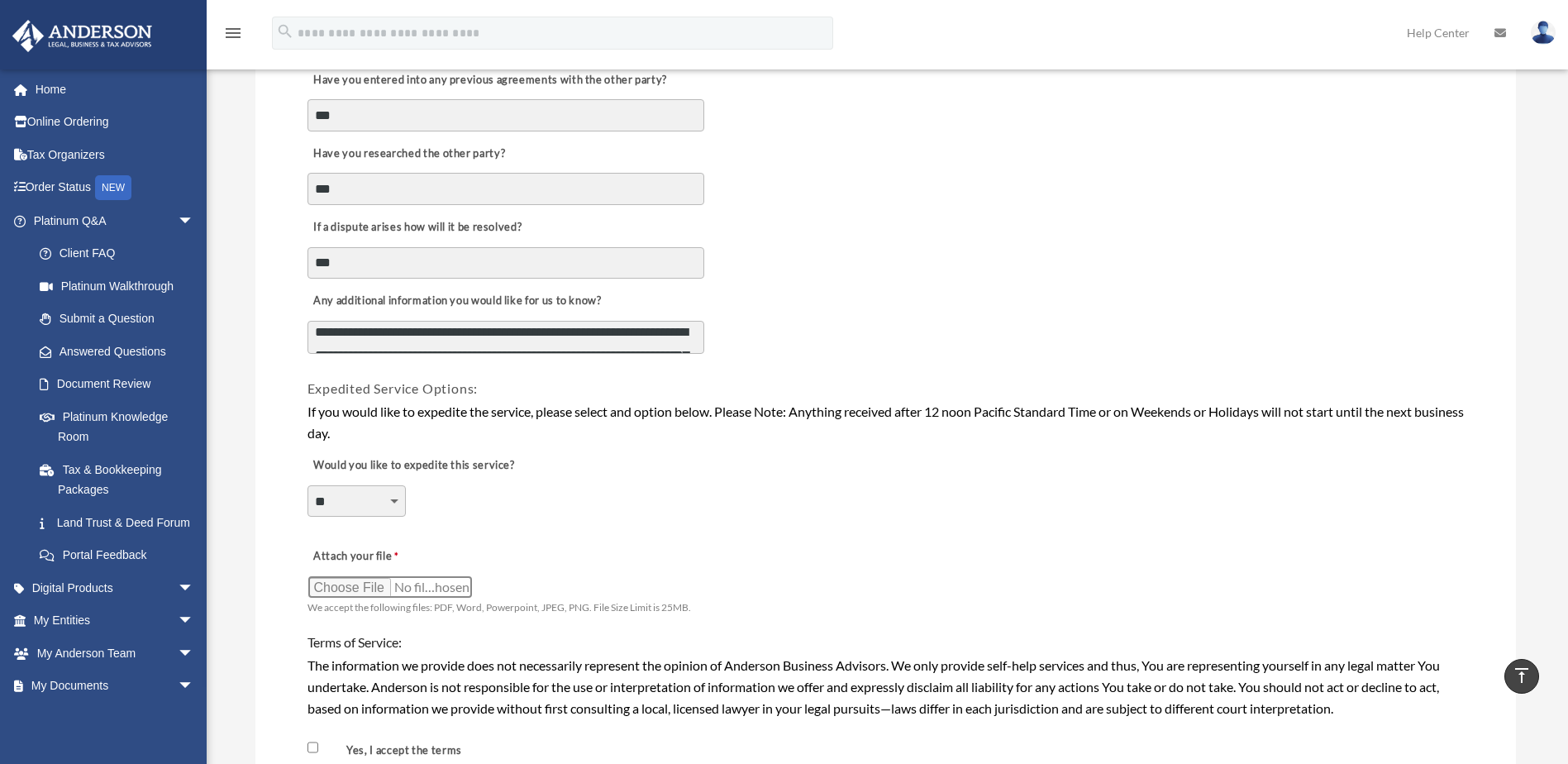 scroll, scrollTop: 9, scrollLeft: 0, axis: vertical 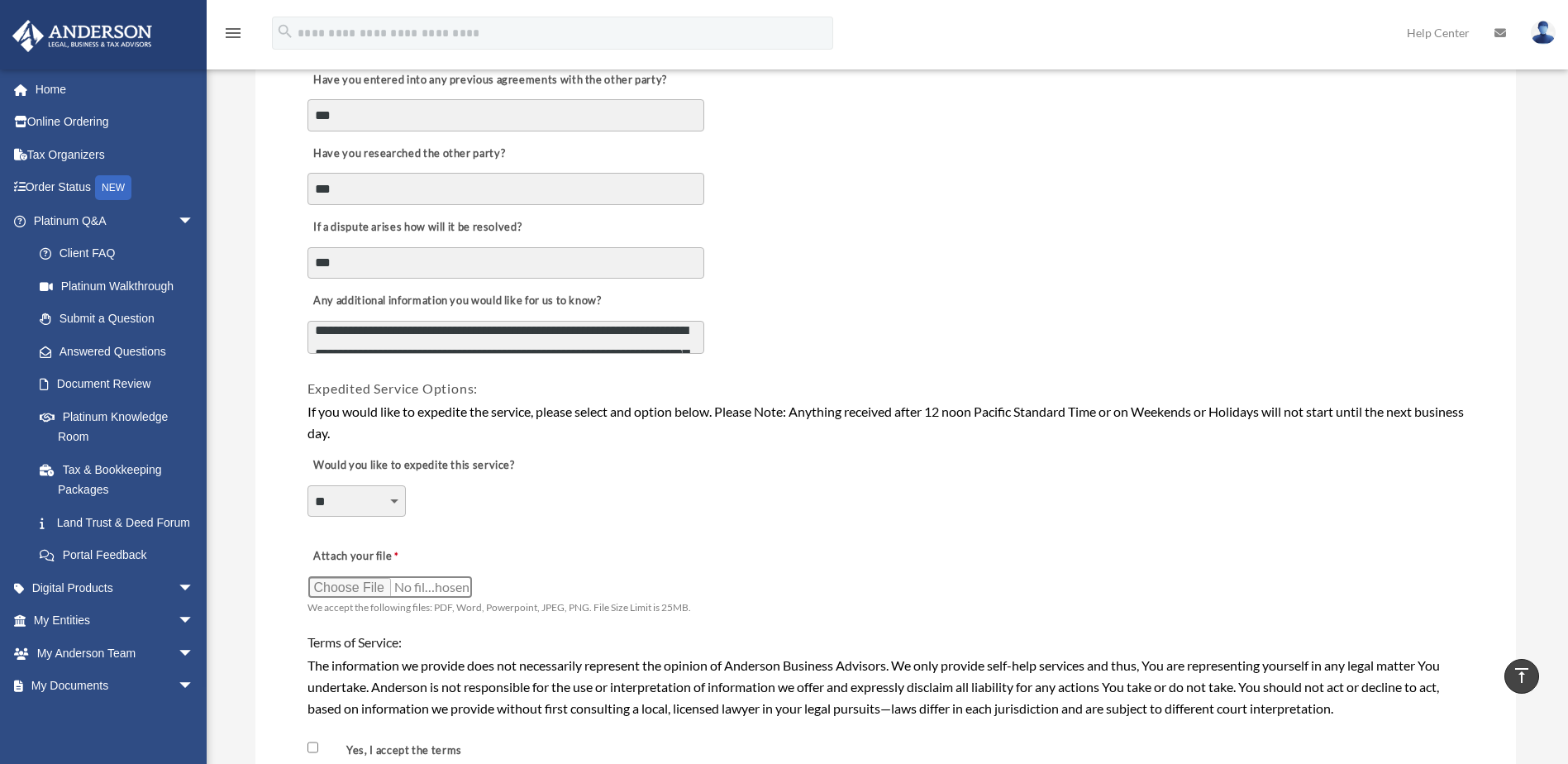 click on "Attach your file" at bounding box center (390, 587) 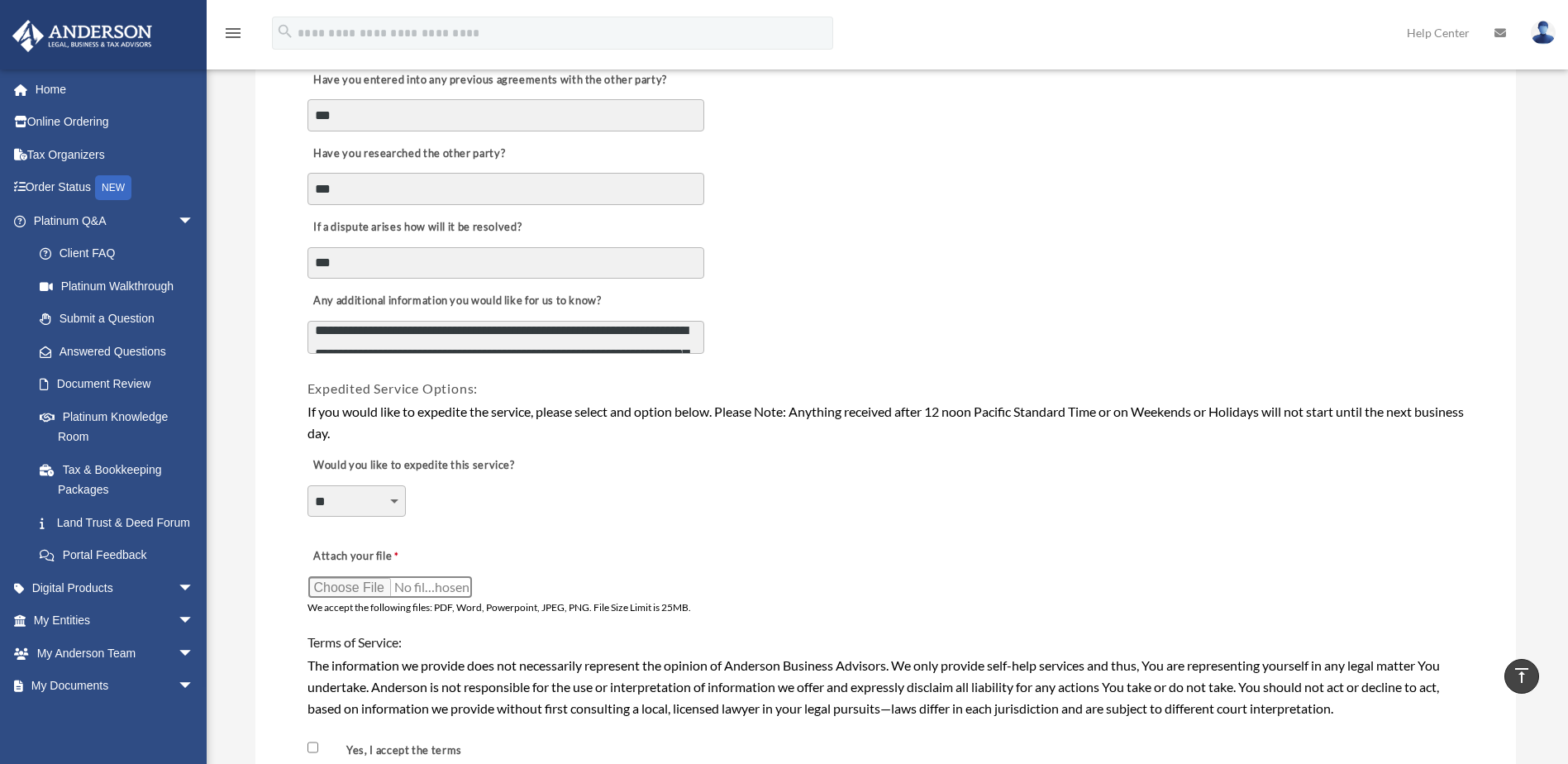 type on "**********" 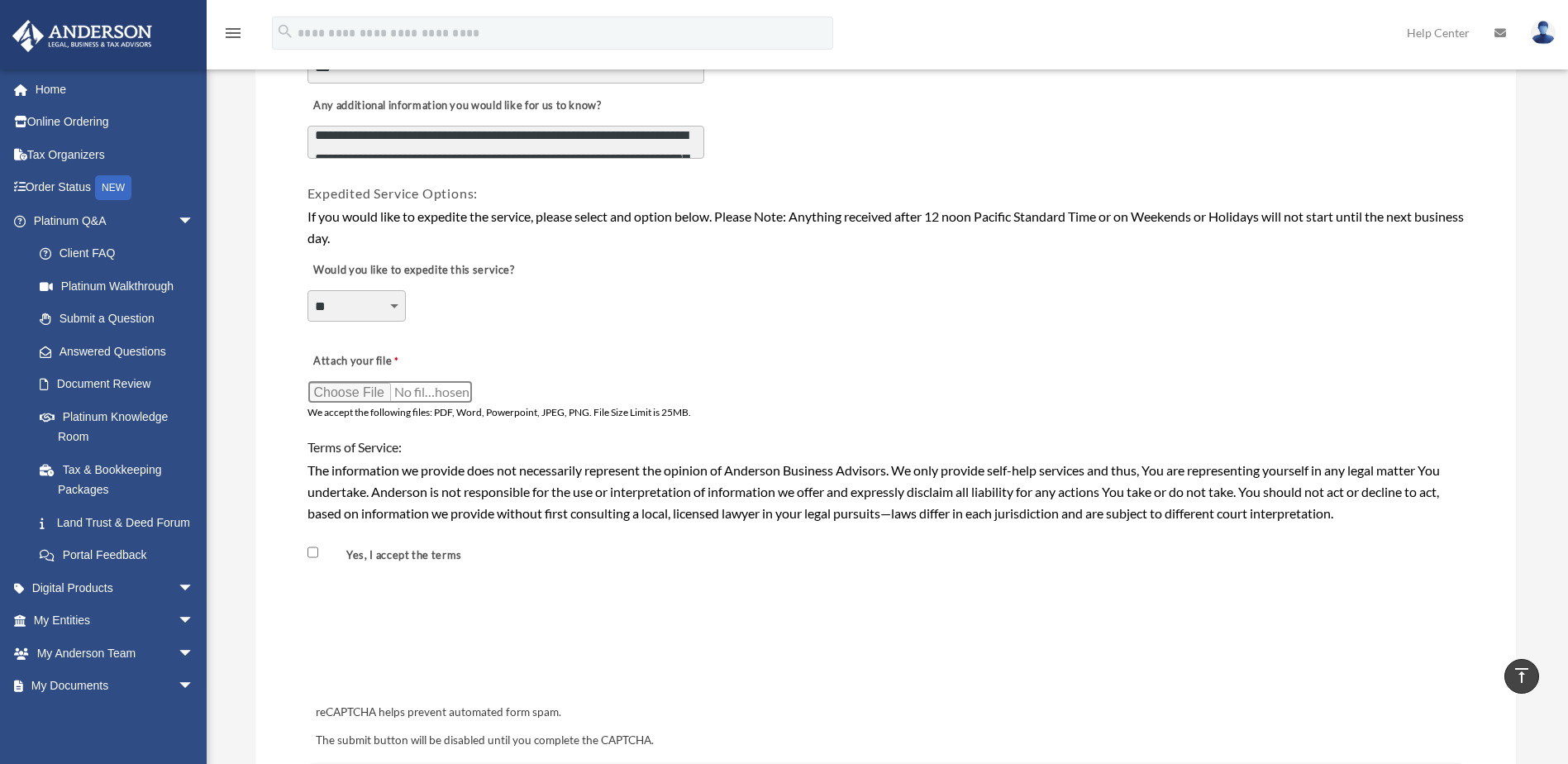scroll, scrollTop: 1072, scrollLeft: 0, axis: vertical 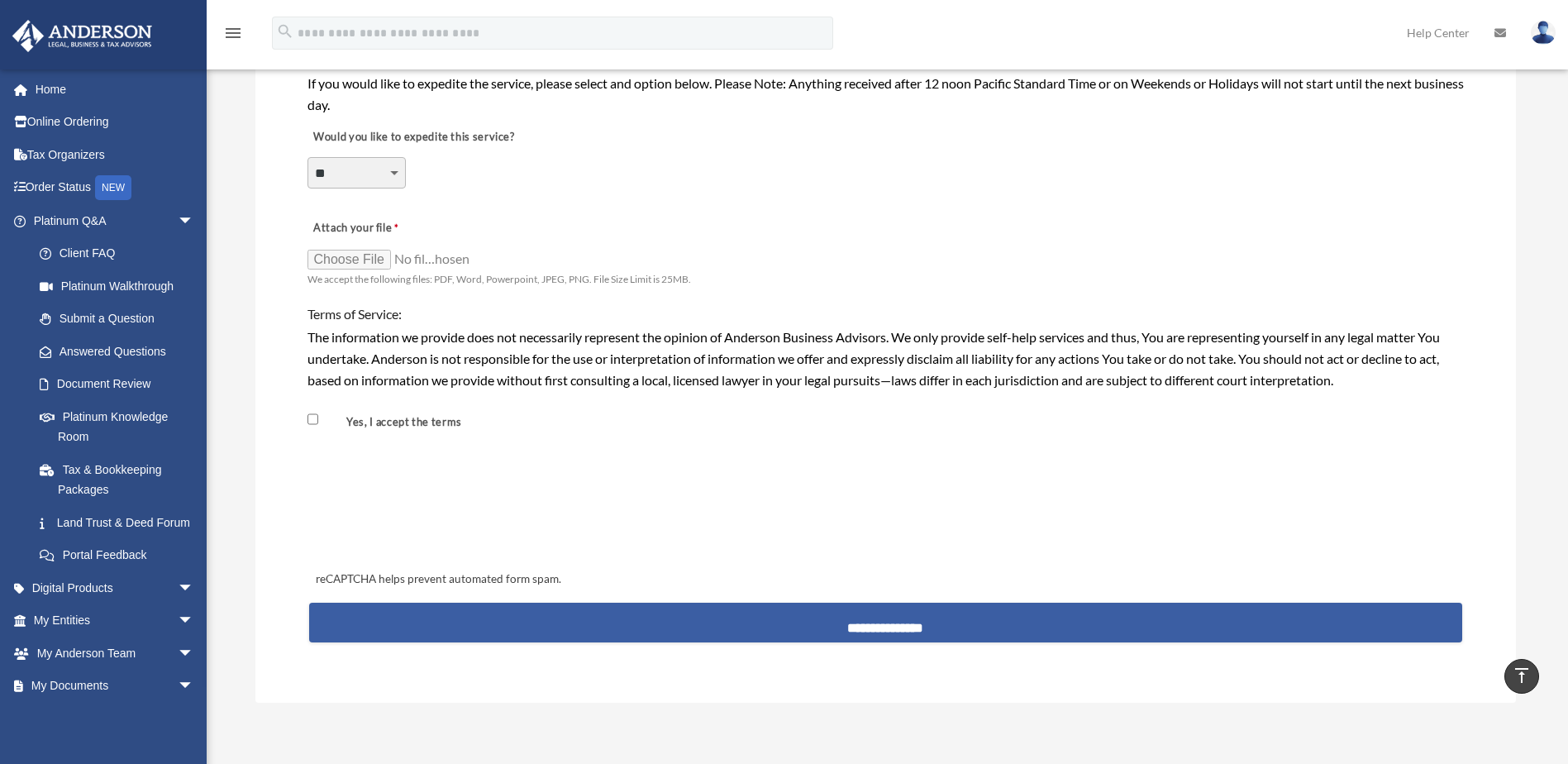 click on "**********" at bounding box center (885, 623) 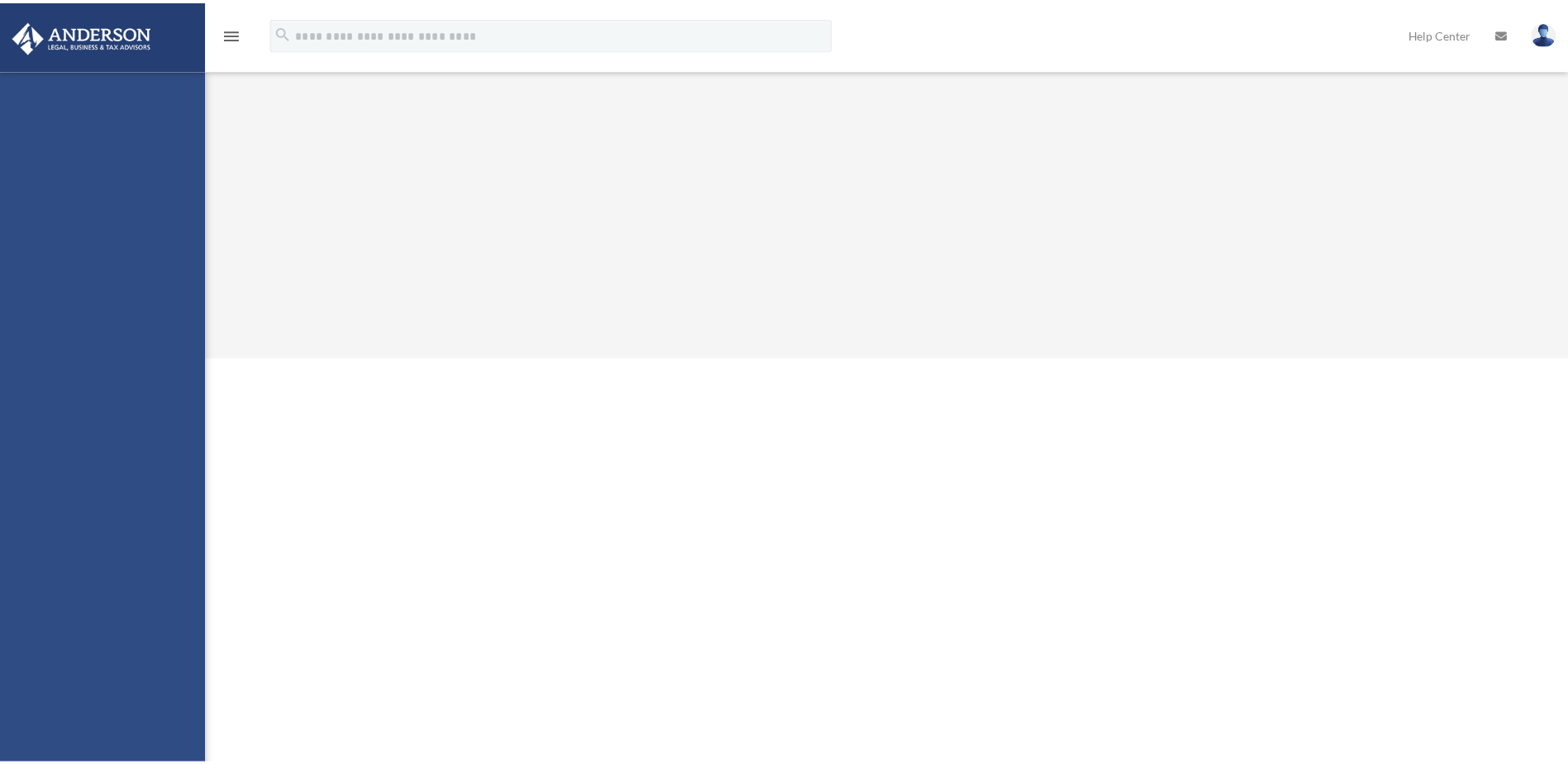 scroll, scrollTop: 0, scrollLeft: 0, axis: both 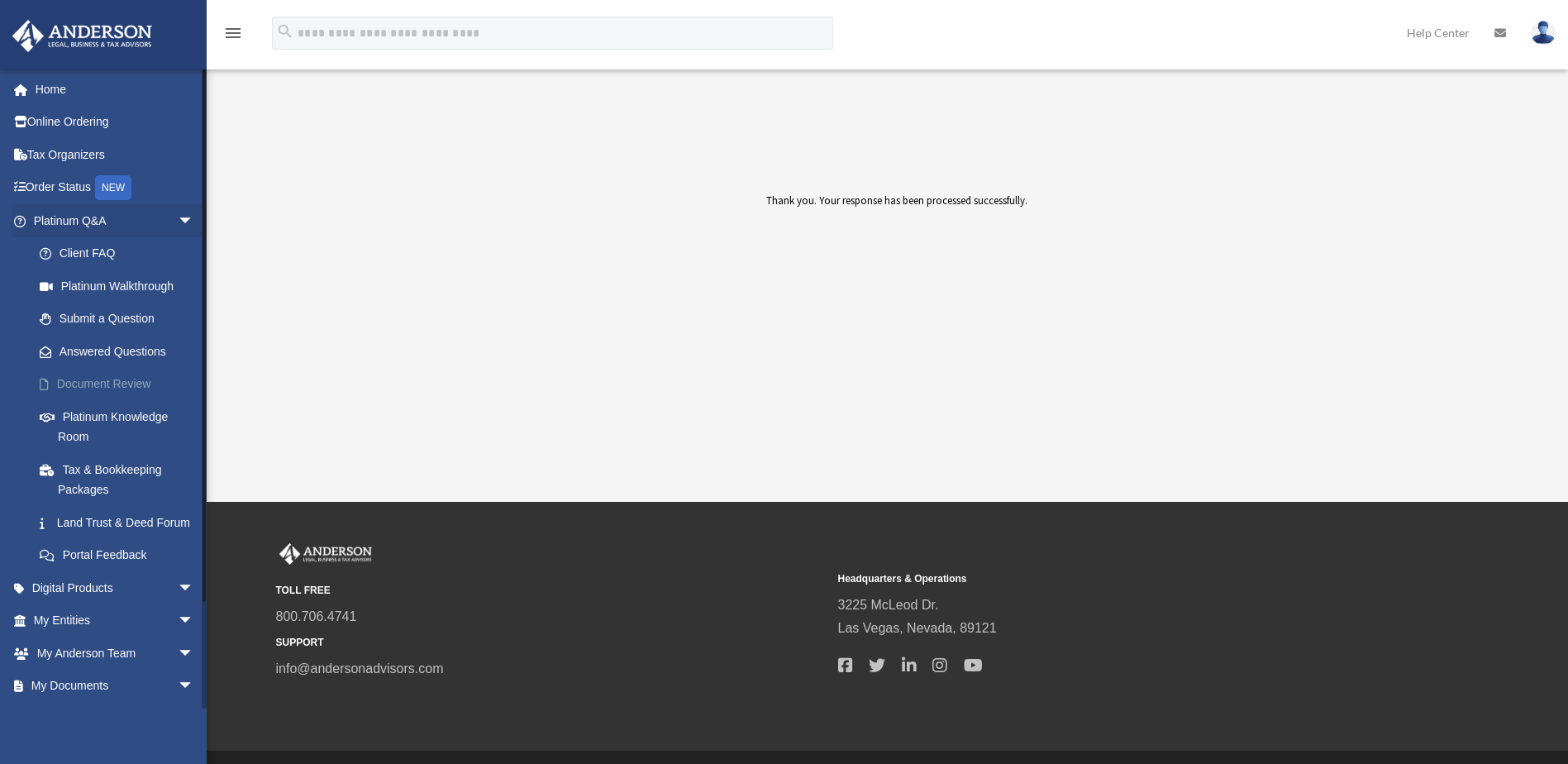 click on "Document Review" at bounding box center [121, 384] 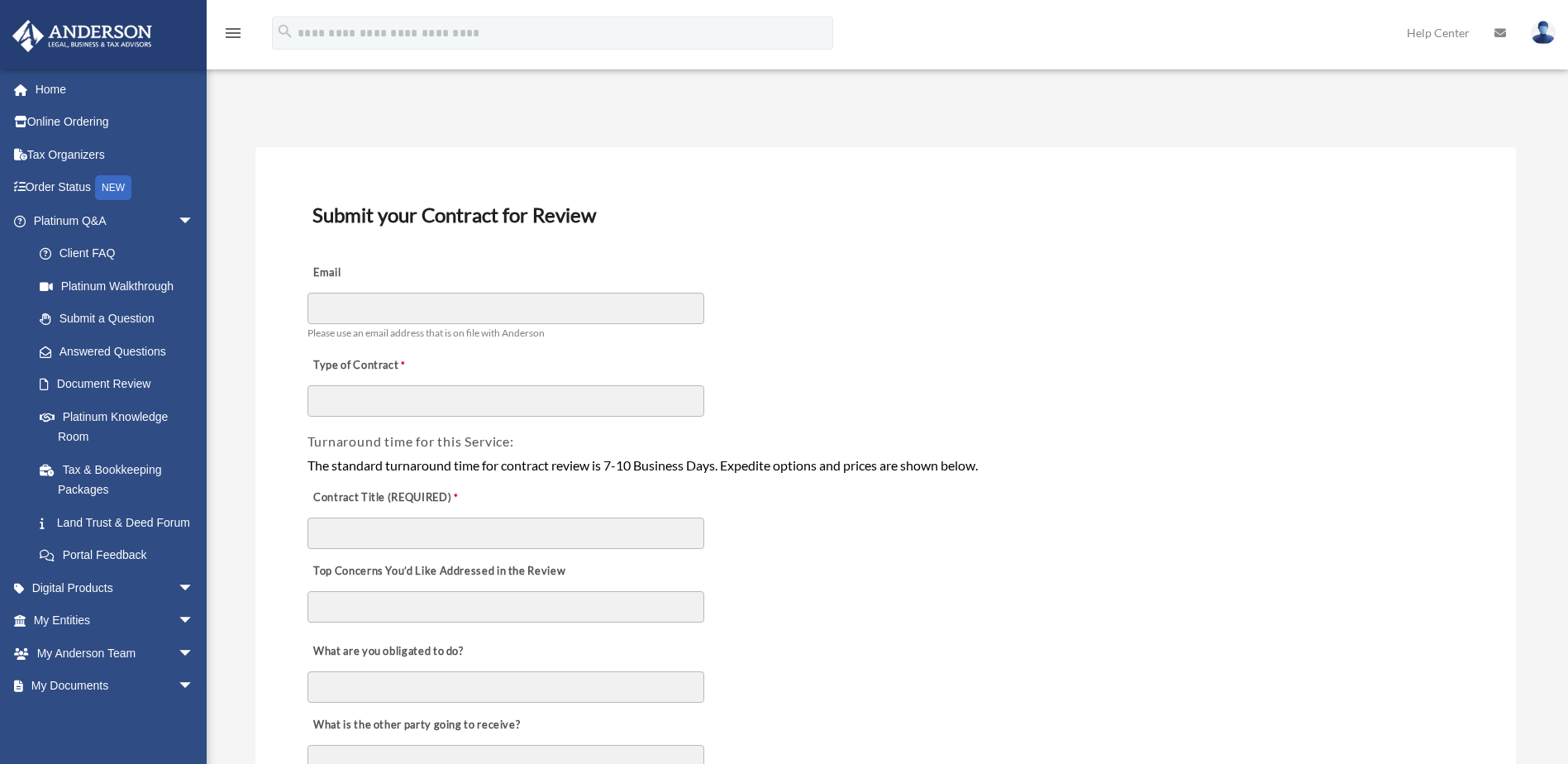 scroll, scrollTop: 0, scrollLeft: 0, axis: both 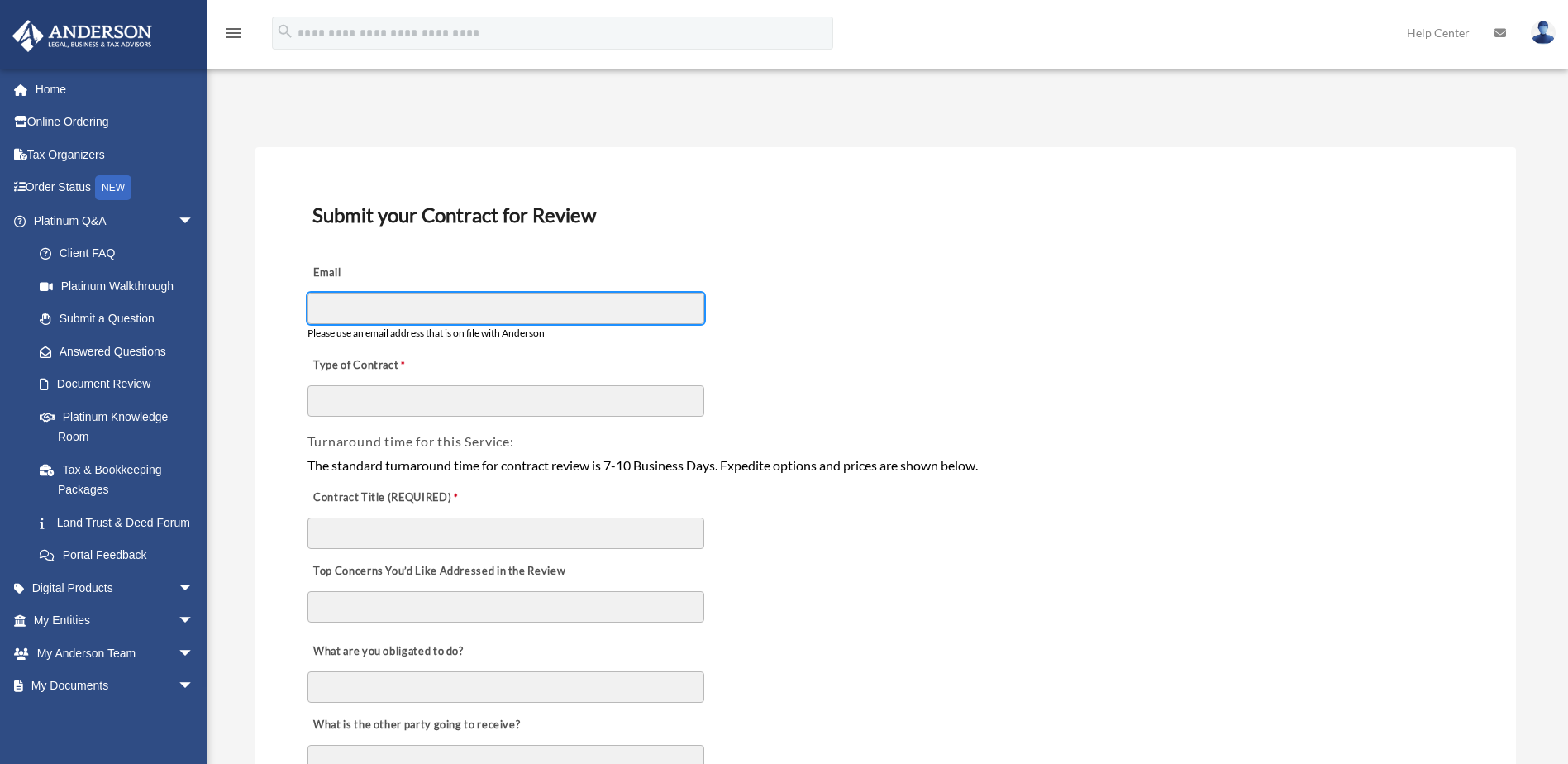 drag, startPoint x: 0, startPoint y: 0, endPoint x: 517, endPoint y: 313, distance: 604.3658 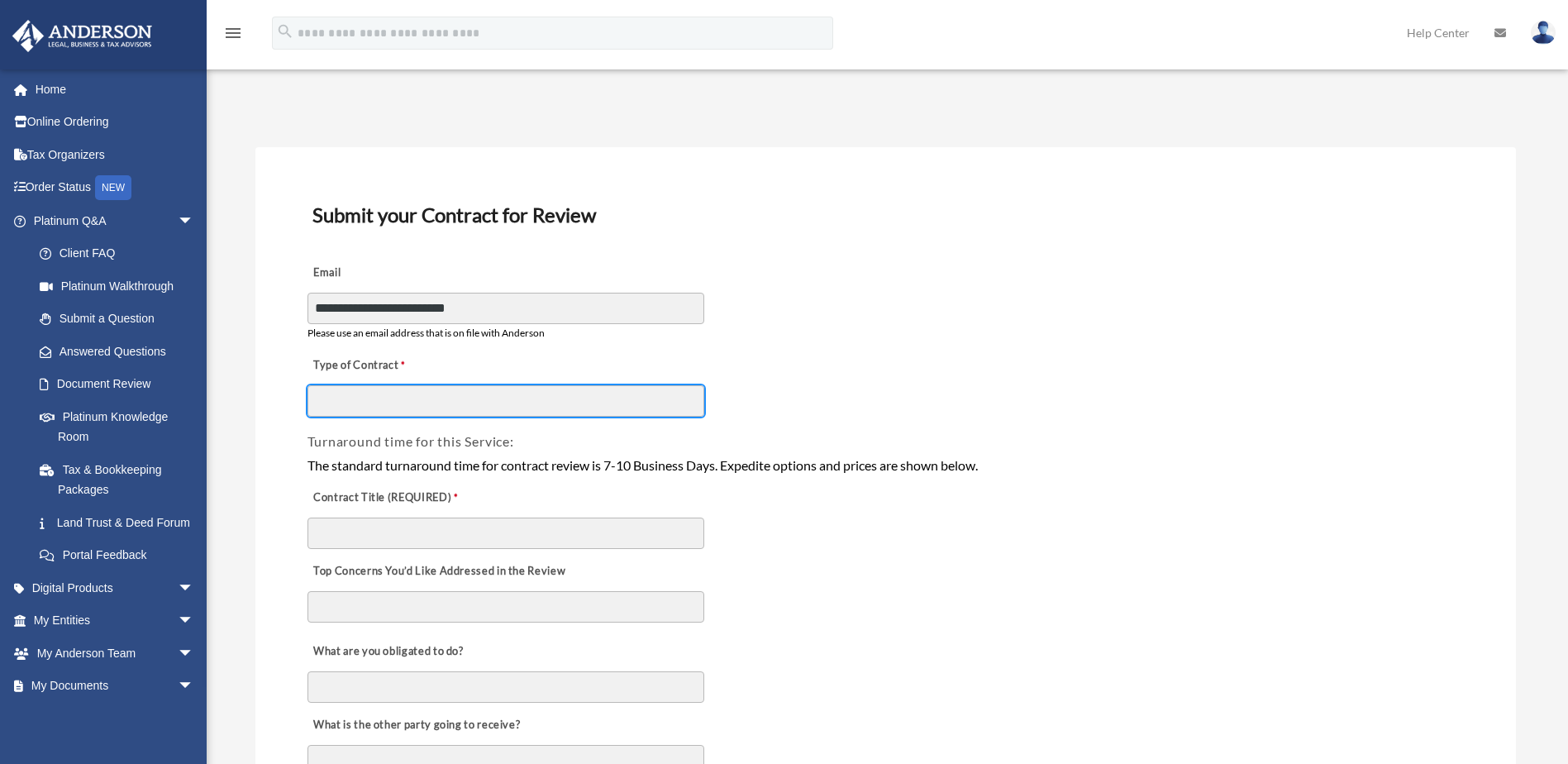type on "**********" 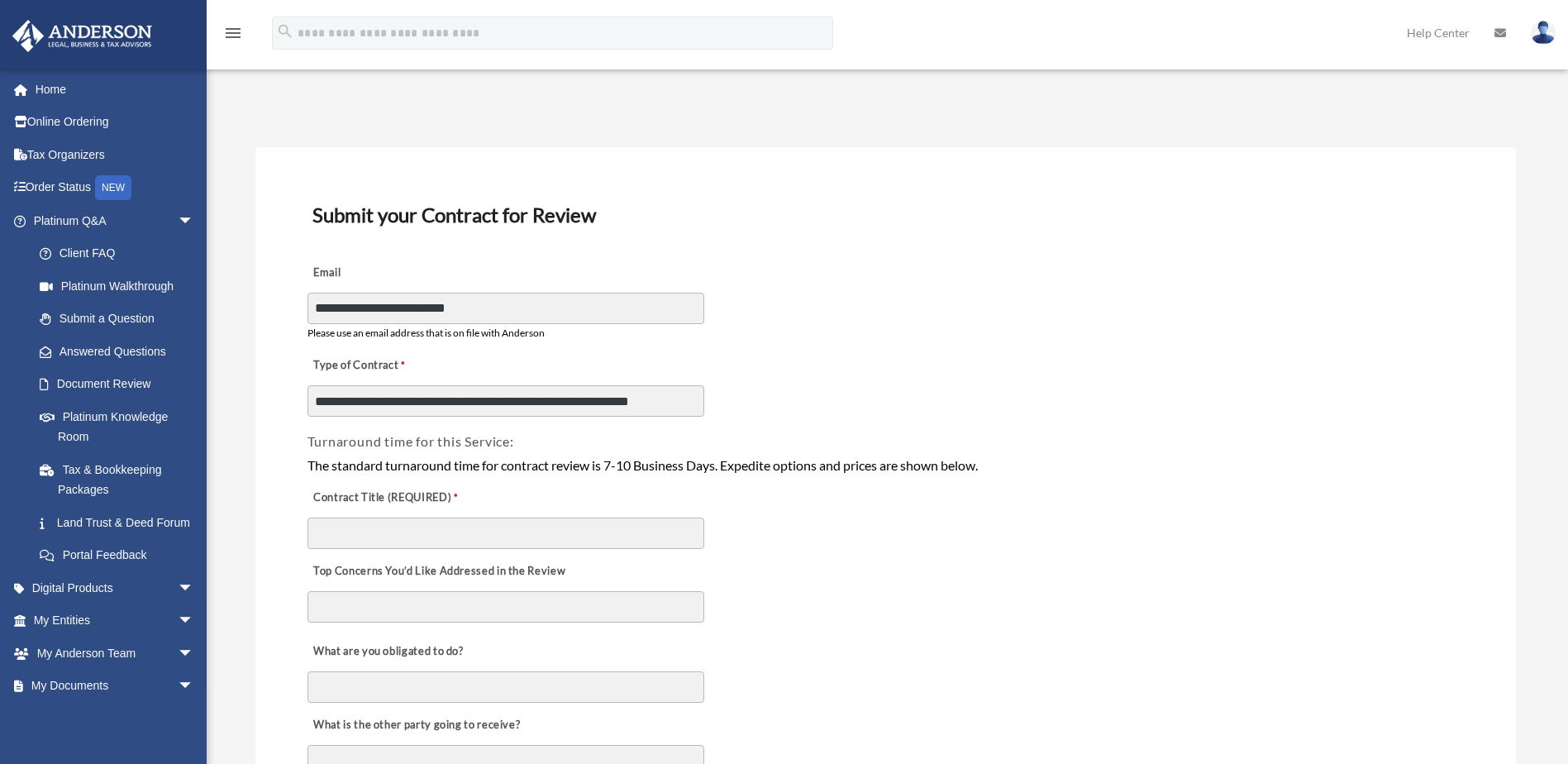 type on "**********" 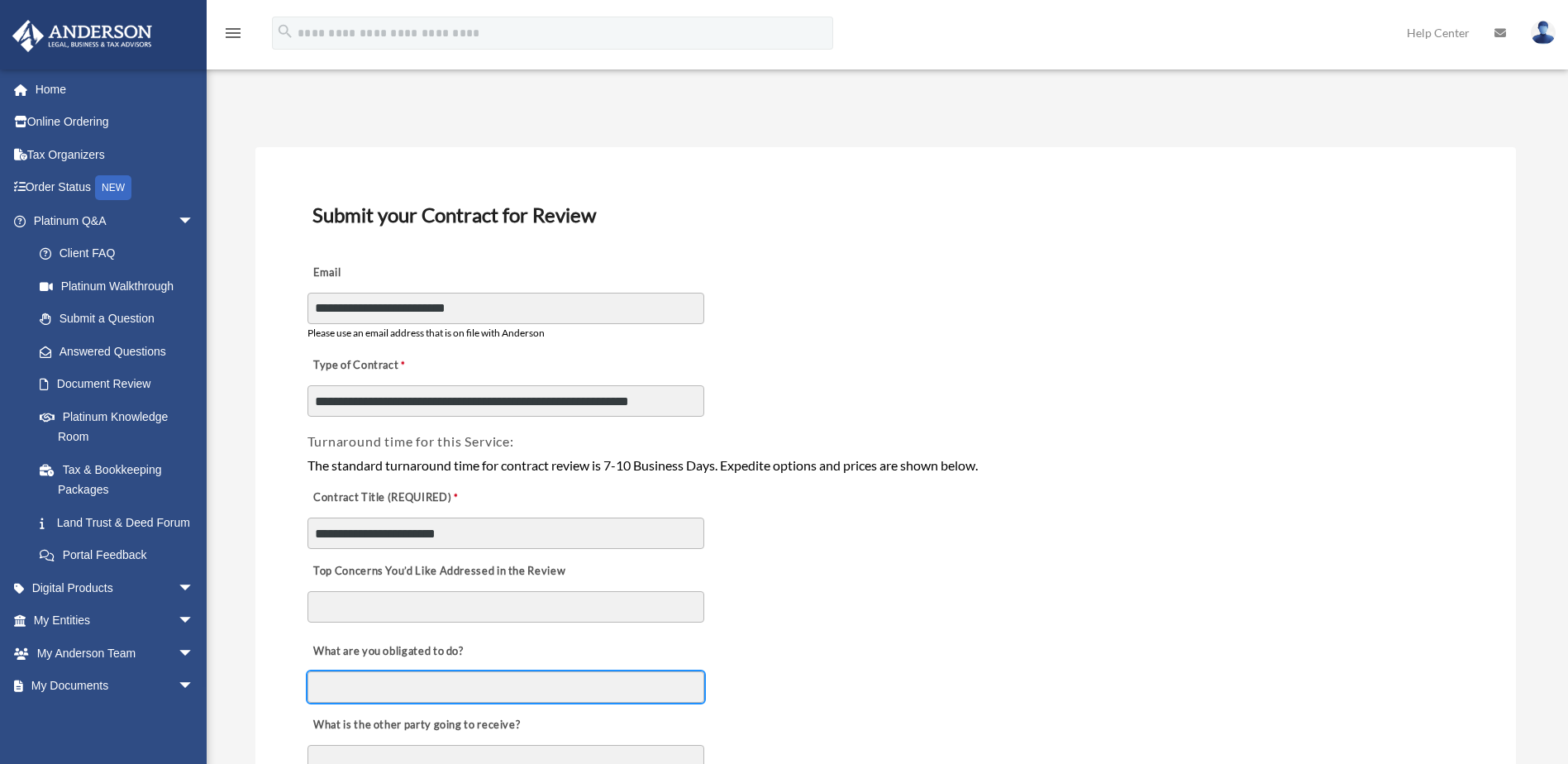 type on "**********" 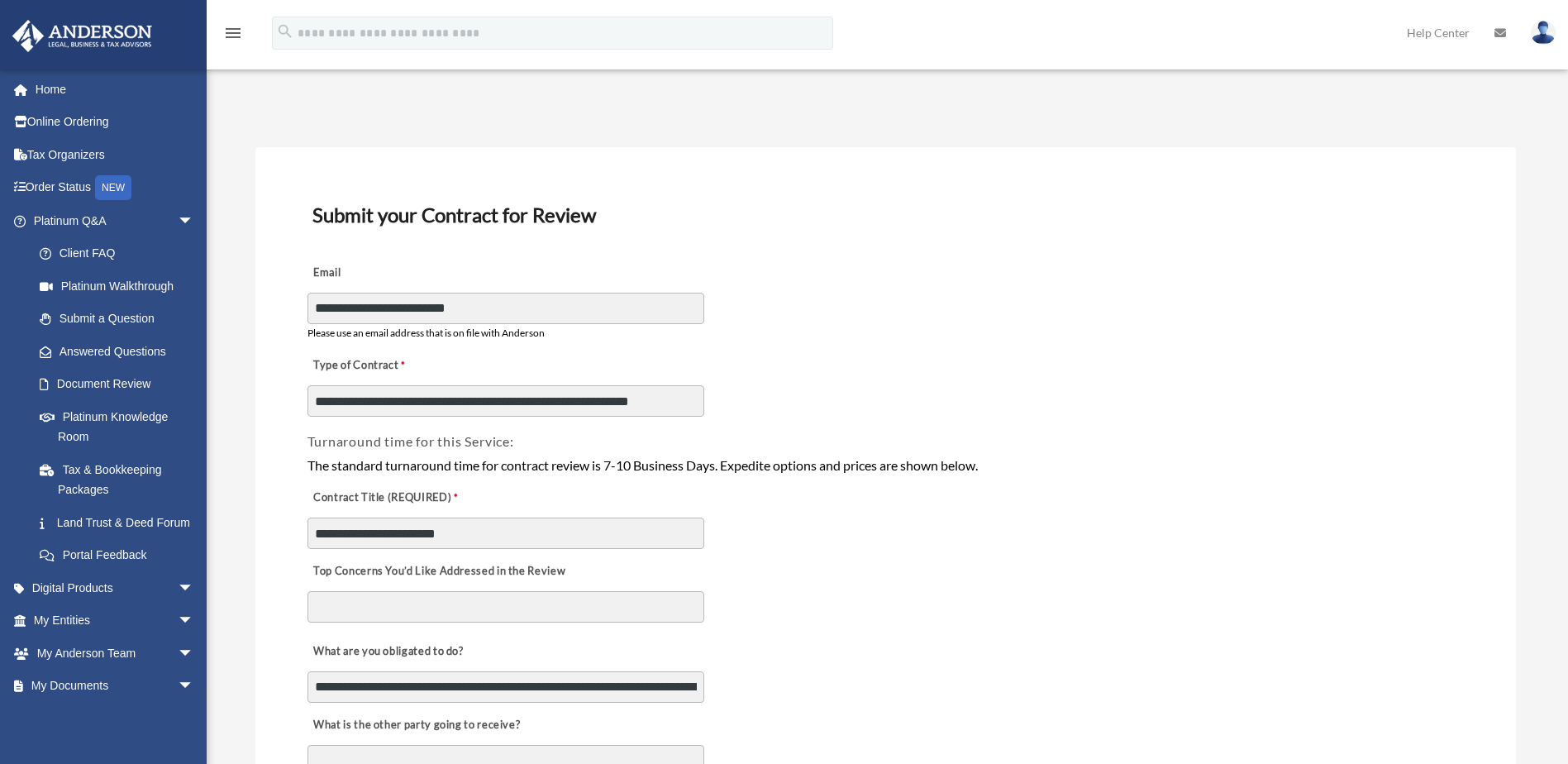 type on "**********" 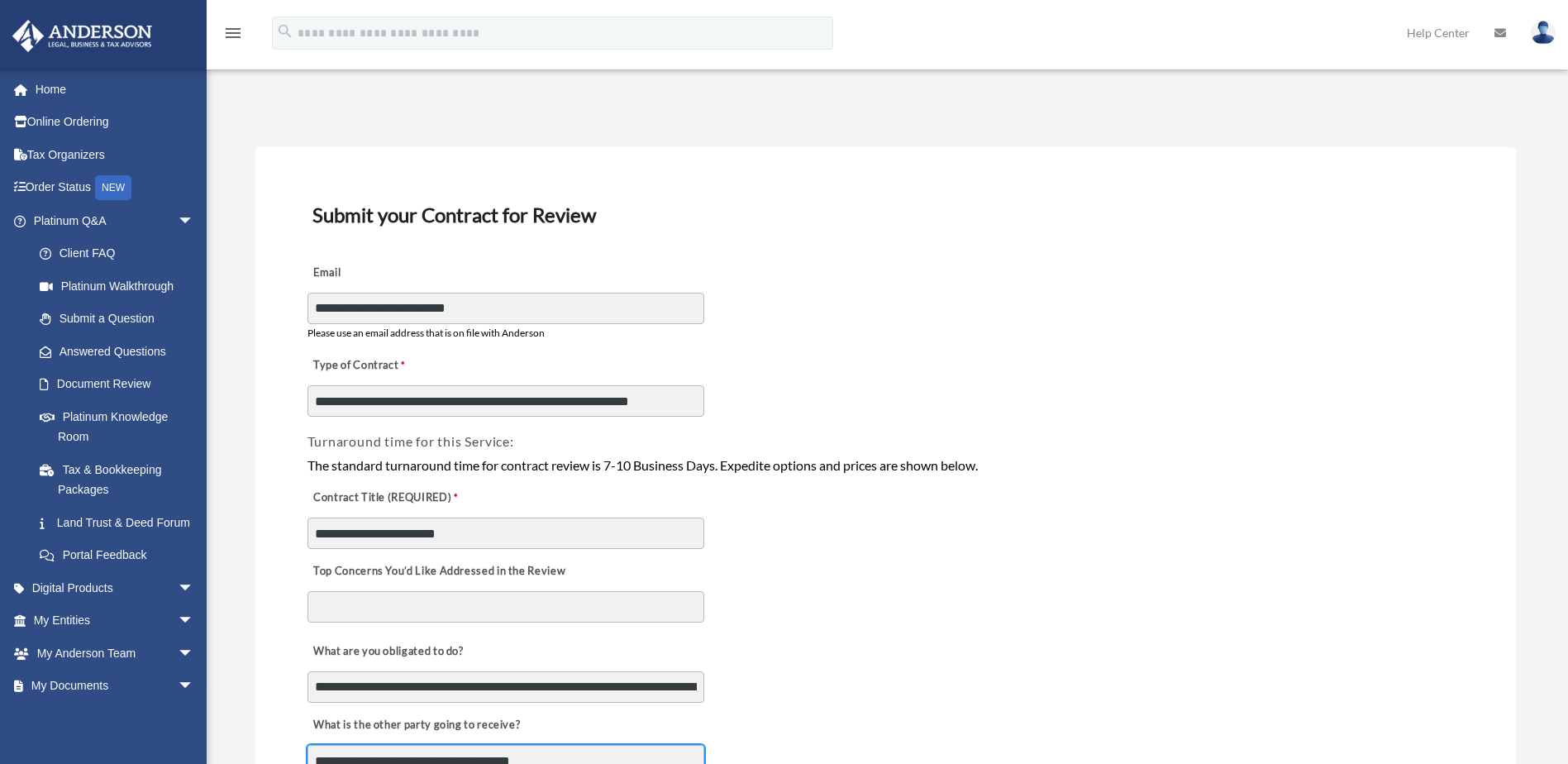 type on "***" 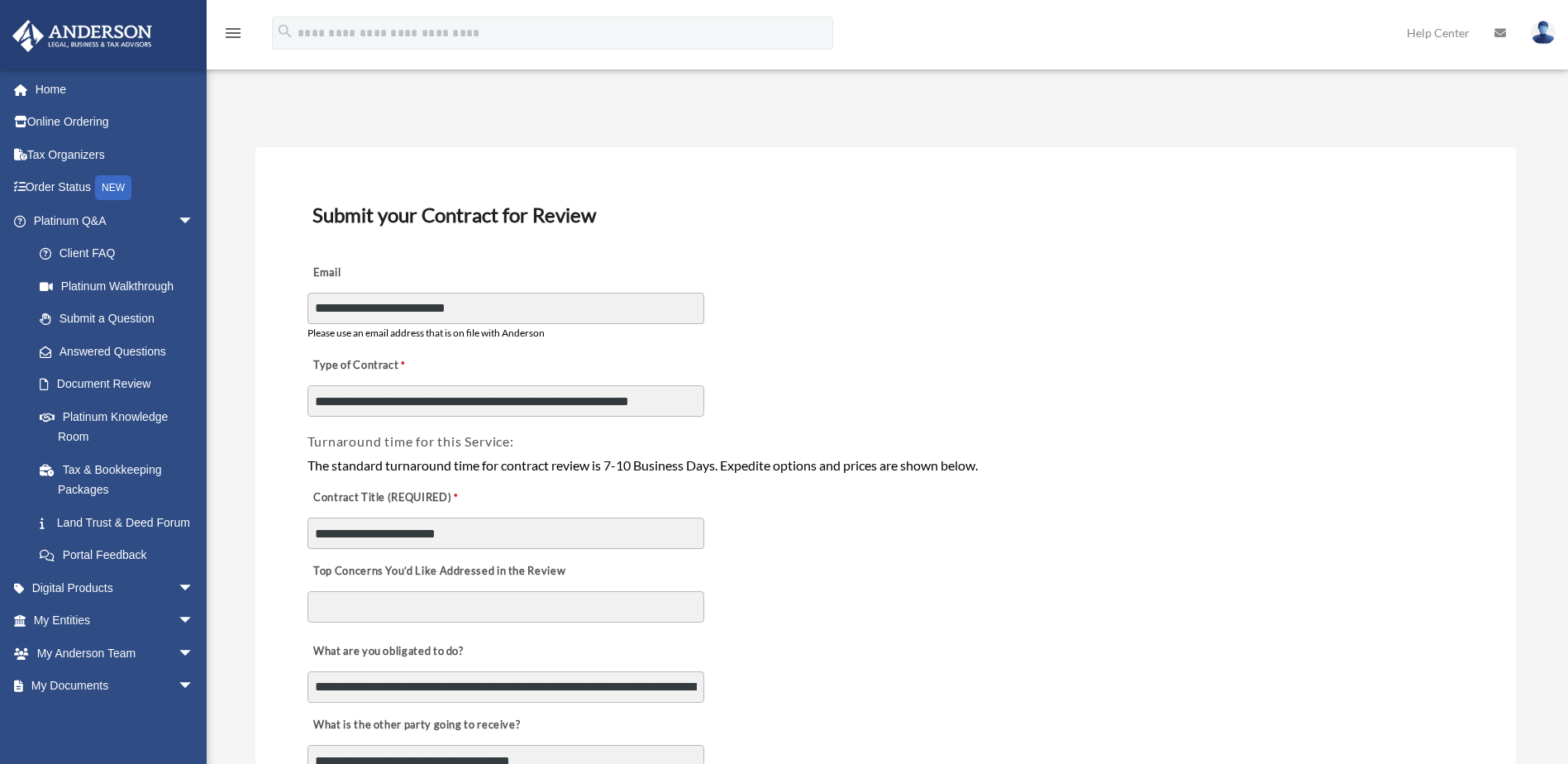 type on "***" 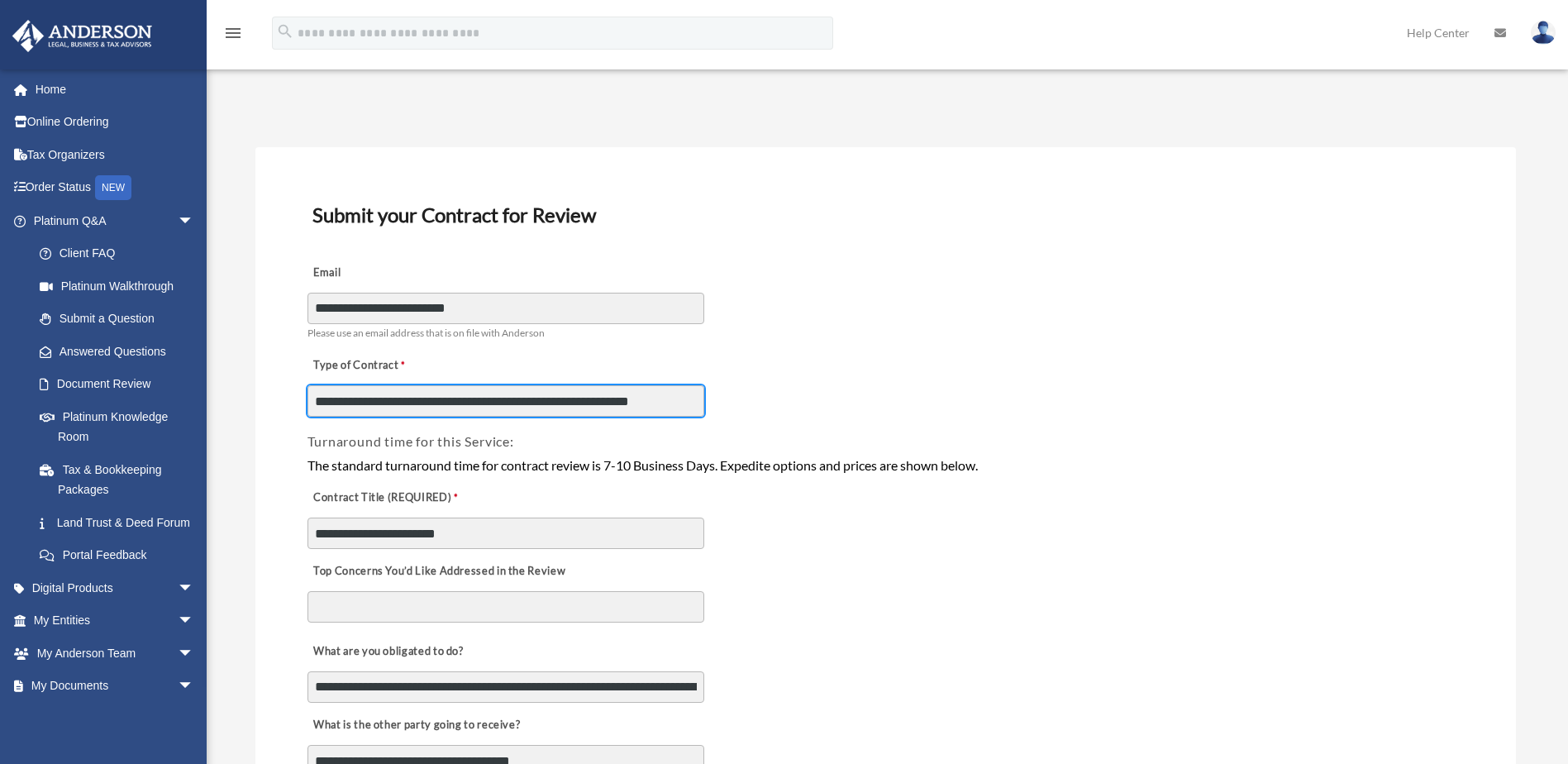 click on "**********" at bounding box center [506, 401] 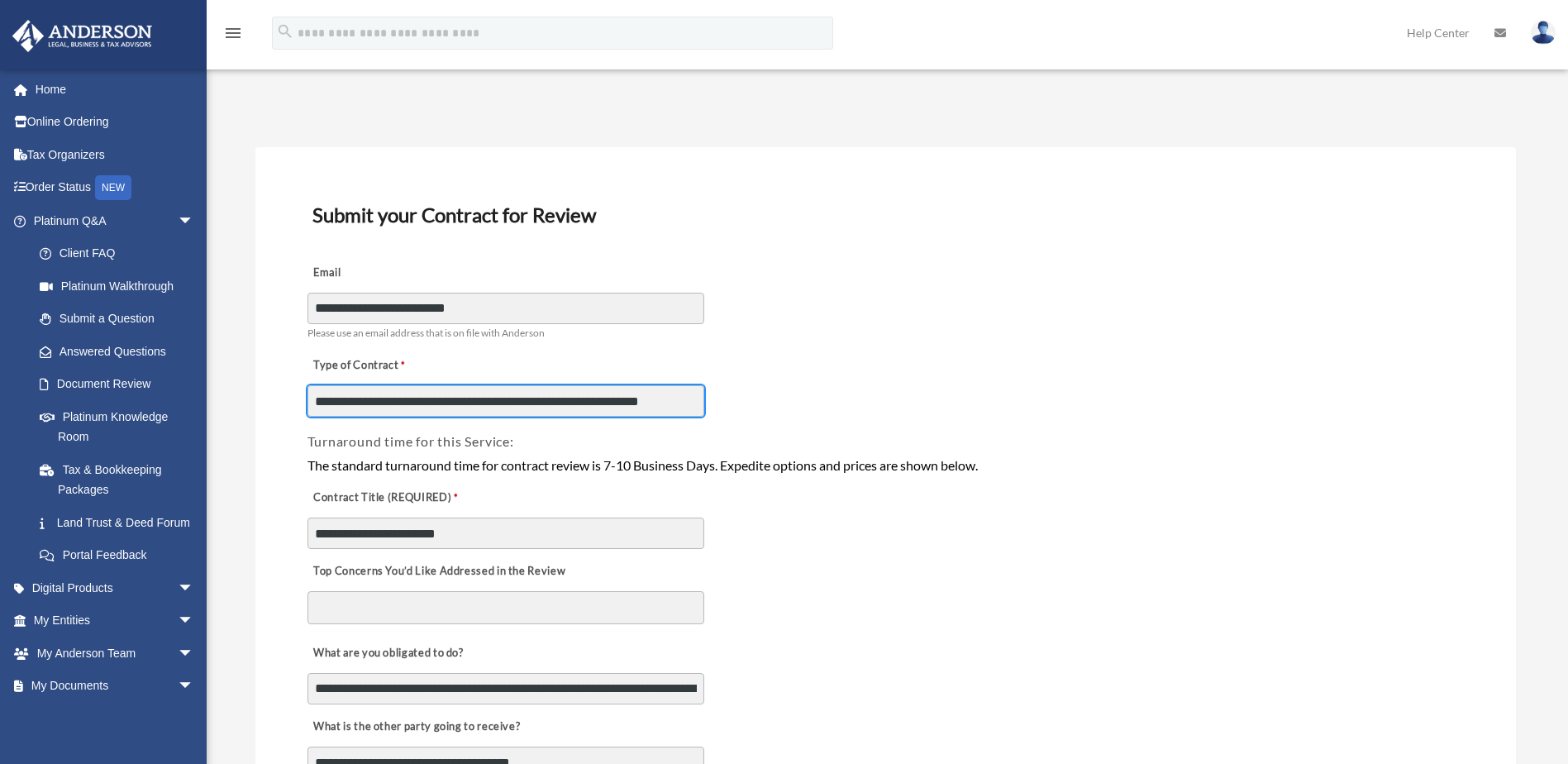 type on "**********" 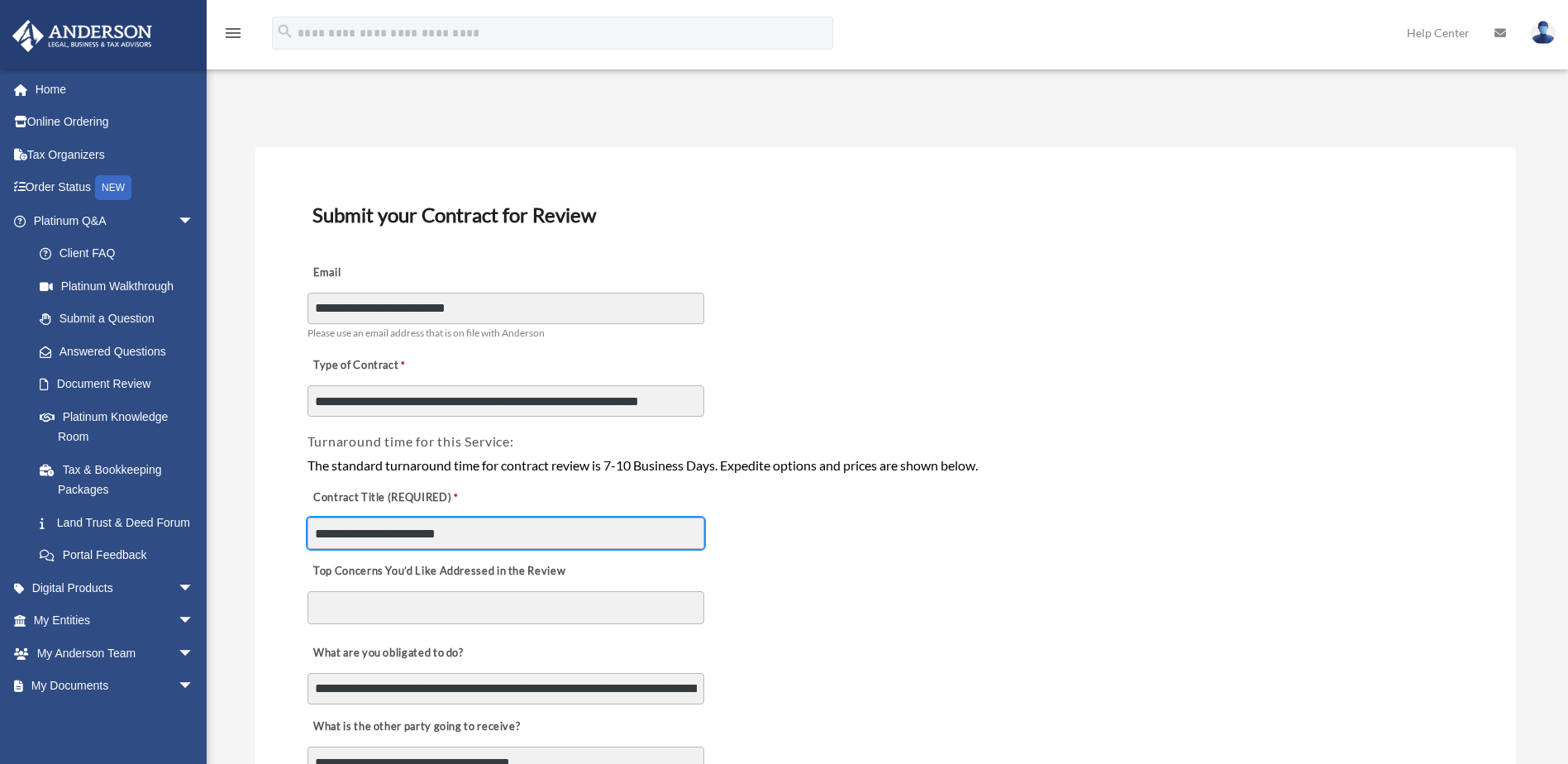 drag, startPoint x: 474, startPoint y: 536, endPoint x: 284, endPoint y: 526, distance: 190.263 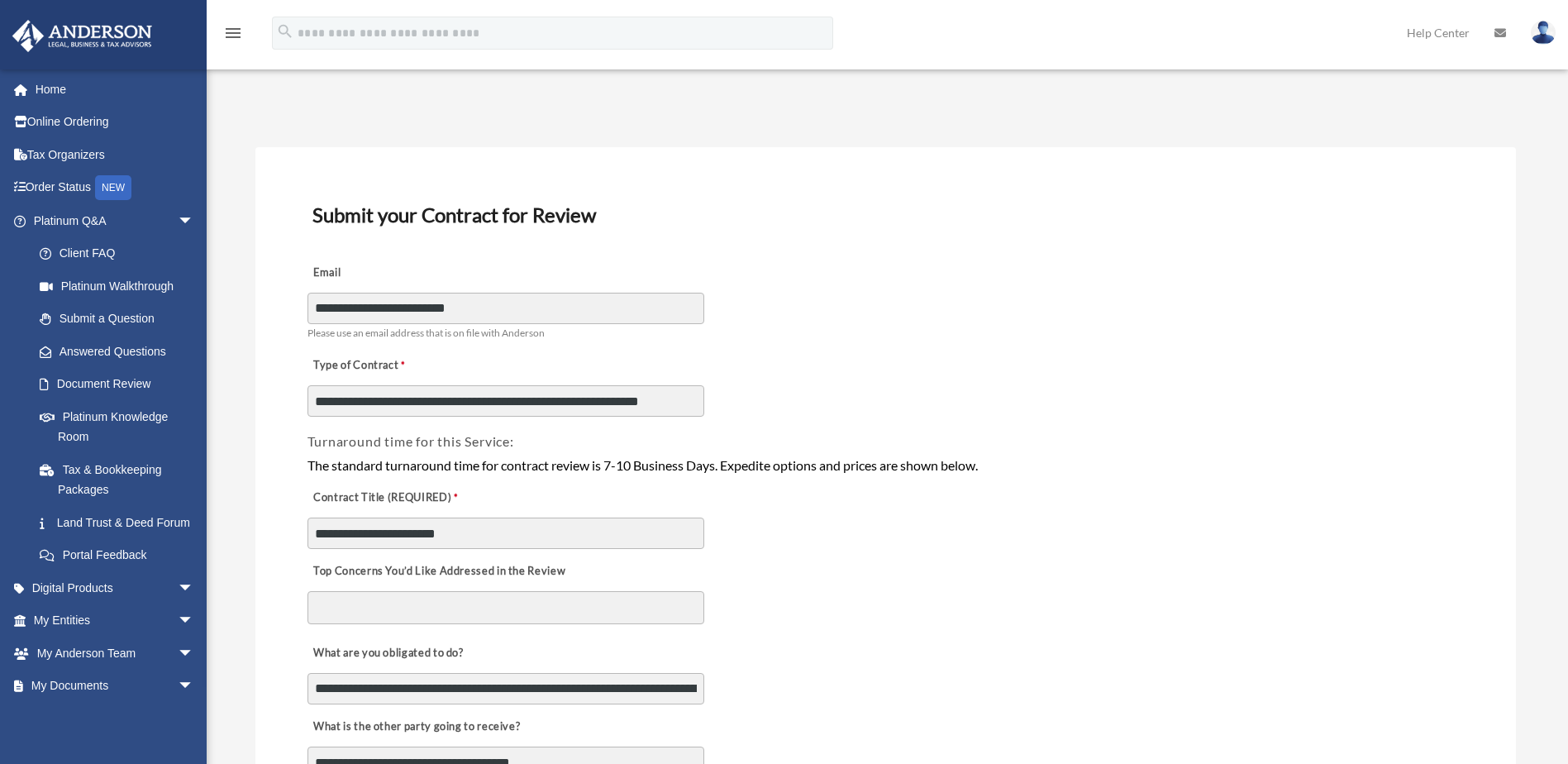 click on "Top Concerns You’d Like Addressed in the Review" at bounding box center [506, 608] 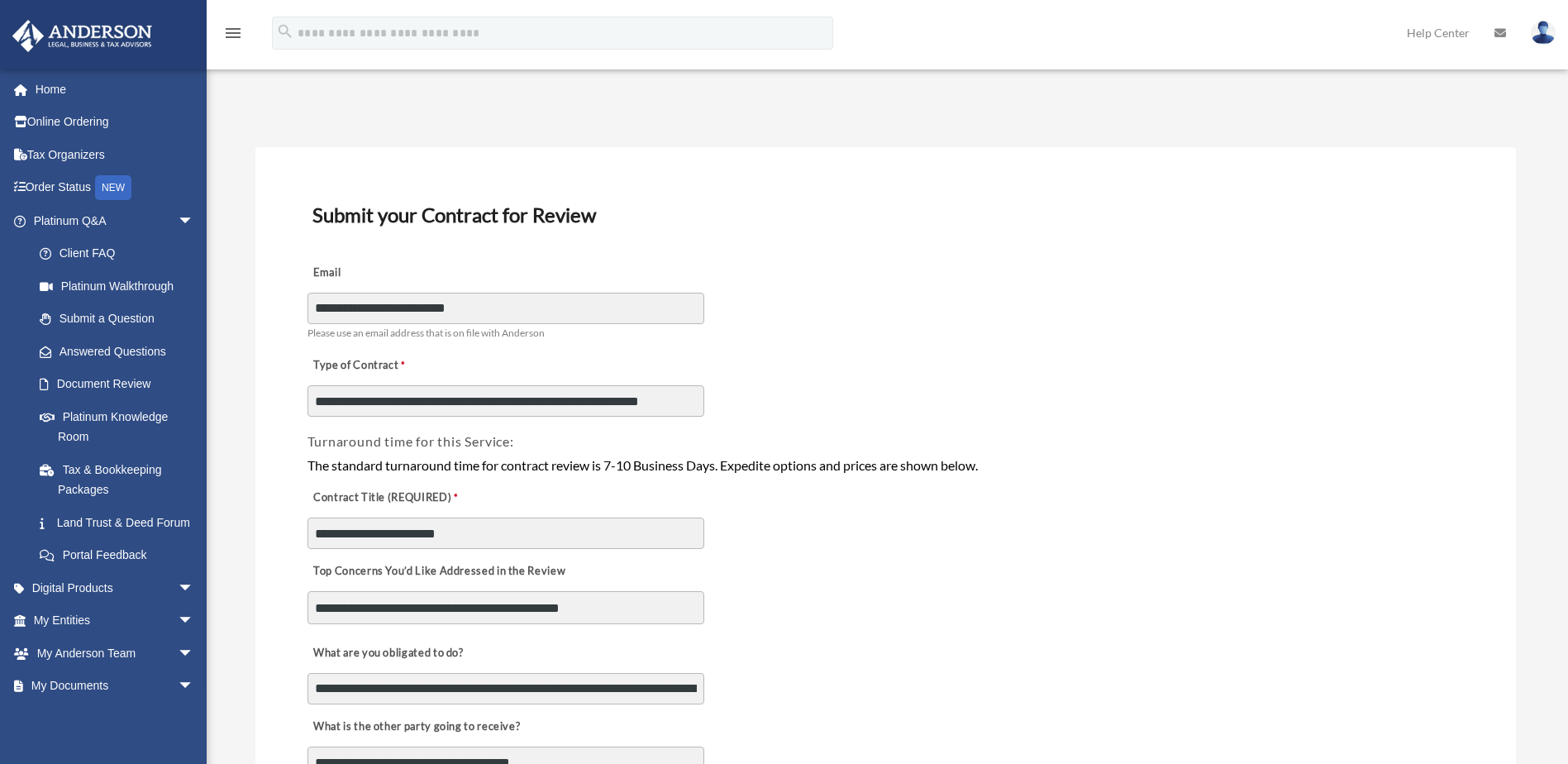 paste on "**********" 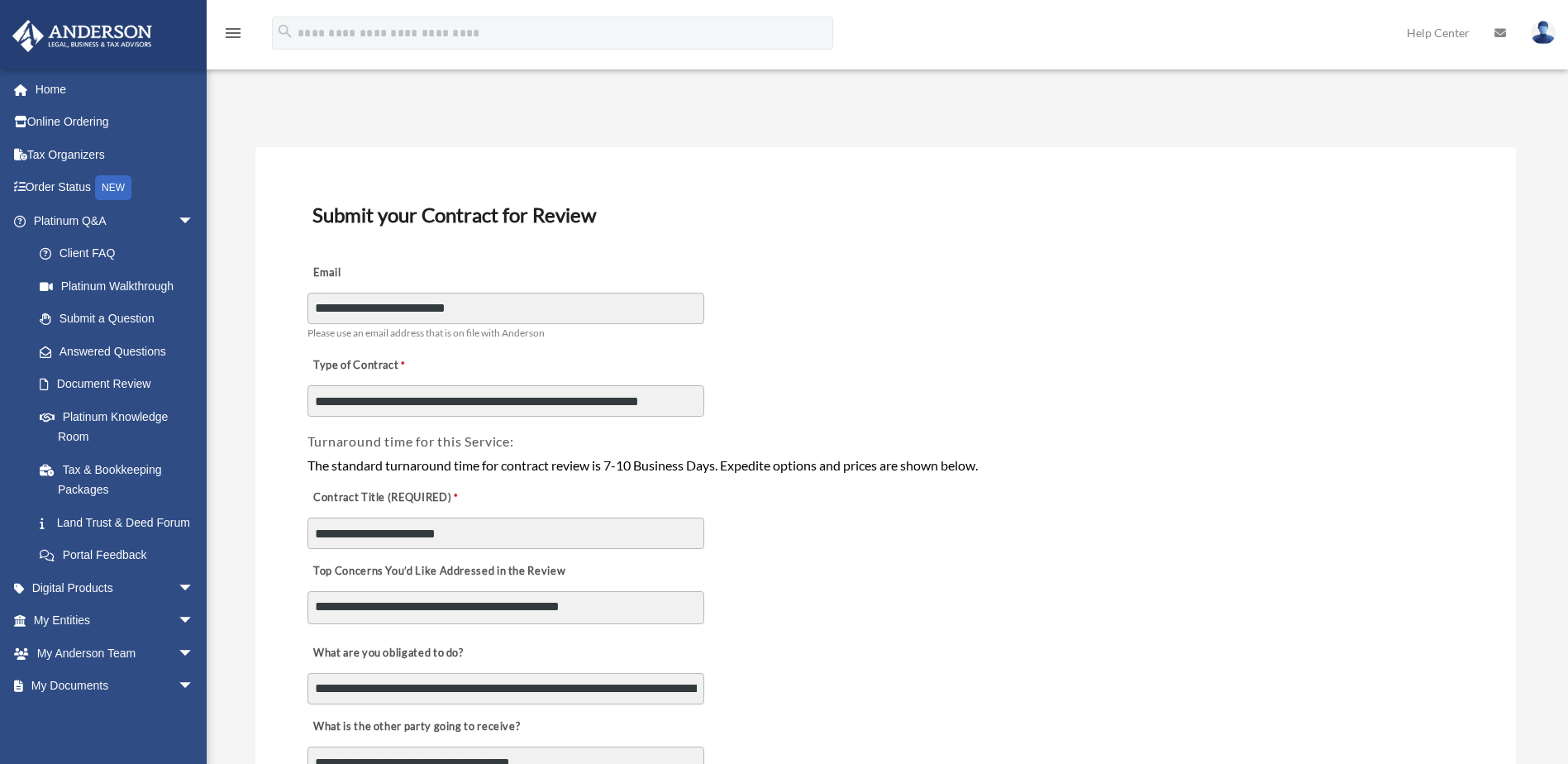 scroll, scrollTop: 2, scrollLeft: 0, axis: vertical 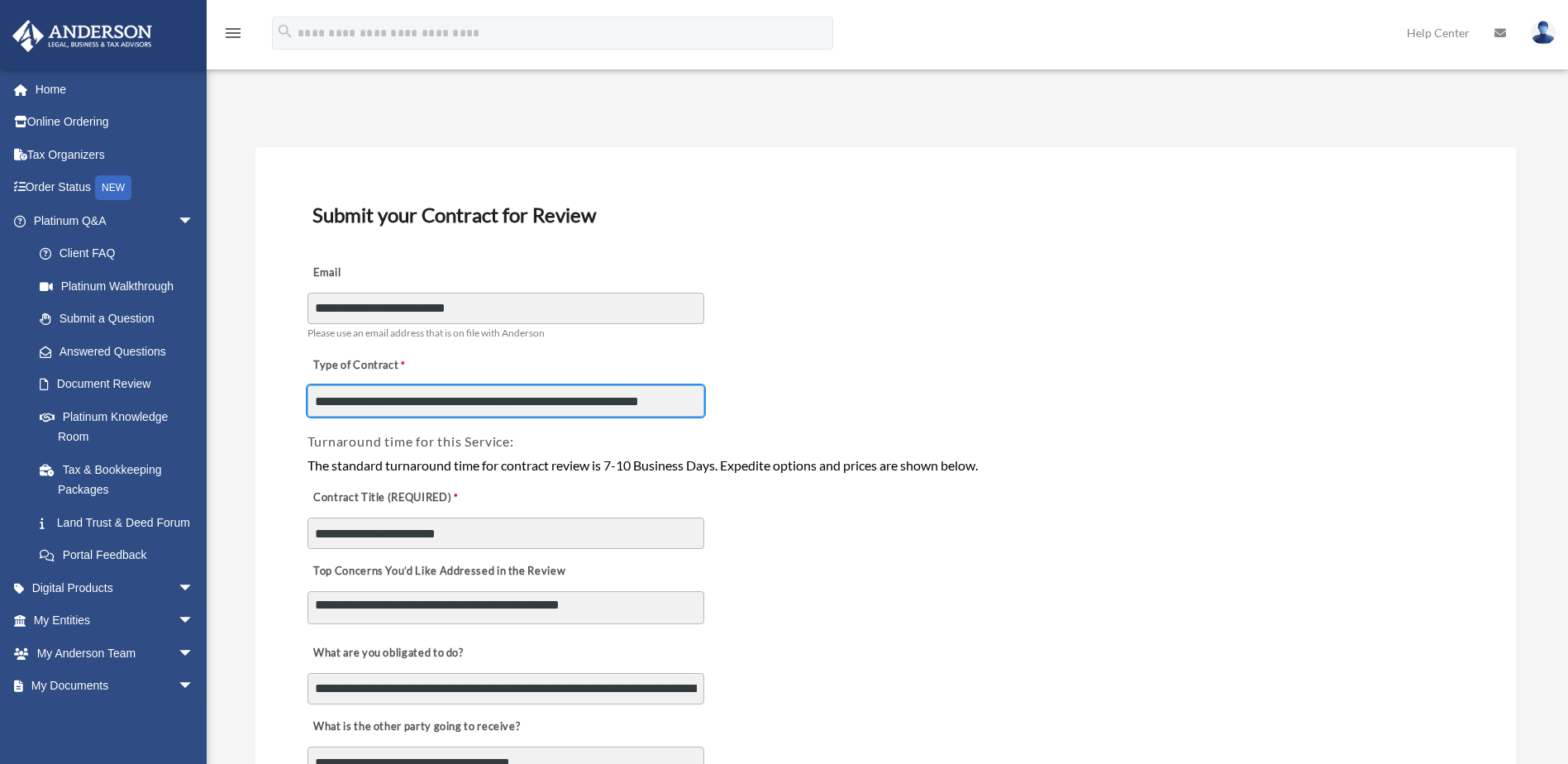 click on "**********" at bounding box center (506, 401) 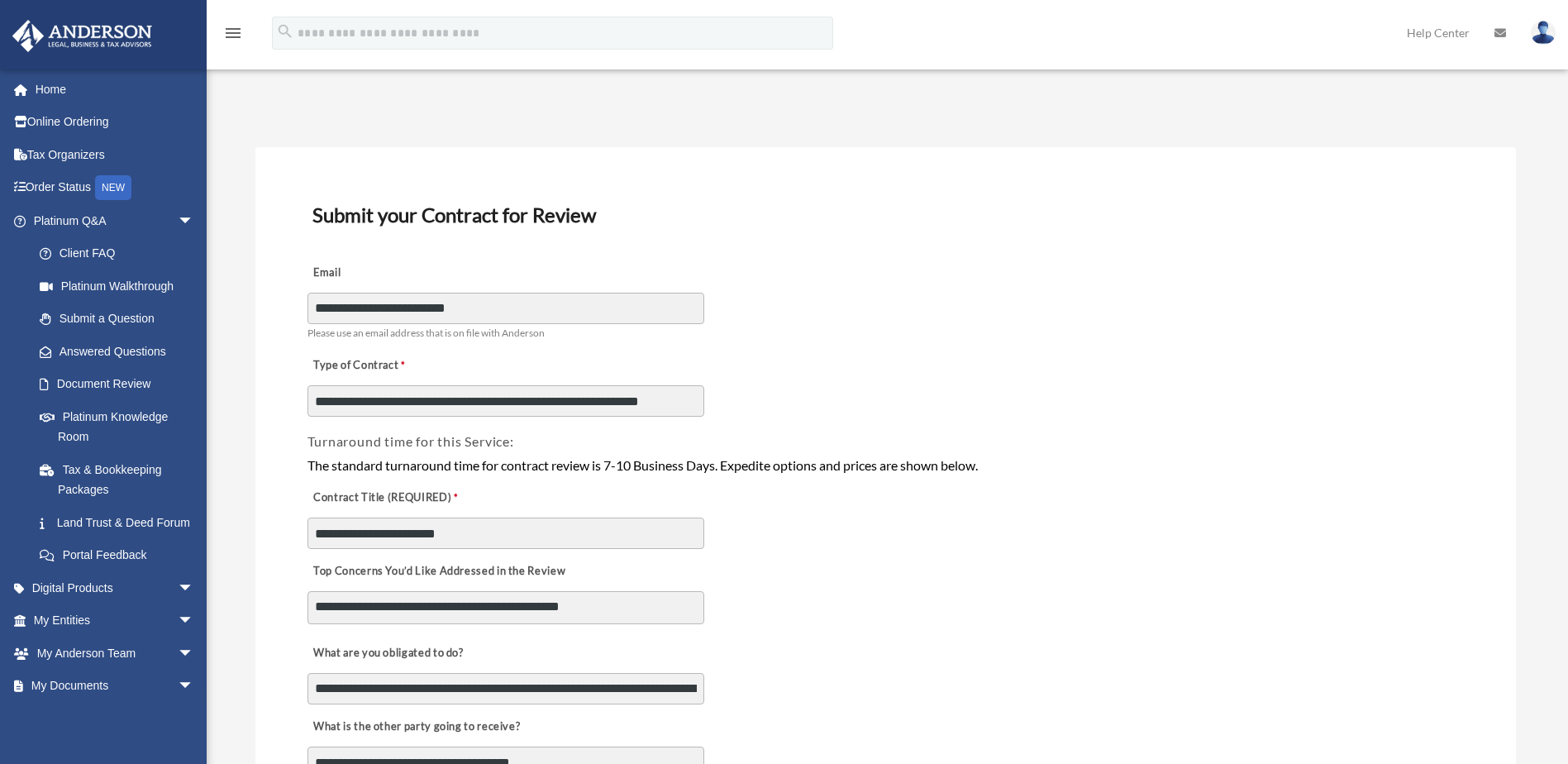 scroll, scrollTop: 0, scrollLeft: 0, axis: both 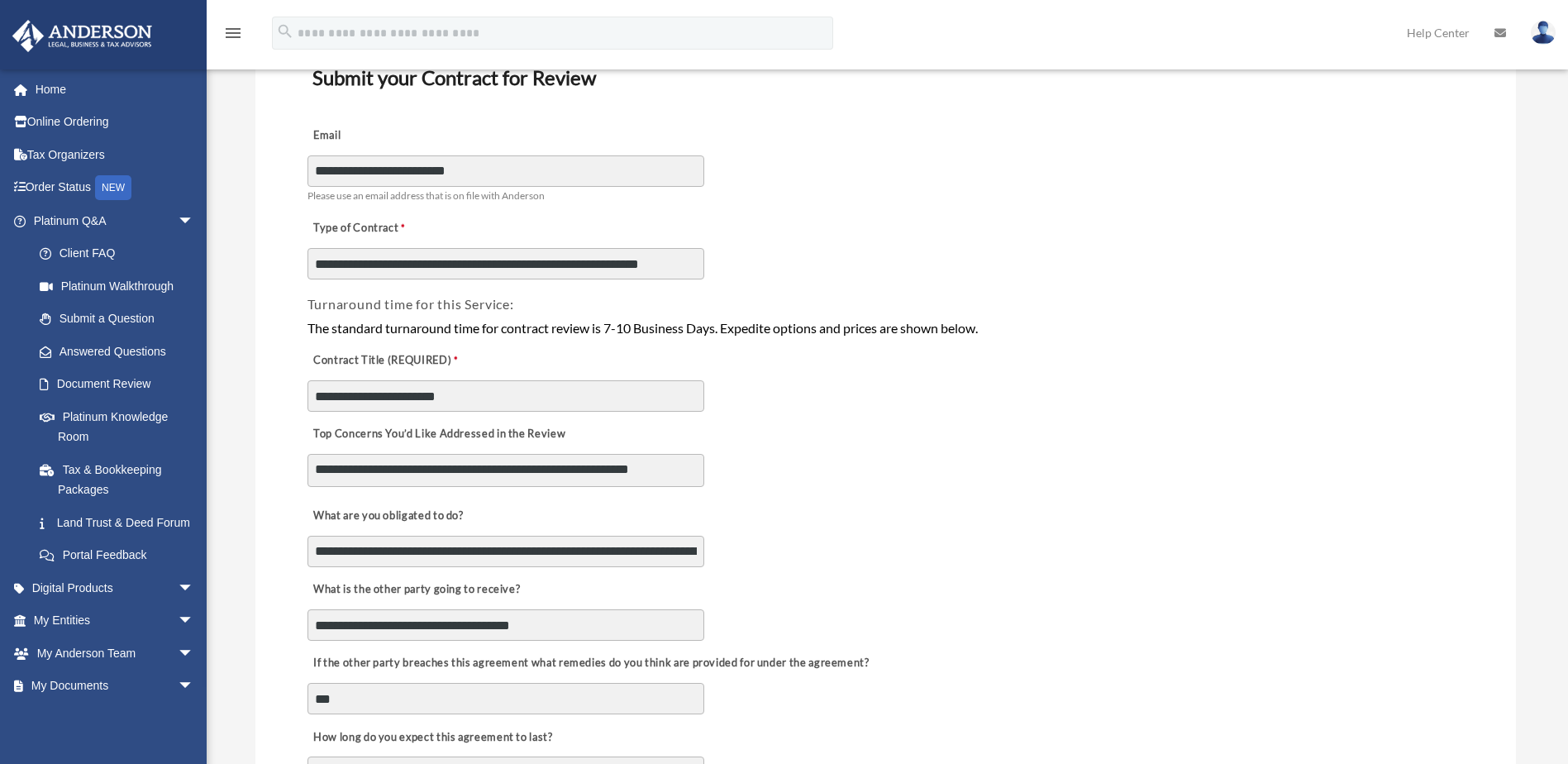 type on "**********" 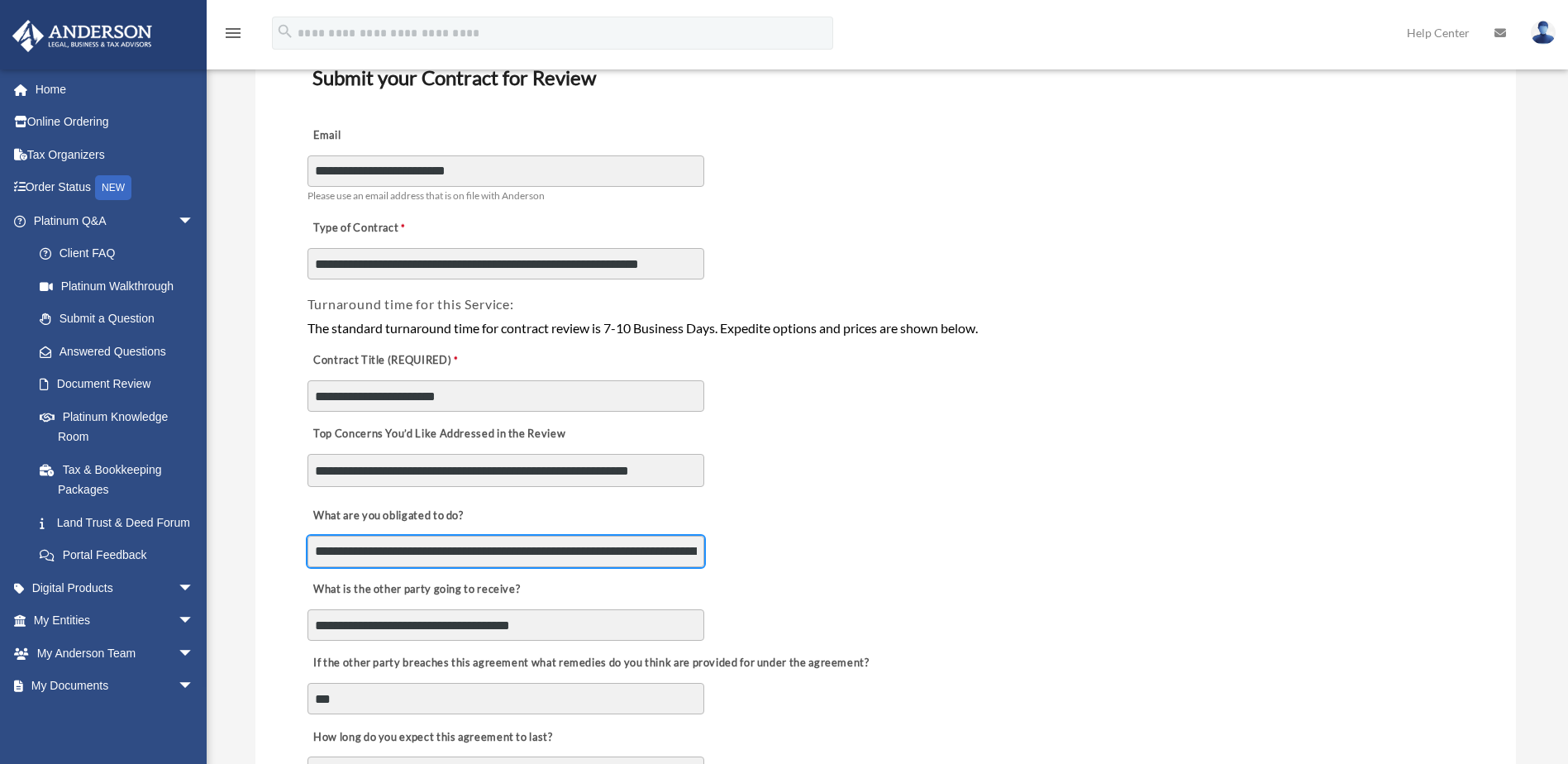 scroll, scrollTop: 5, scrollLeft: 0, axis: vertical 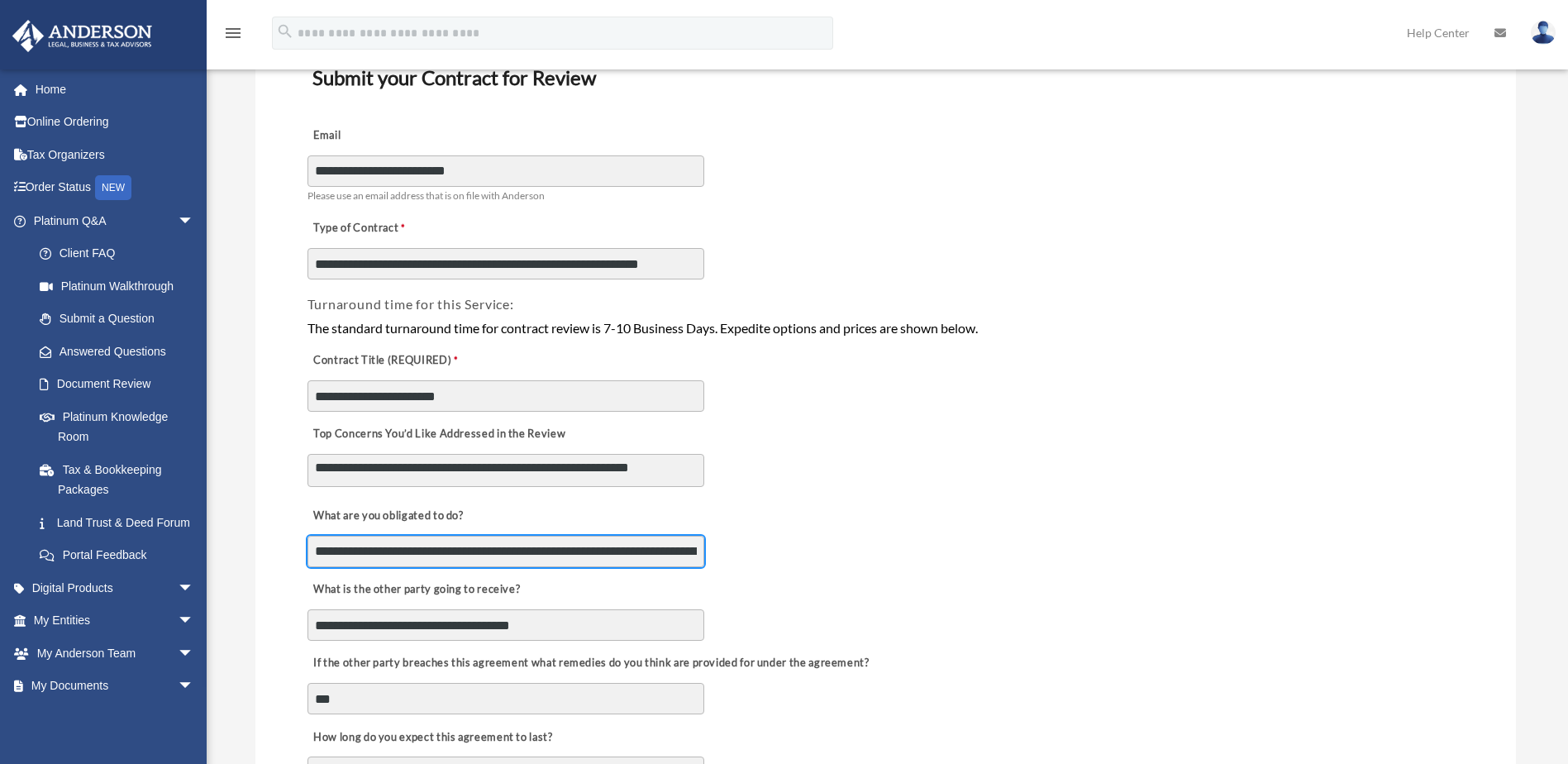click on "**********" at bounding box center (506, 552) 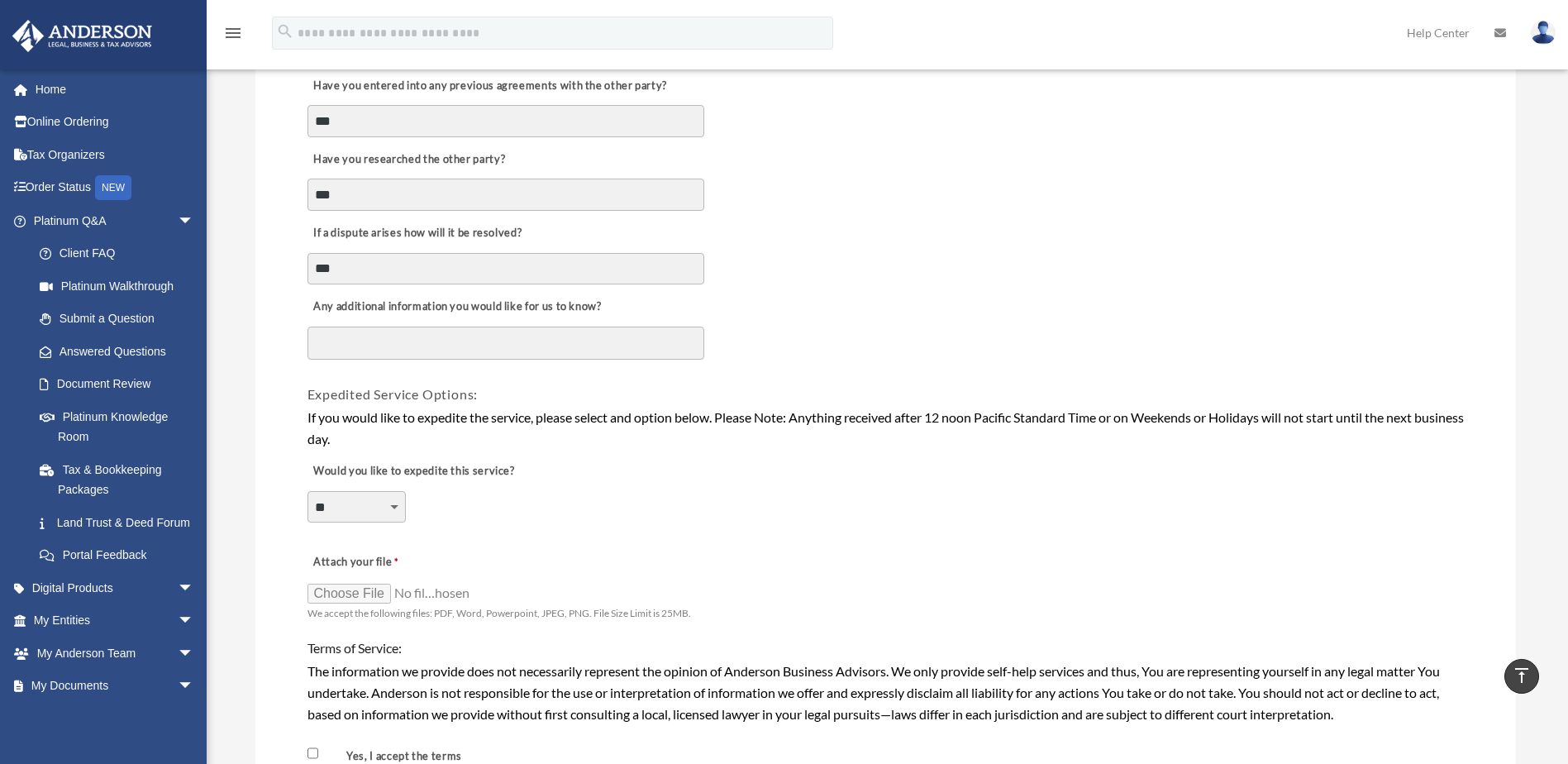 scroll, scrollTop: 863, scrollLeft: 0, axis: vertical 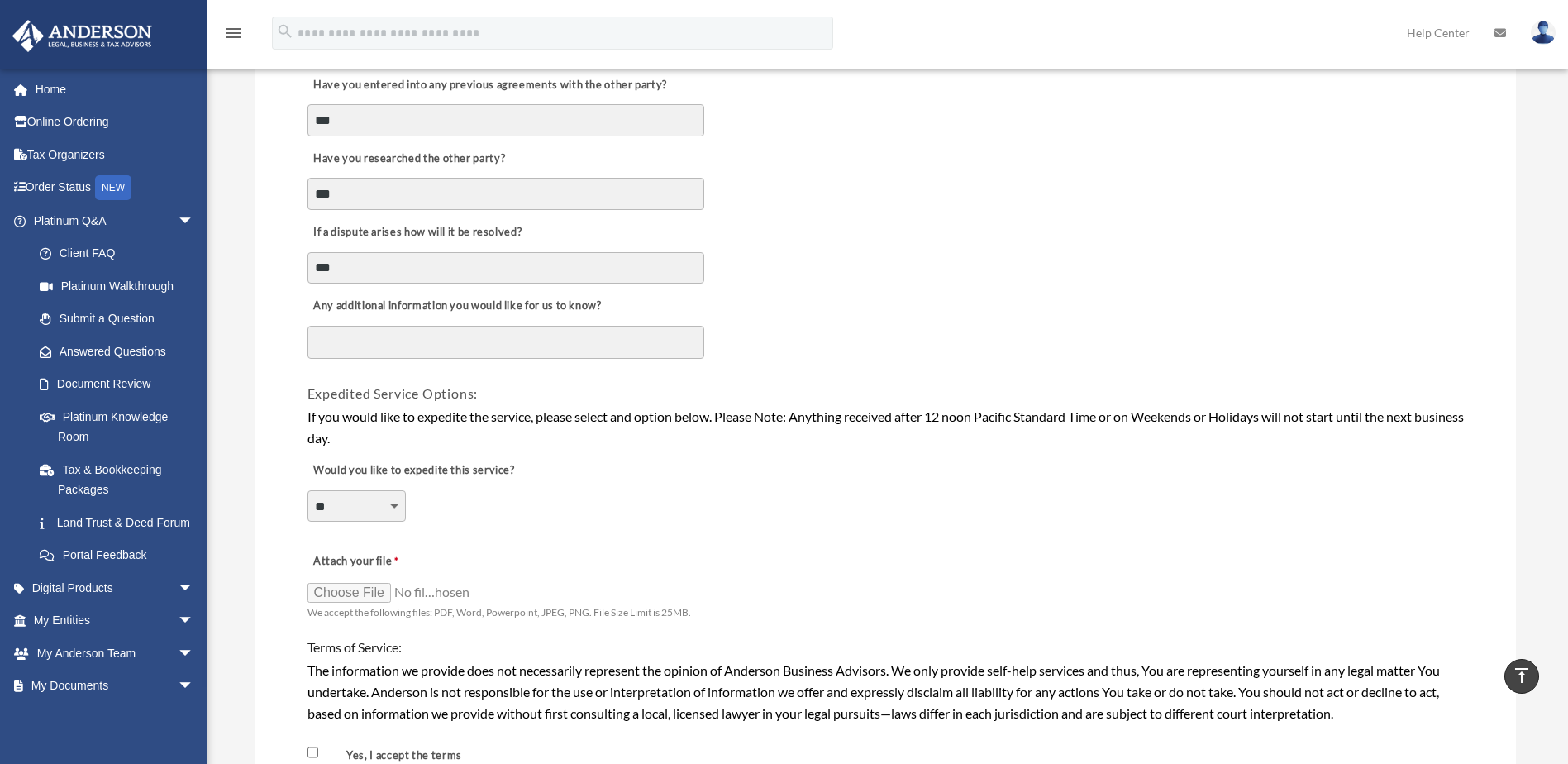 click on "Any additional information you would like for us to know?" at bounding box center [506, 342] 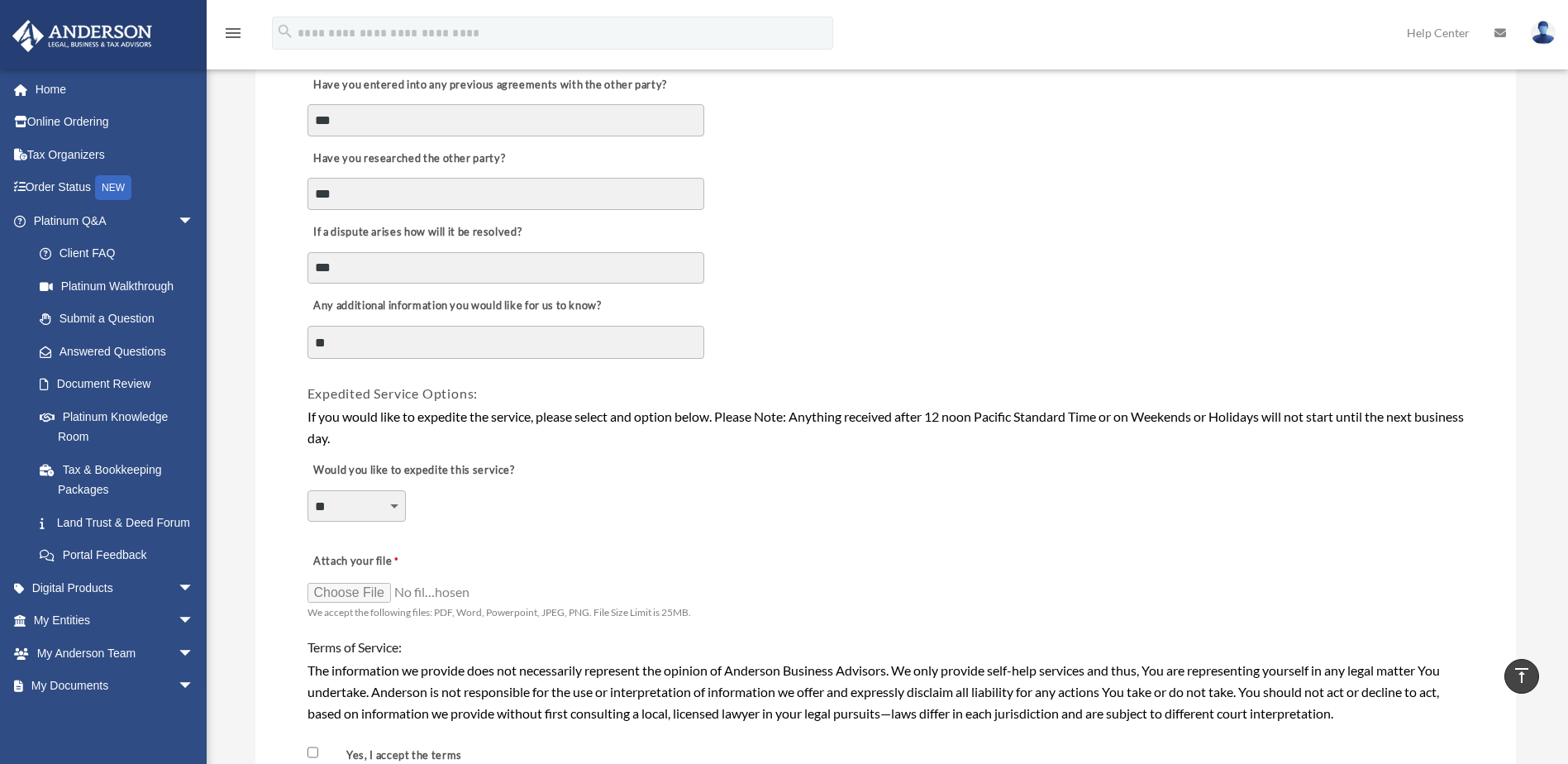 type on "*" 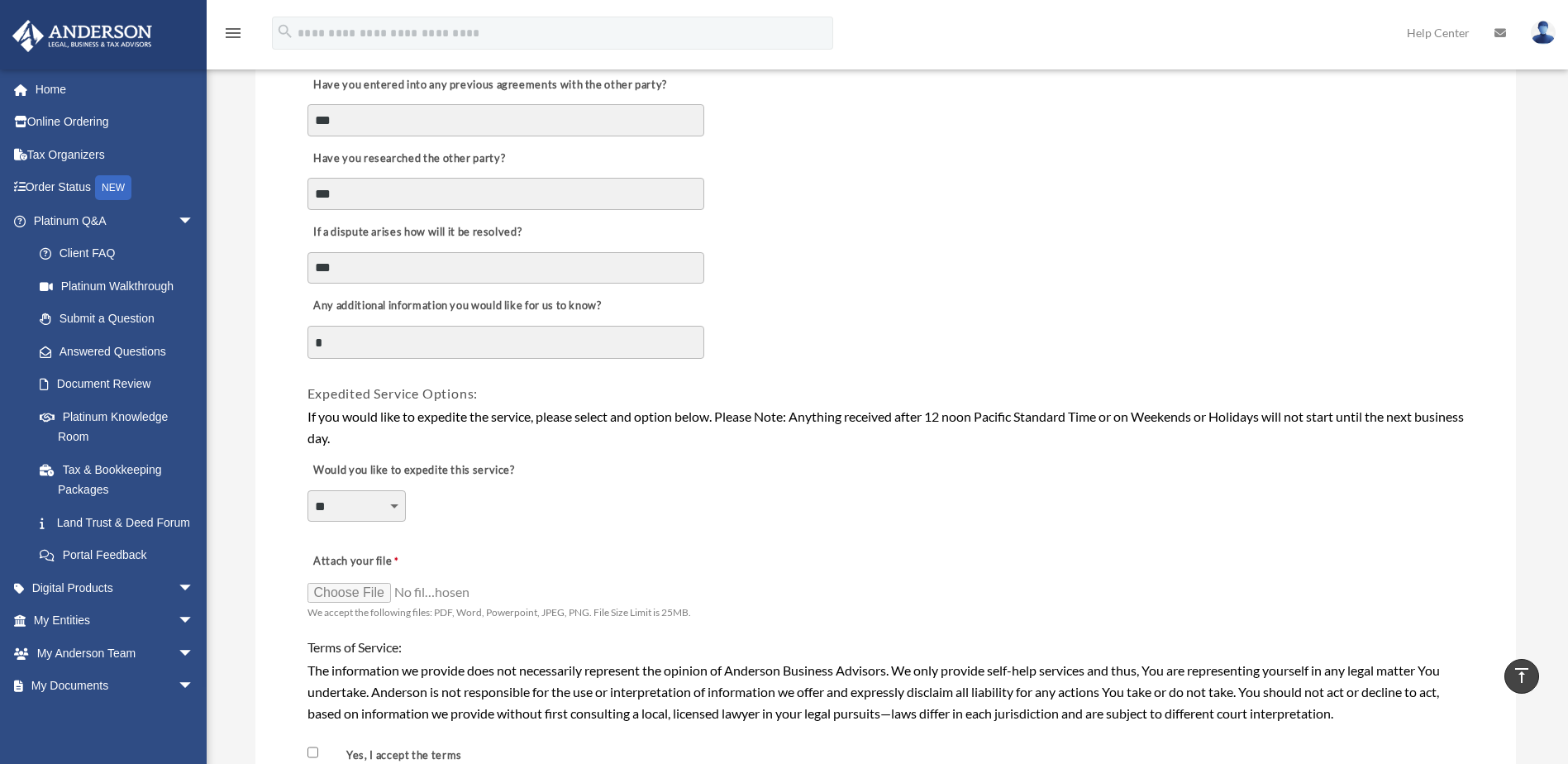 type 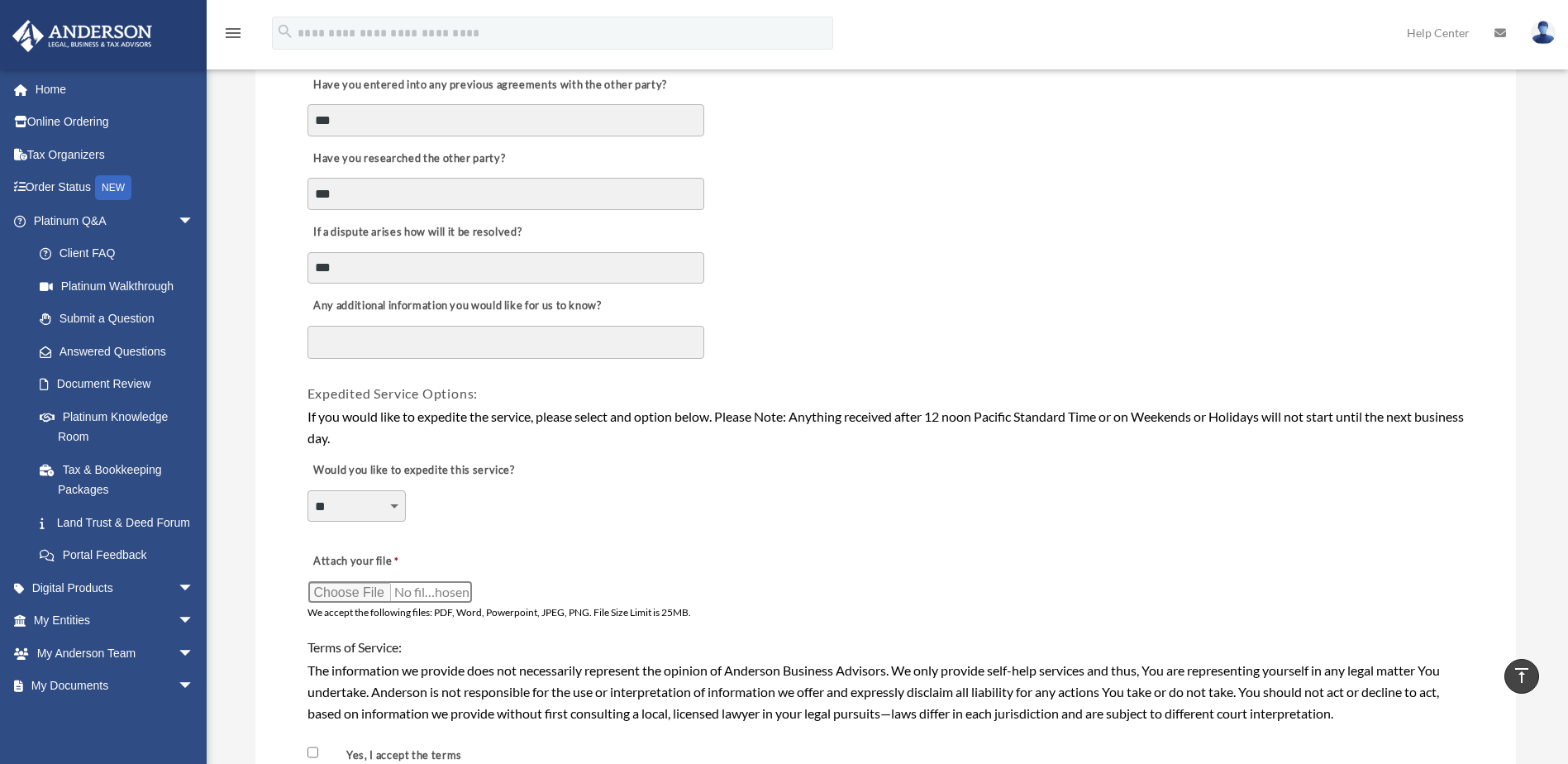 click on "Attach your file" at bounding box center [390, 592] 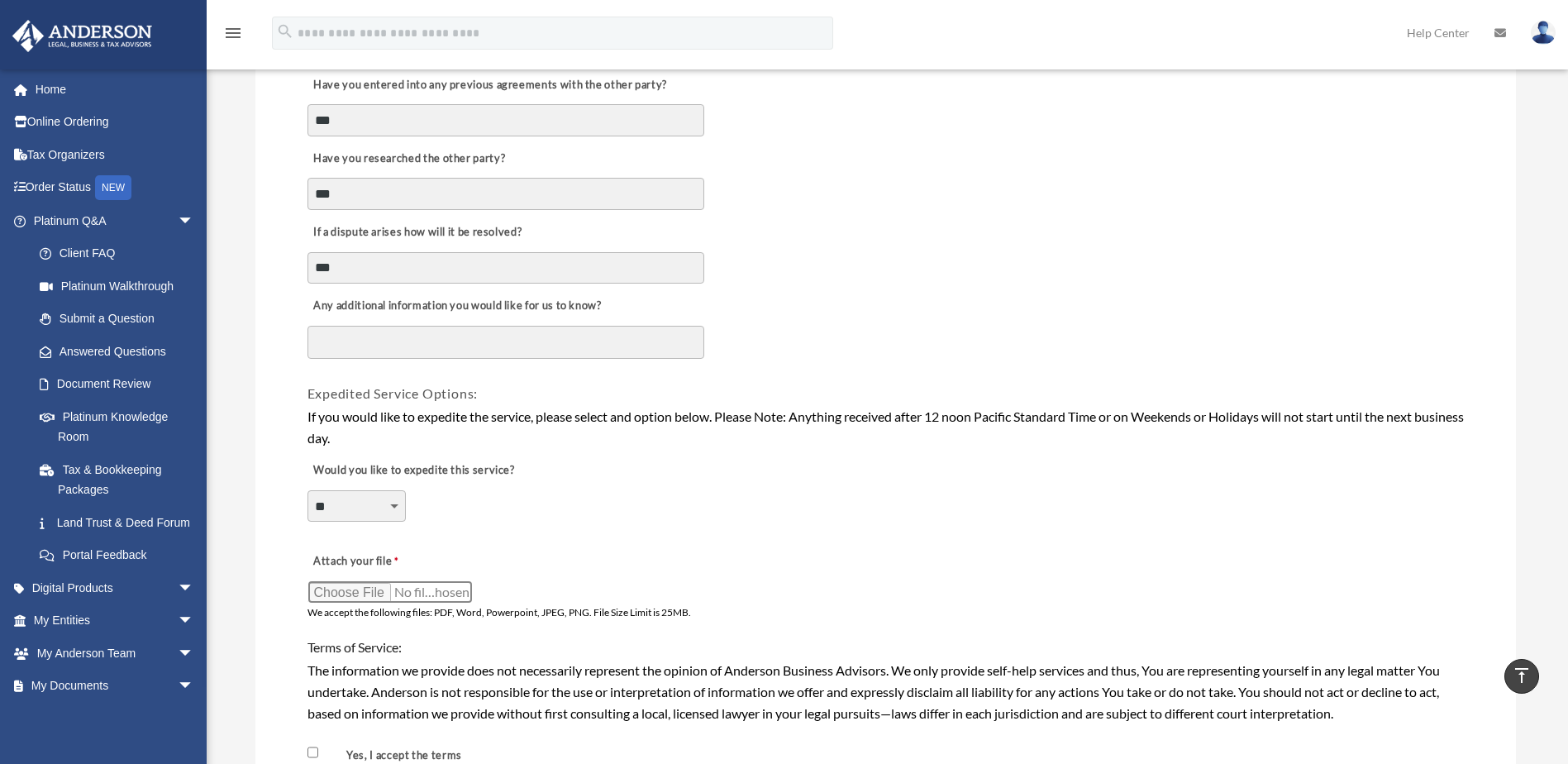 type on "**********" 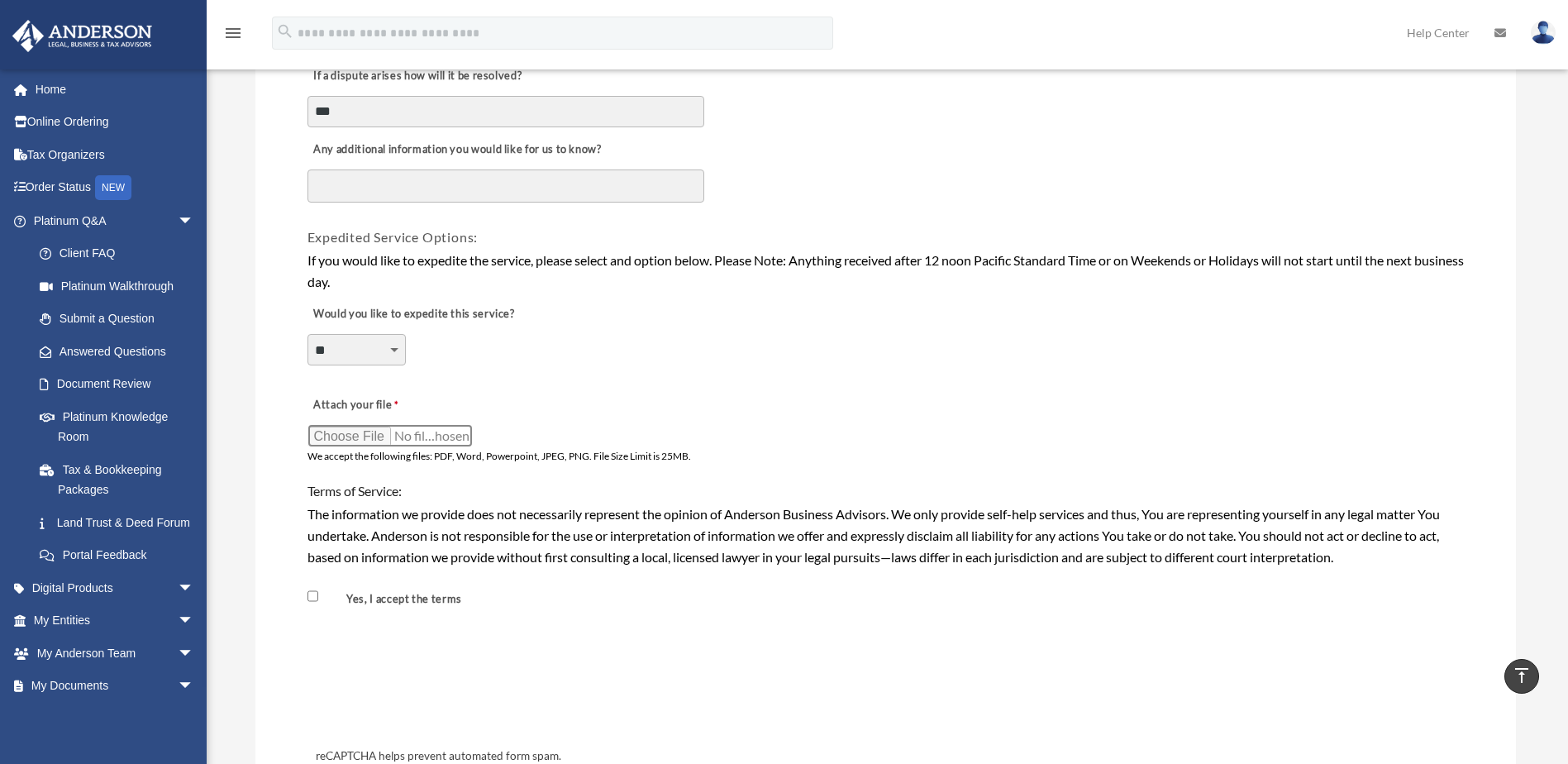 scroll, scrollTop: 1022, scrollLeft: 0, axis: vertical 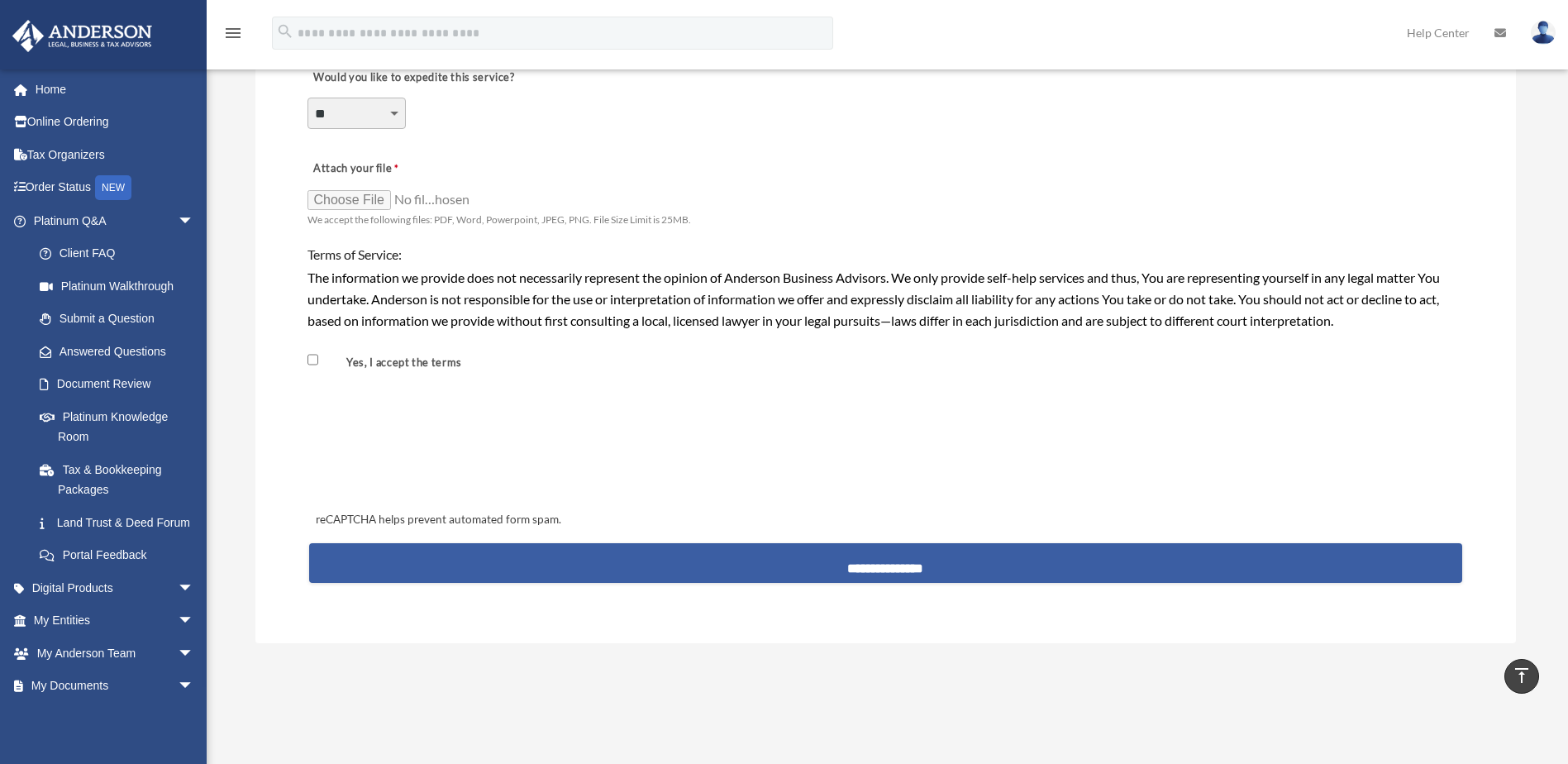 click on "**********" at bounding box center (885, 563) 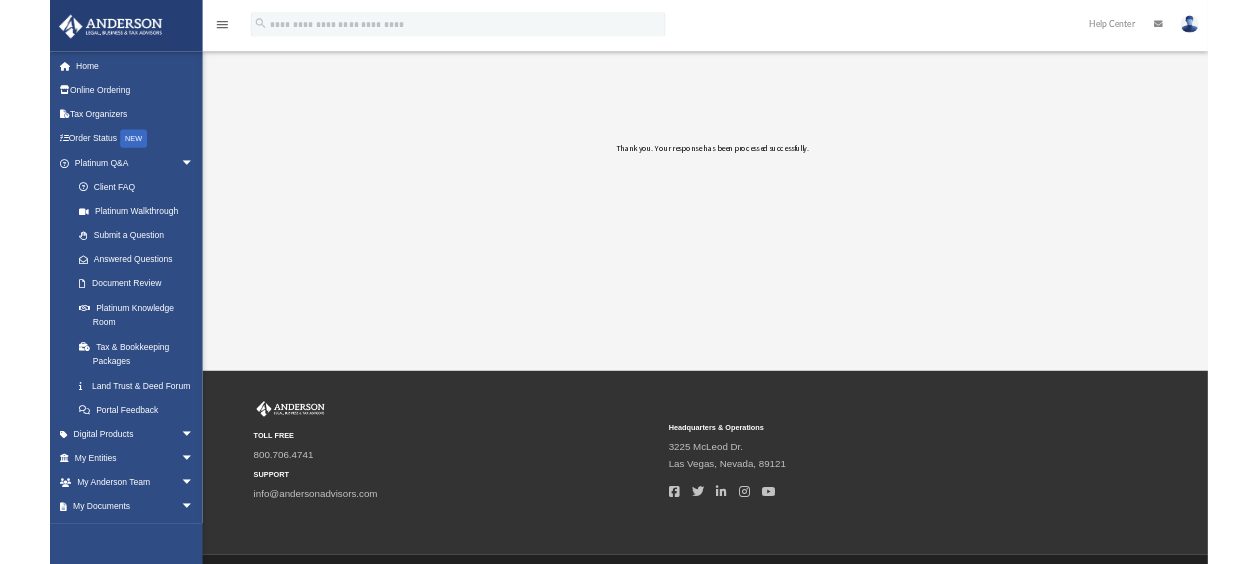 scroll, scrollTop: 0, scrollLeft: 0, axis: both 